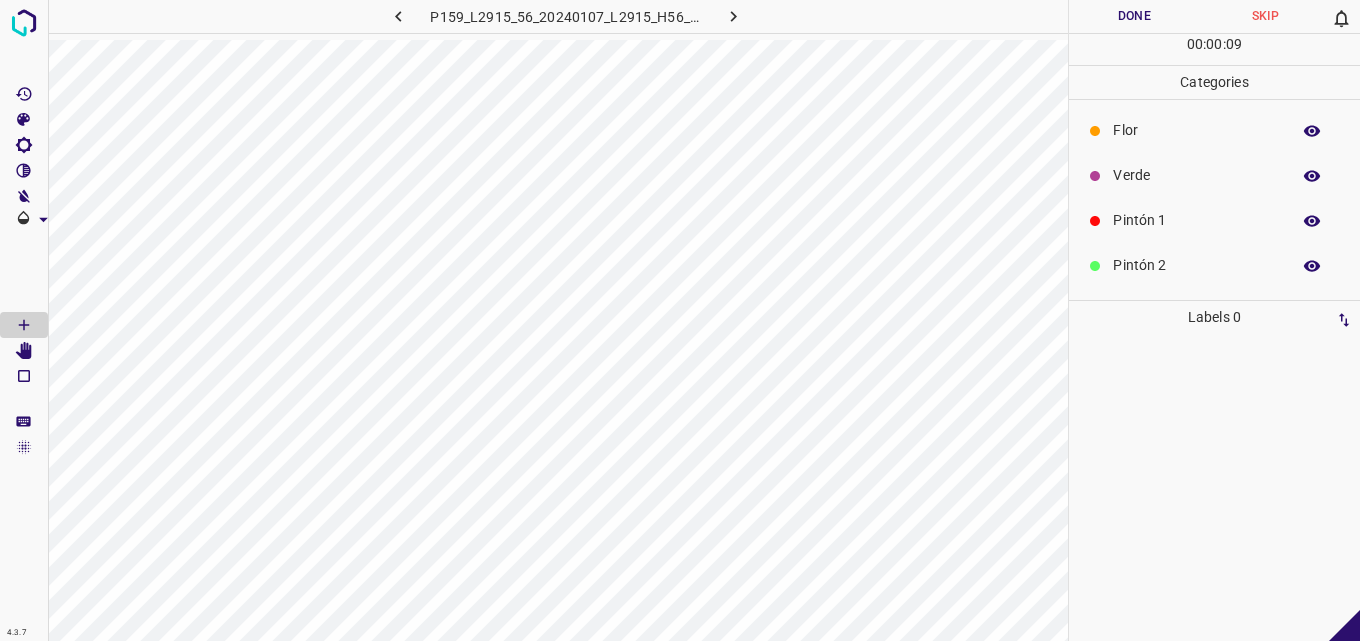 scroll, scrollTop: 0, scrollLeft: 0, axis: both 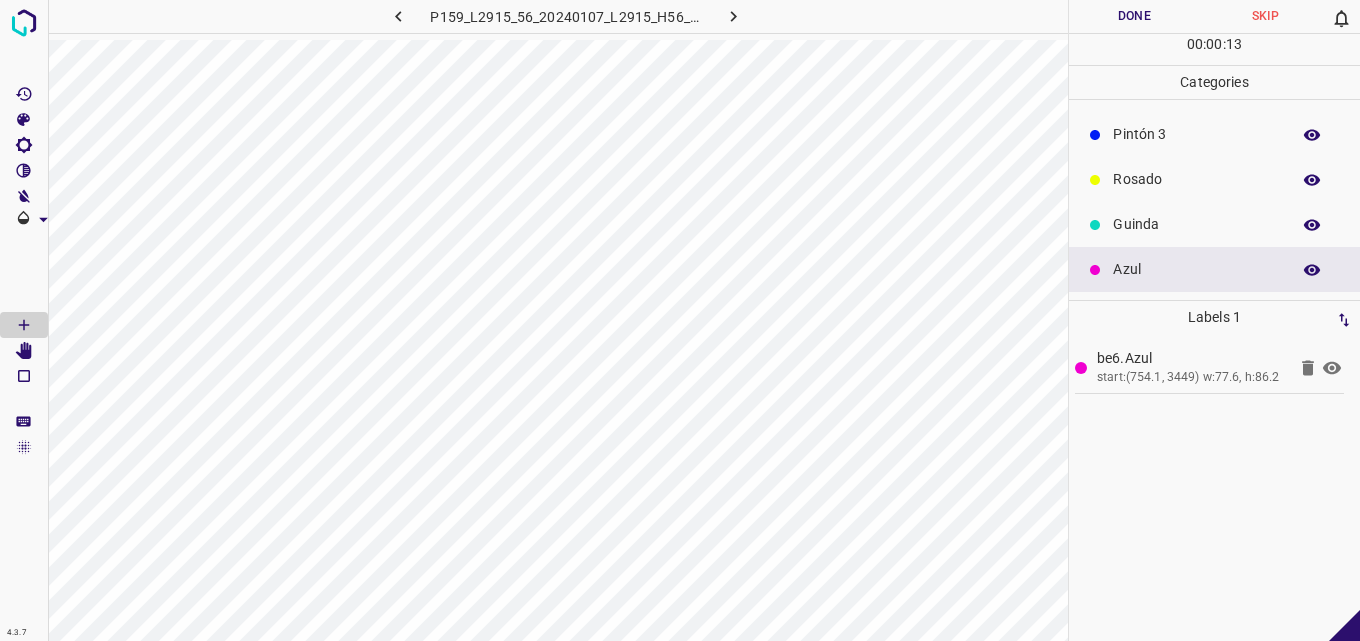 click on "Pintón 3" at bounding box center [1196, 134] 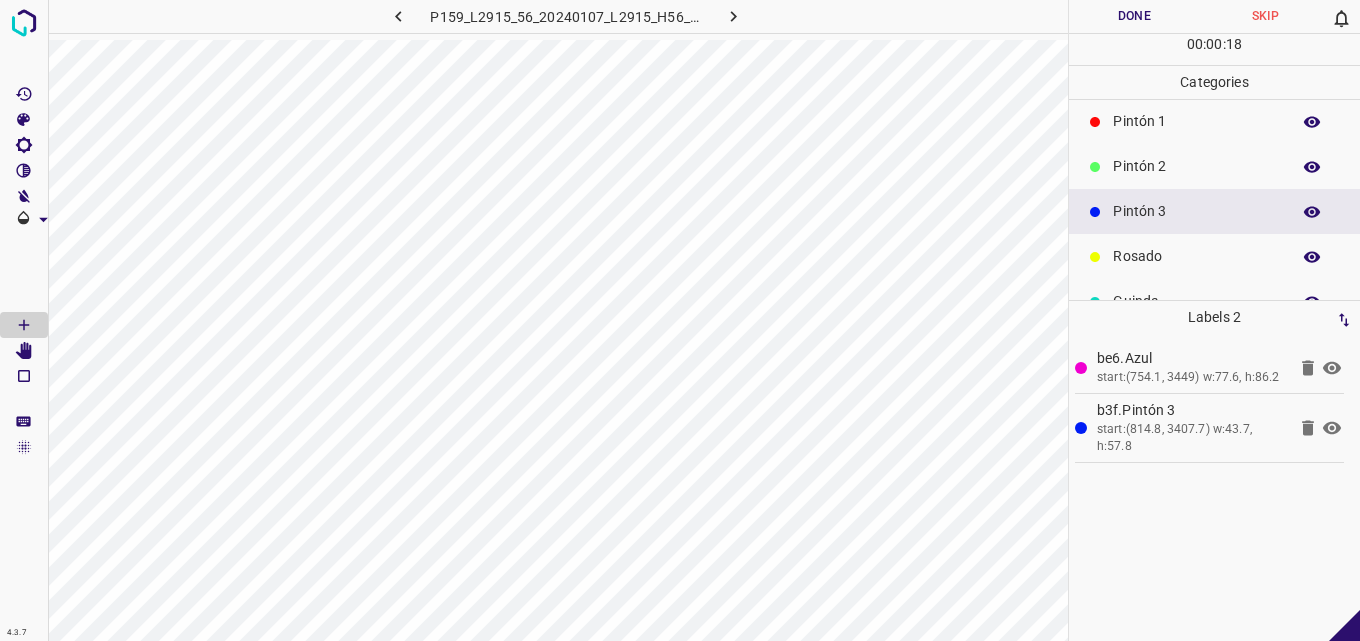 scroll, scrollTop: 76, scrollLeft: 0, axis: vertical 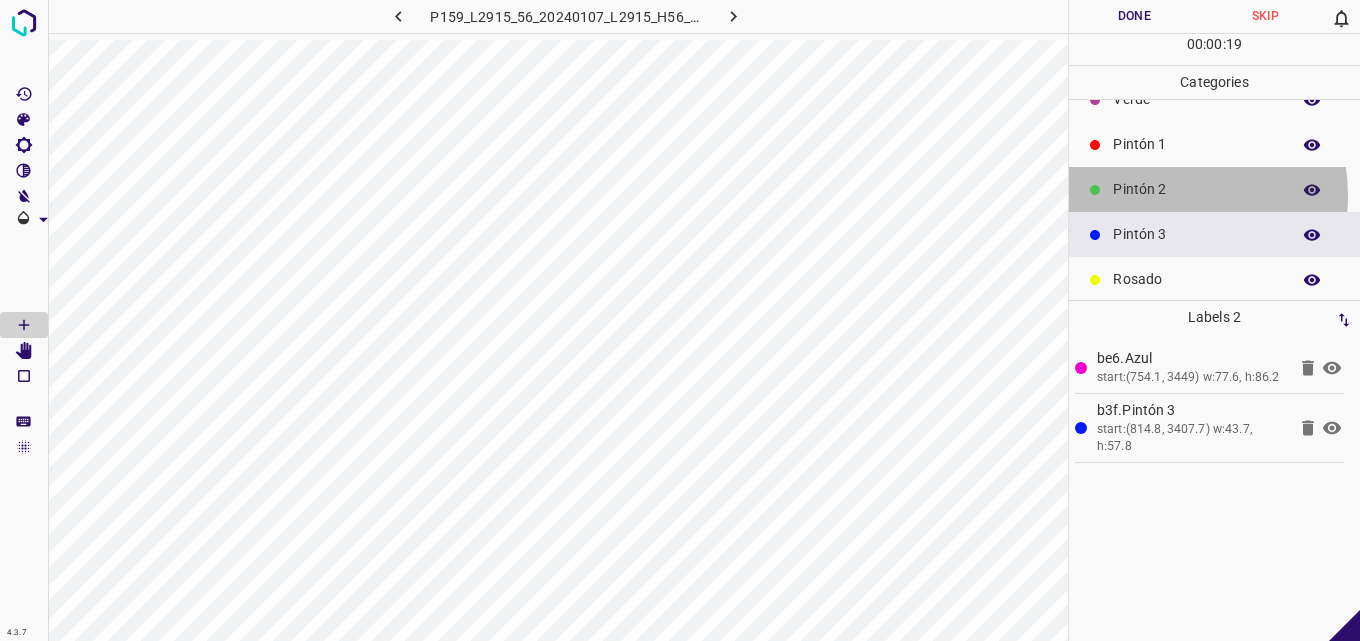click on "Pintón 2" at bounding box center (1196, 189) 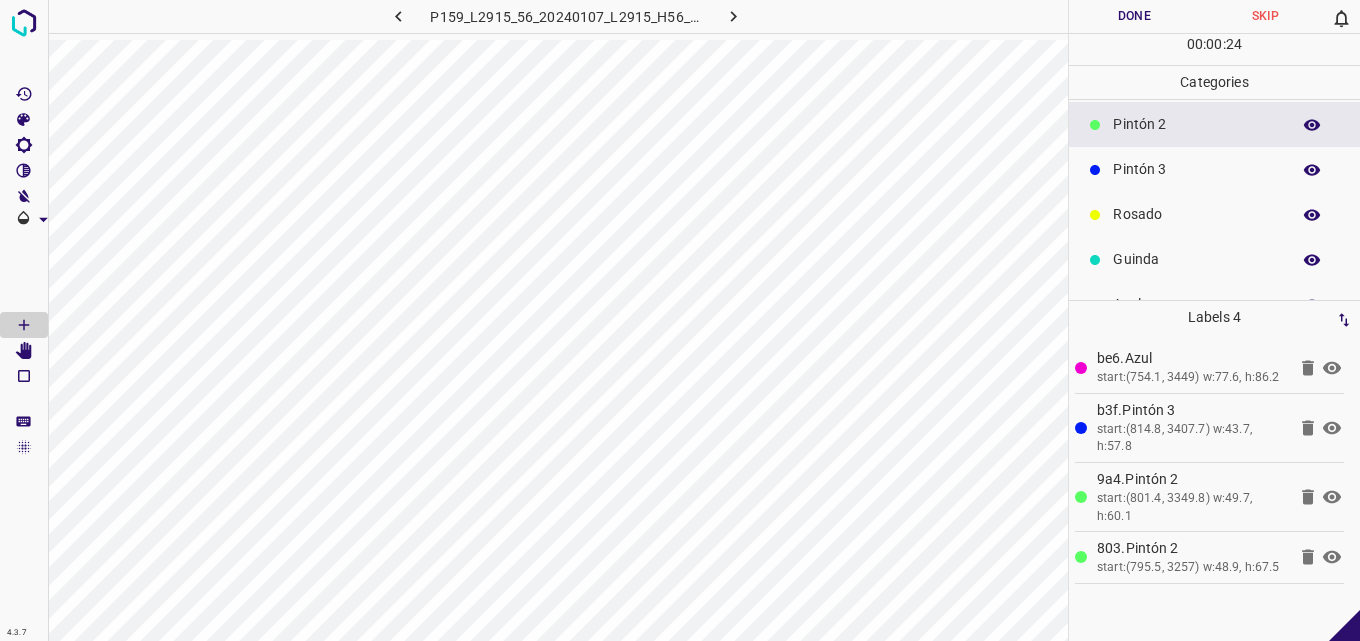 scroll, scrollTop: 176, scrollLeft: 0, axis: vertical 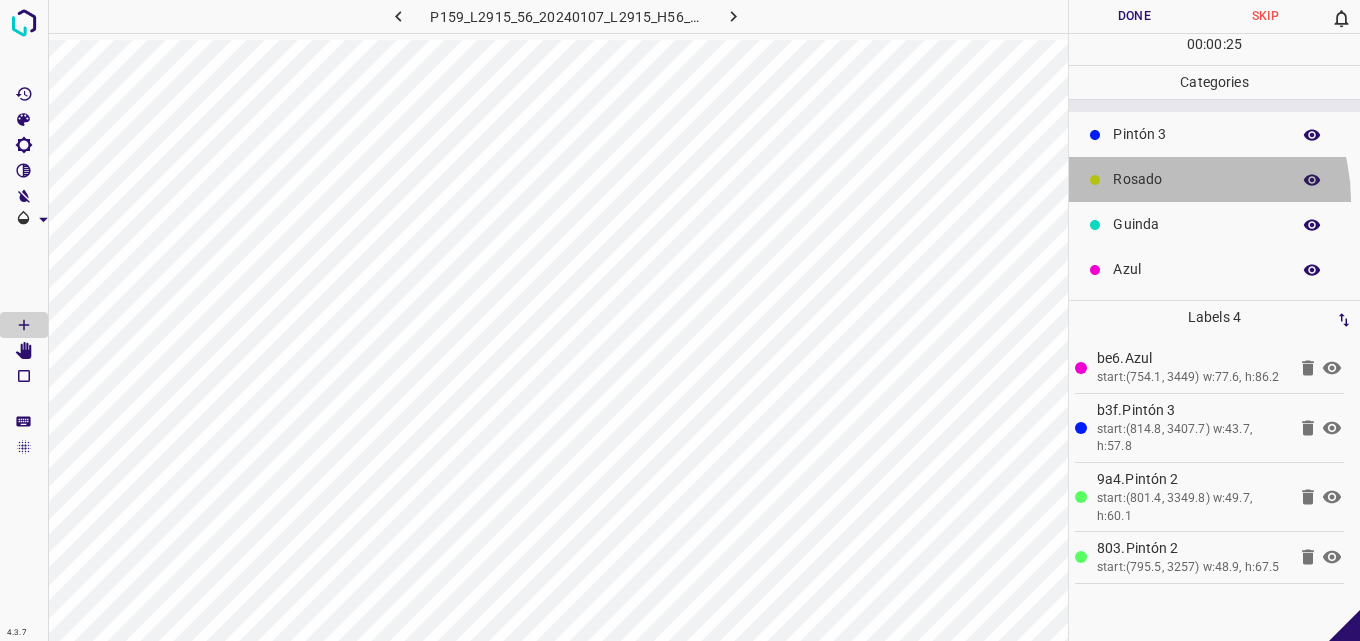 click on "Rosado" at bounding box center [1214, 179] 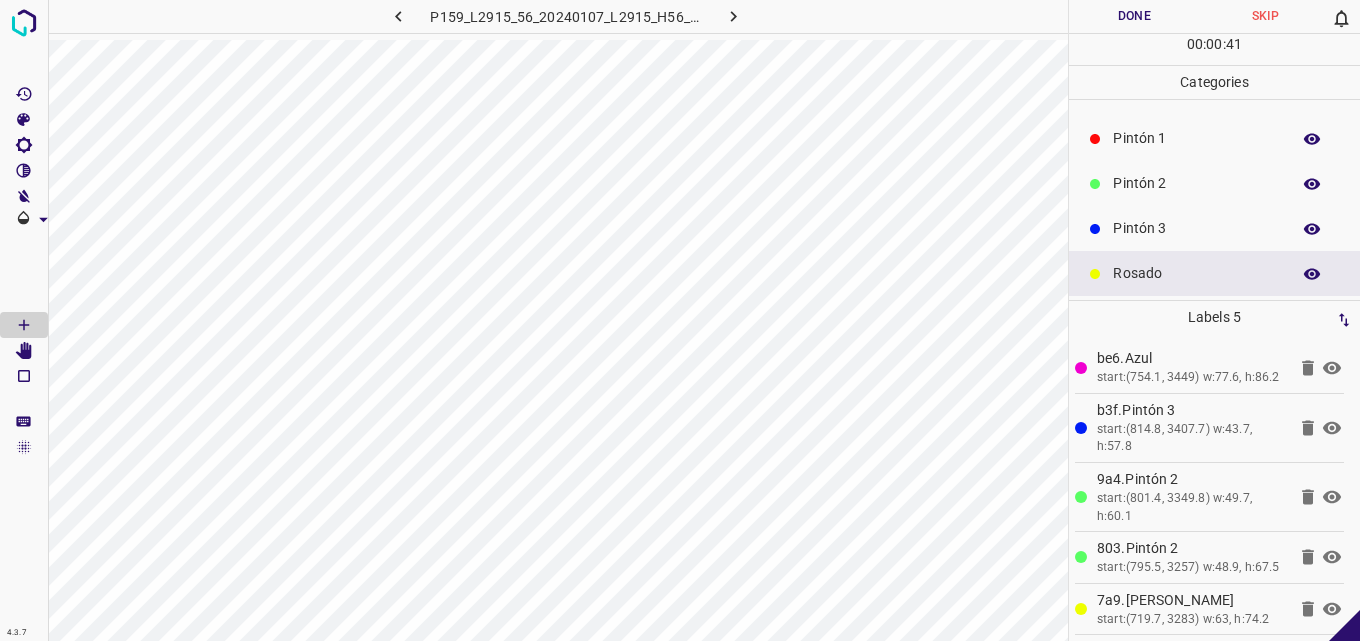 scroll, scrollTop: 0, scrollLeft: 0, axis: both 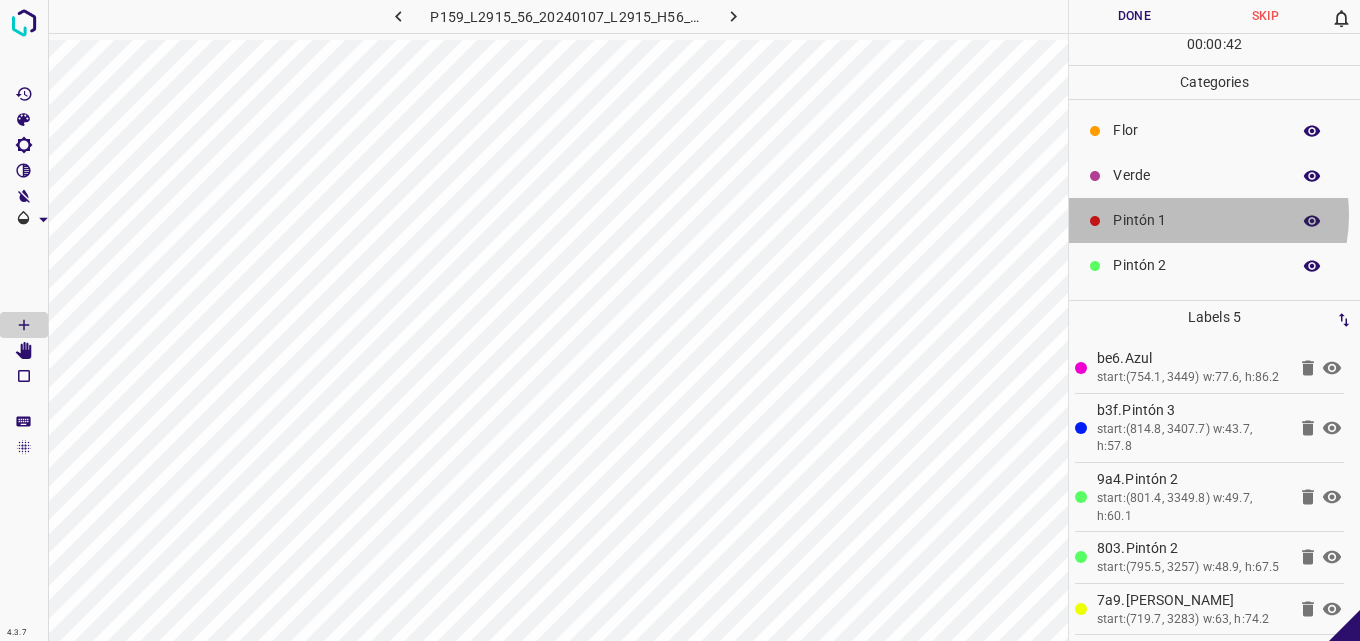 click on "Pintón 1" at bounding box center (1196, 220) 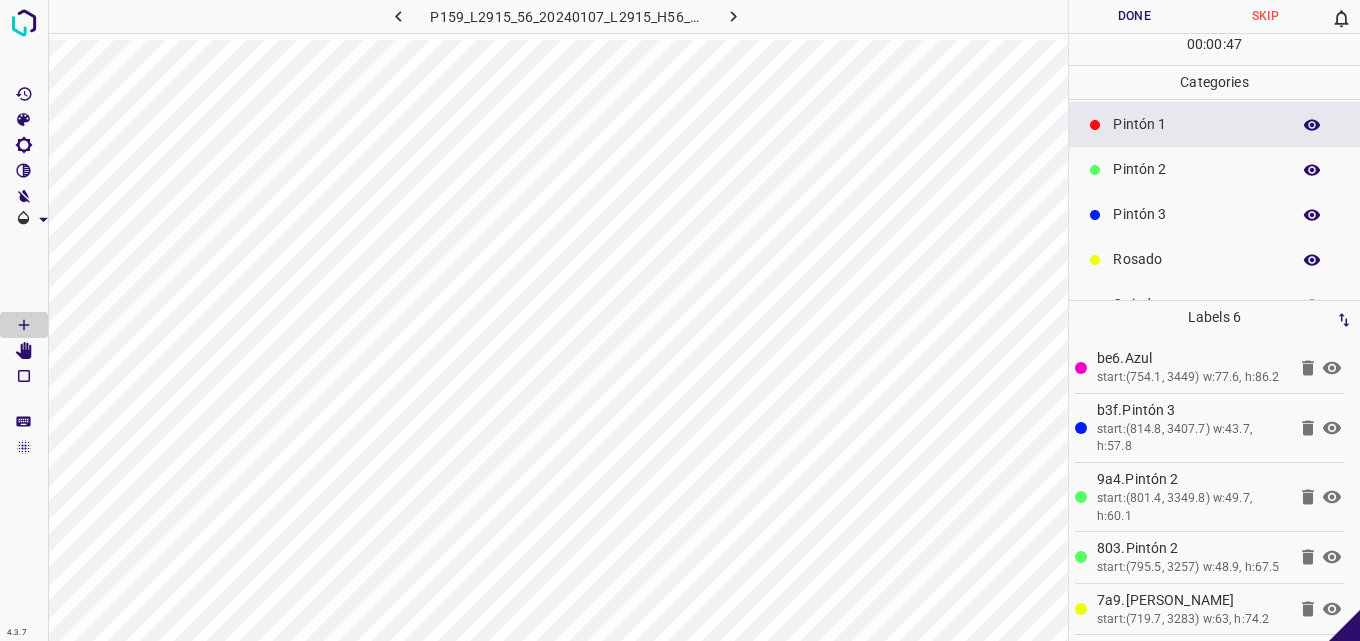scroll, scrollTop: 176, scrollLeft: 0, axis: vertical 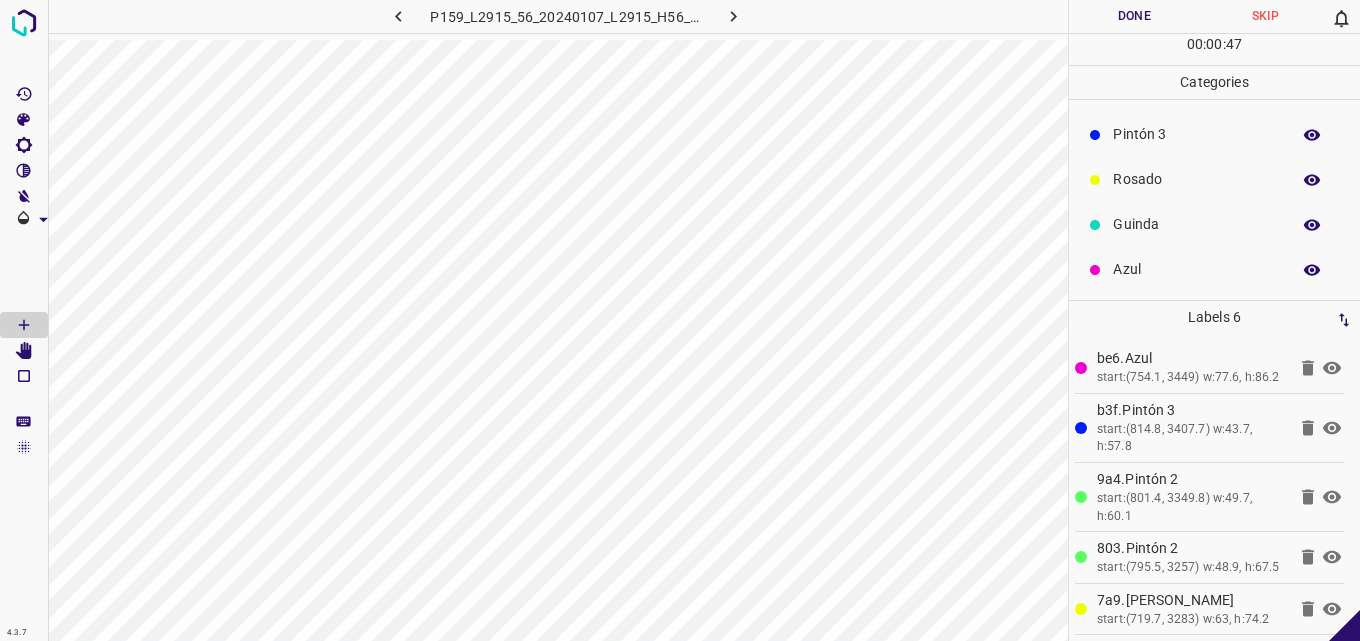 click on "Guinda" at bounding box center (1214, 224) 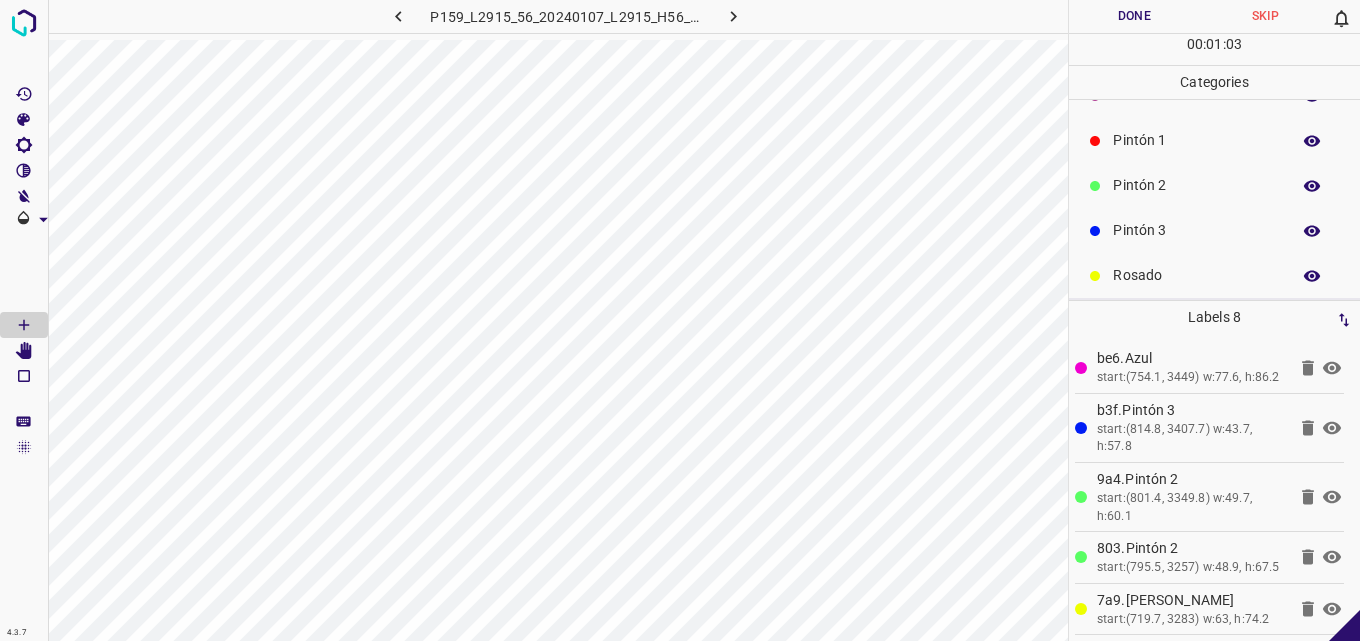 scroll, scrollTop: 0, scrollLeft: 0, axis: both 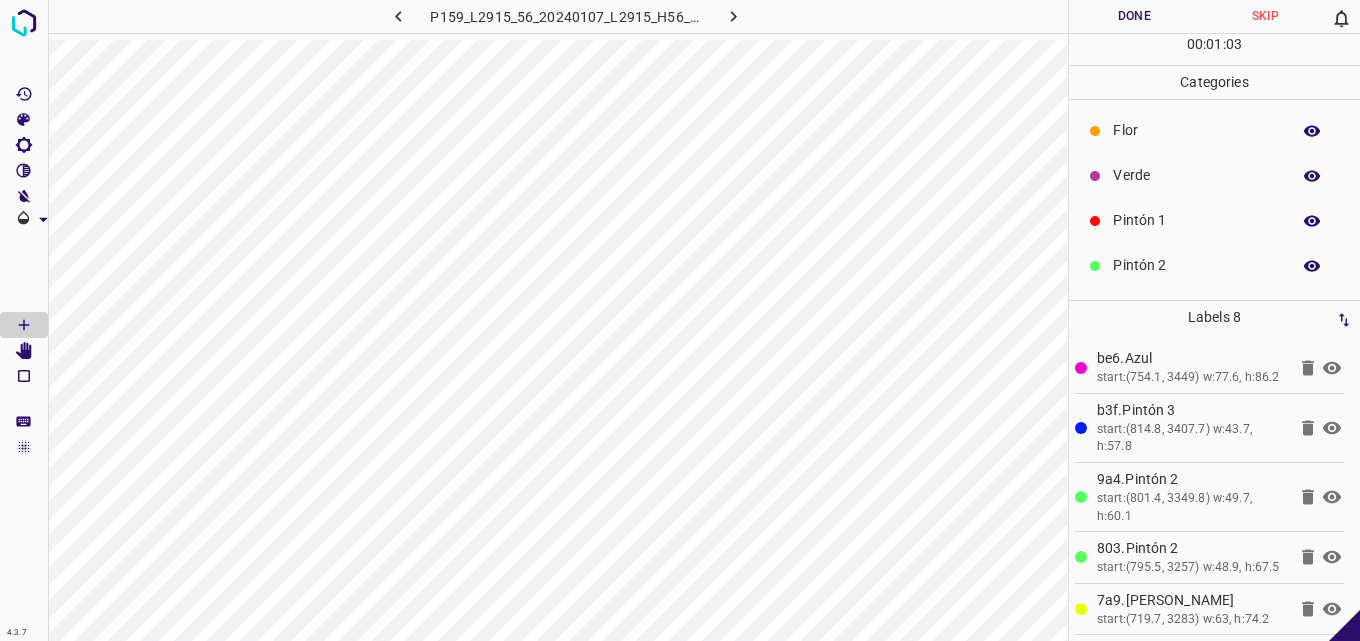 drag, startPoint x: 1156, startPoint y: 212, endPoint x: 1146, endPoint y: 220, distance: 12.806249 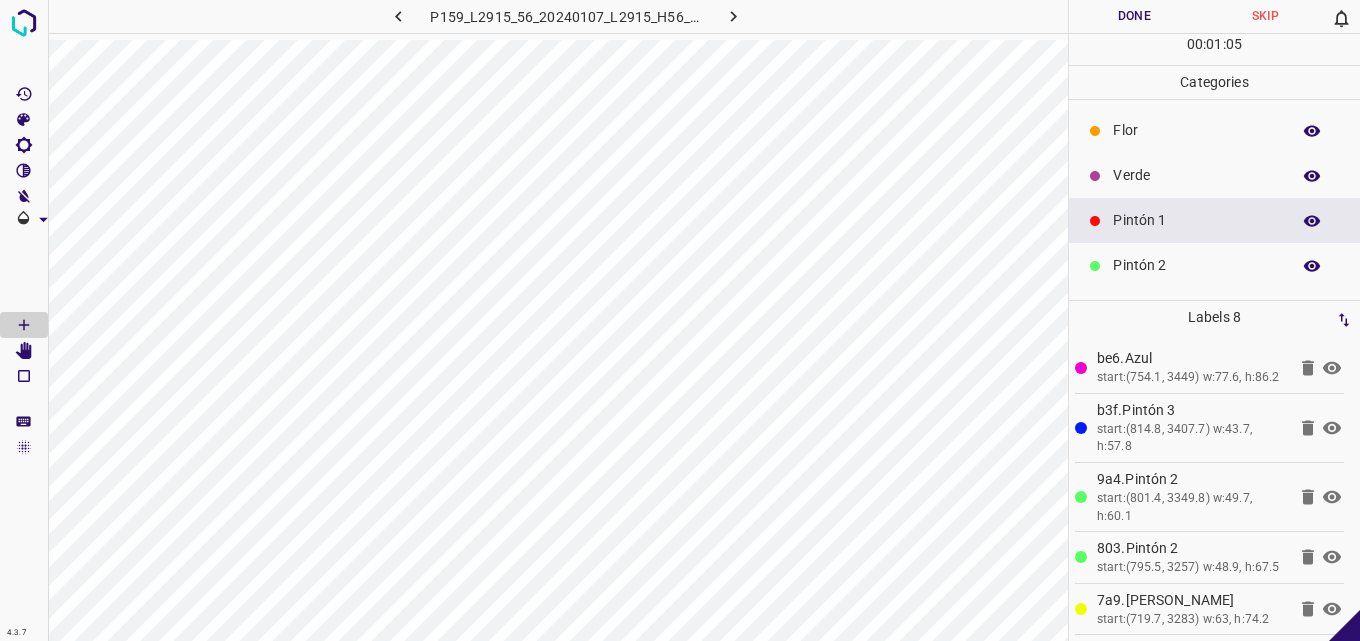 click on "Verde" at bounding box center (1196, 175) 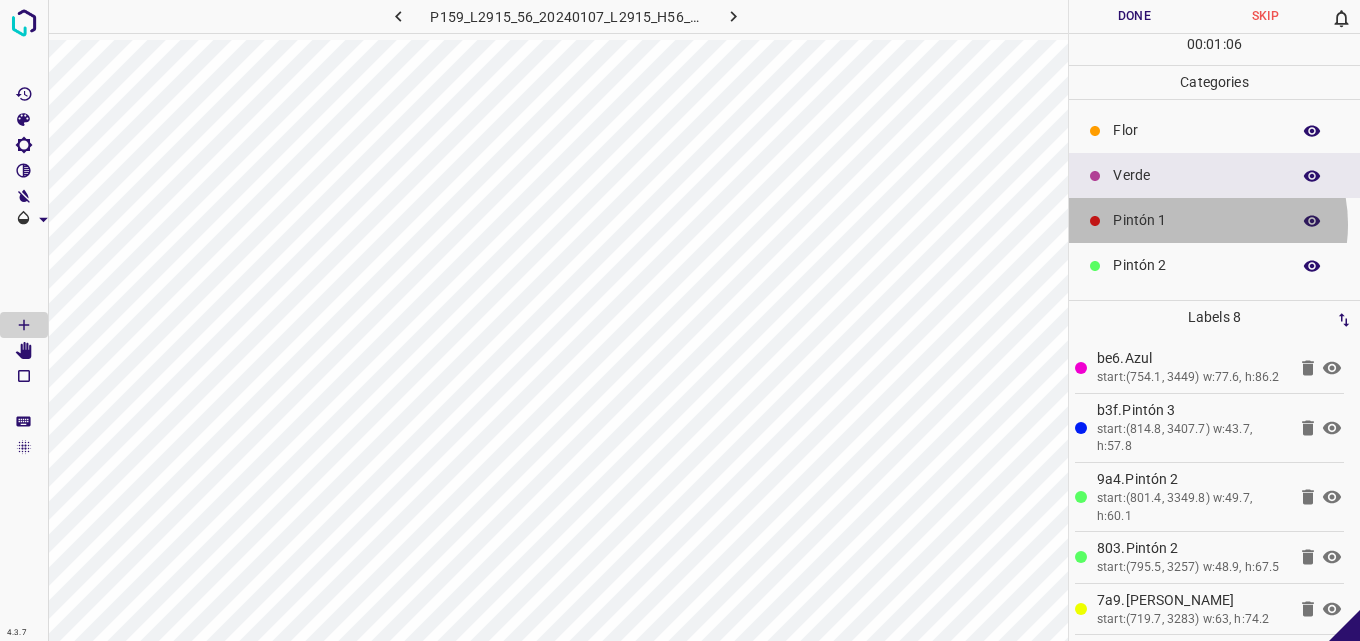click on "Pintón 1" at bounding box center (1196, 220) 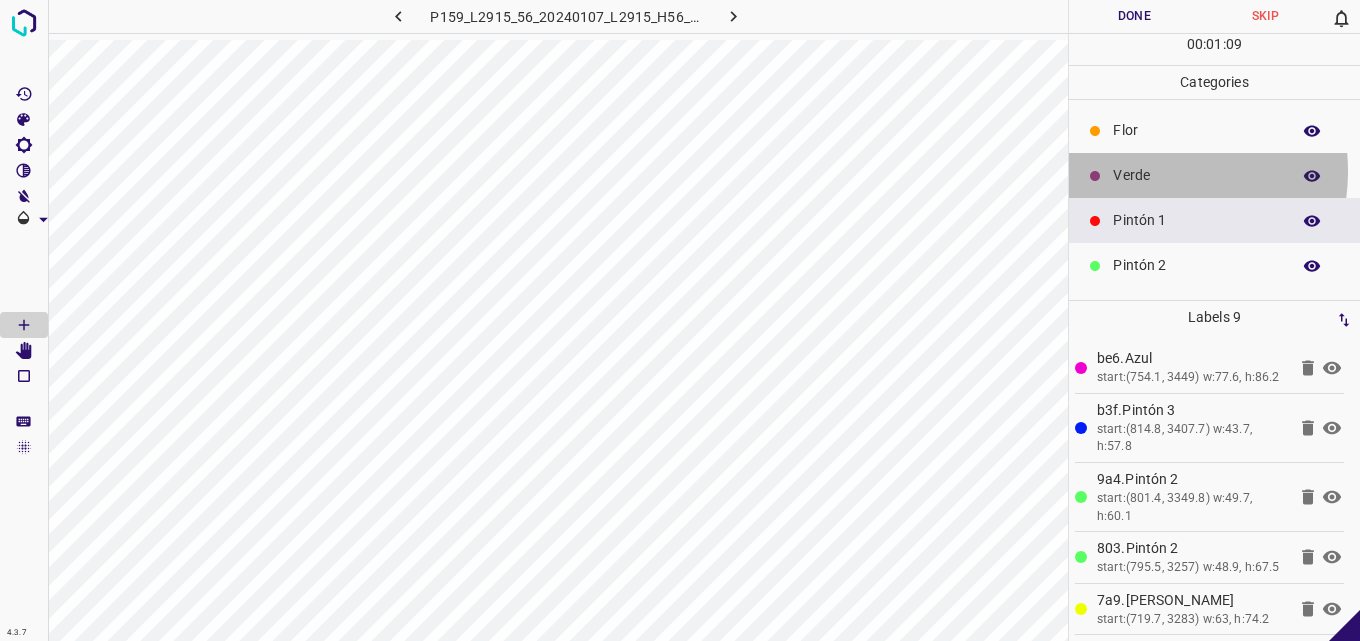 click on "Verde" at bounding box center (1196, 175) 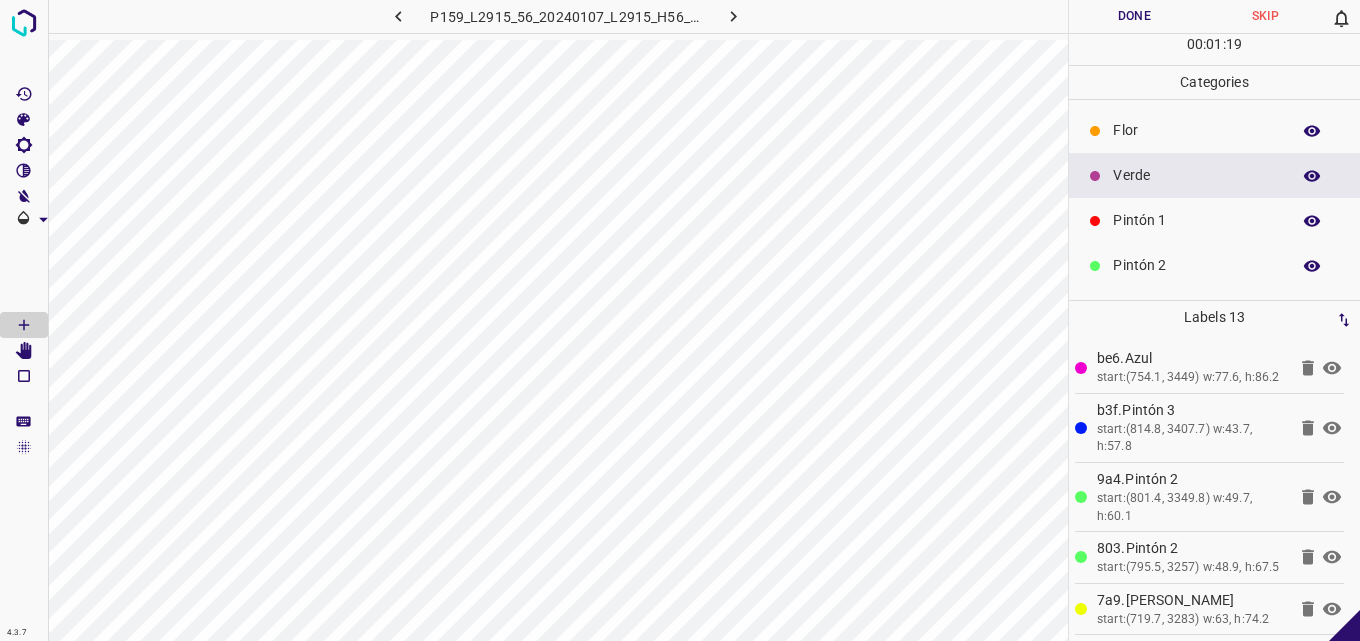 scroll, scrollTop: 176, scrollLeft: 0, axis: vertical 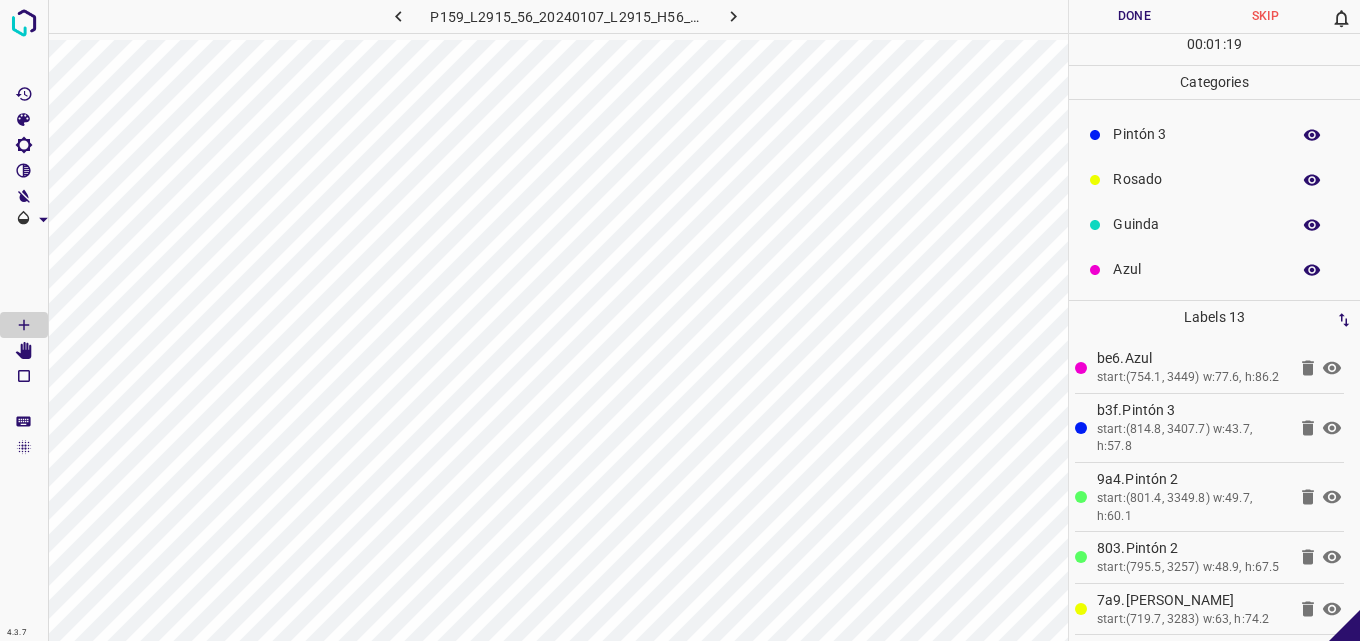 click on "Rosado" at bounding box center [1196, 179] 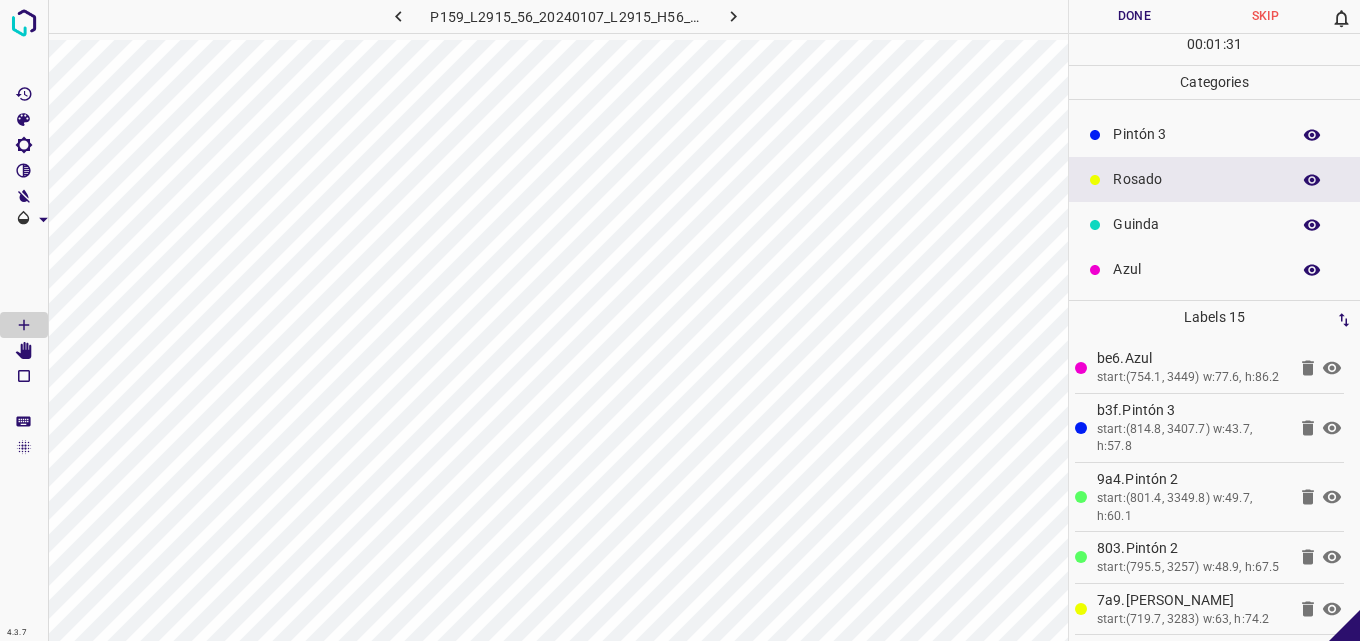 scroll, scrollTop: 76, scrollLeft: 0, axis: vertical 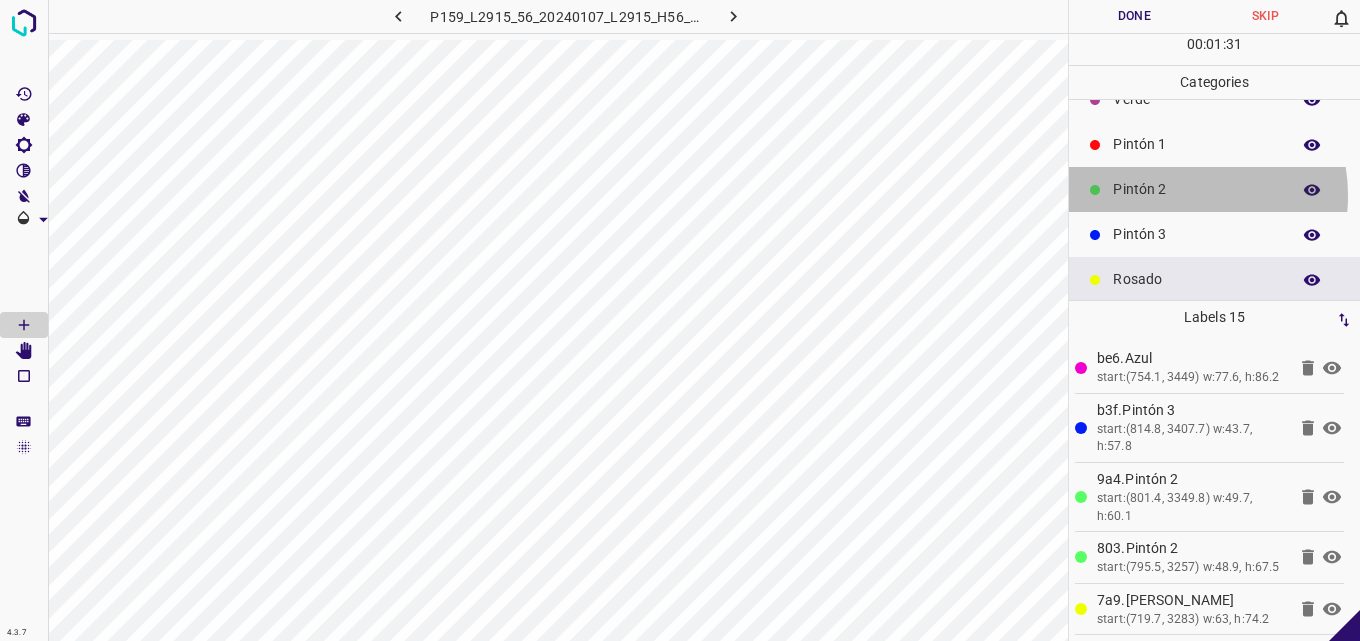 click on "Pintón 2" at bounding box center [1196, 189] 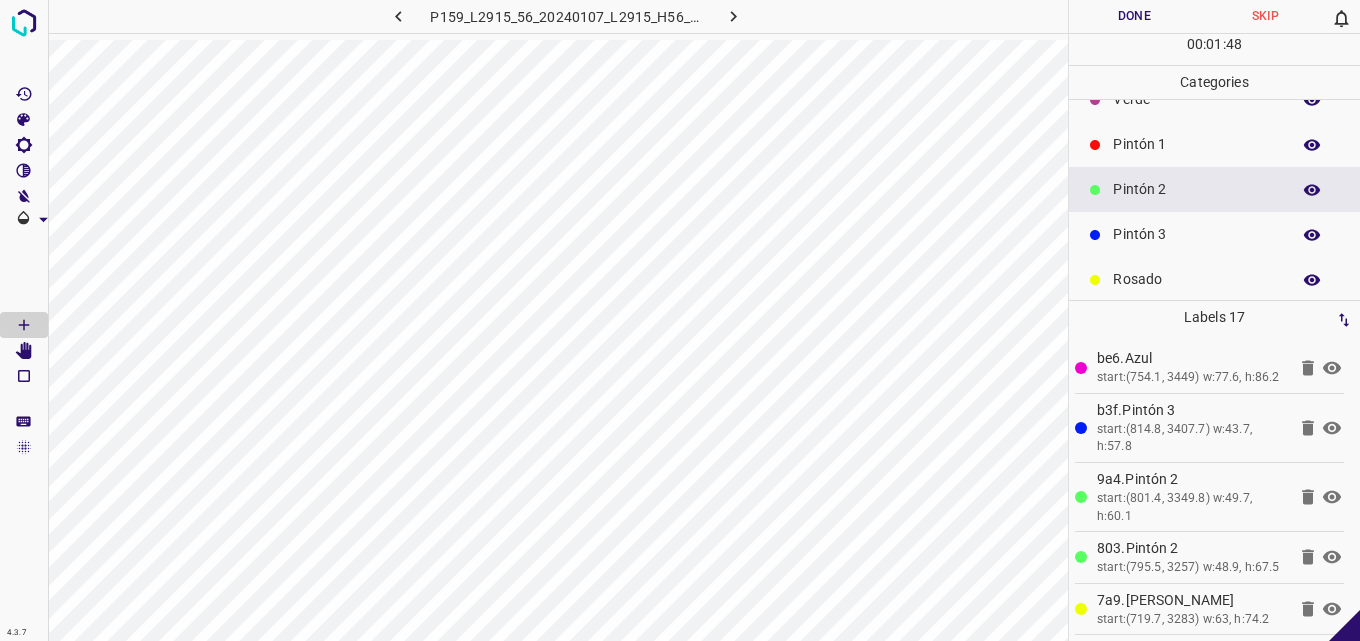 scroll, scrollTop: 176, scrollLeft: 0, axis: vertical 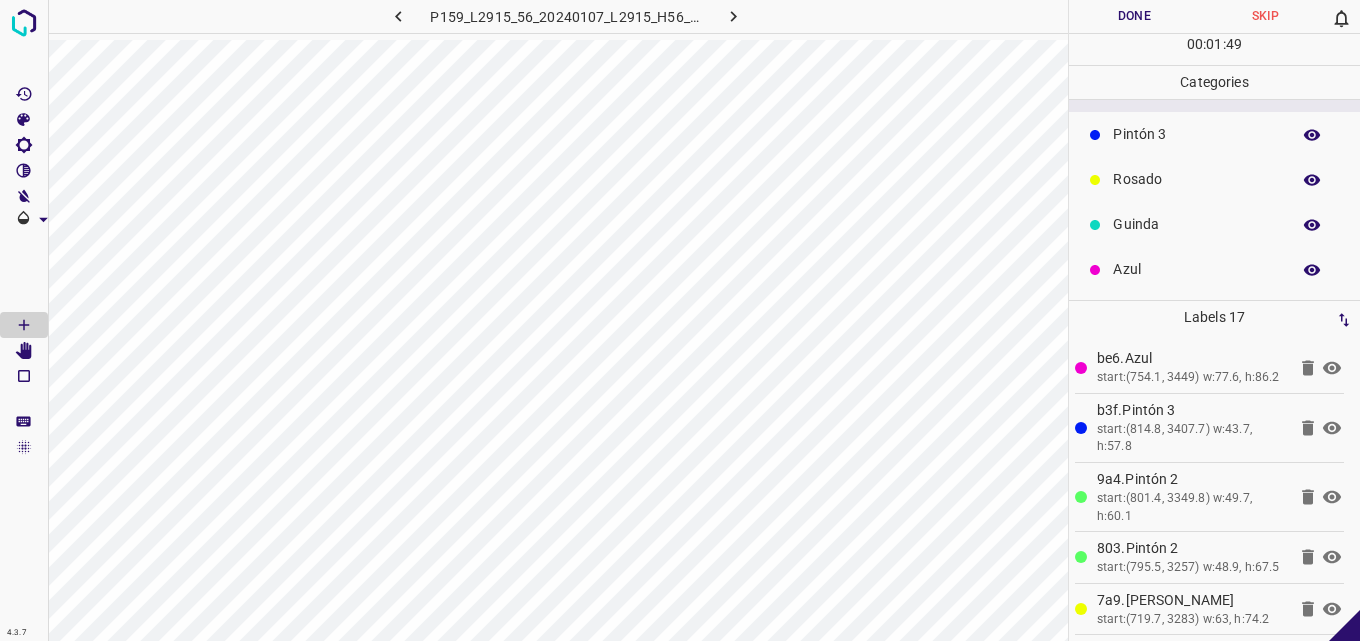 click on "Azul" at bounding box center (1214, 269) 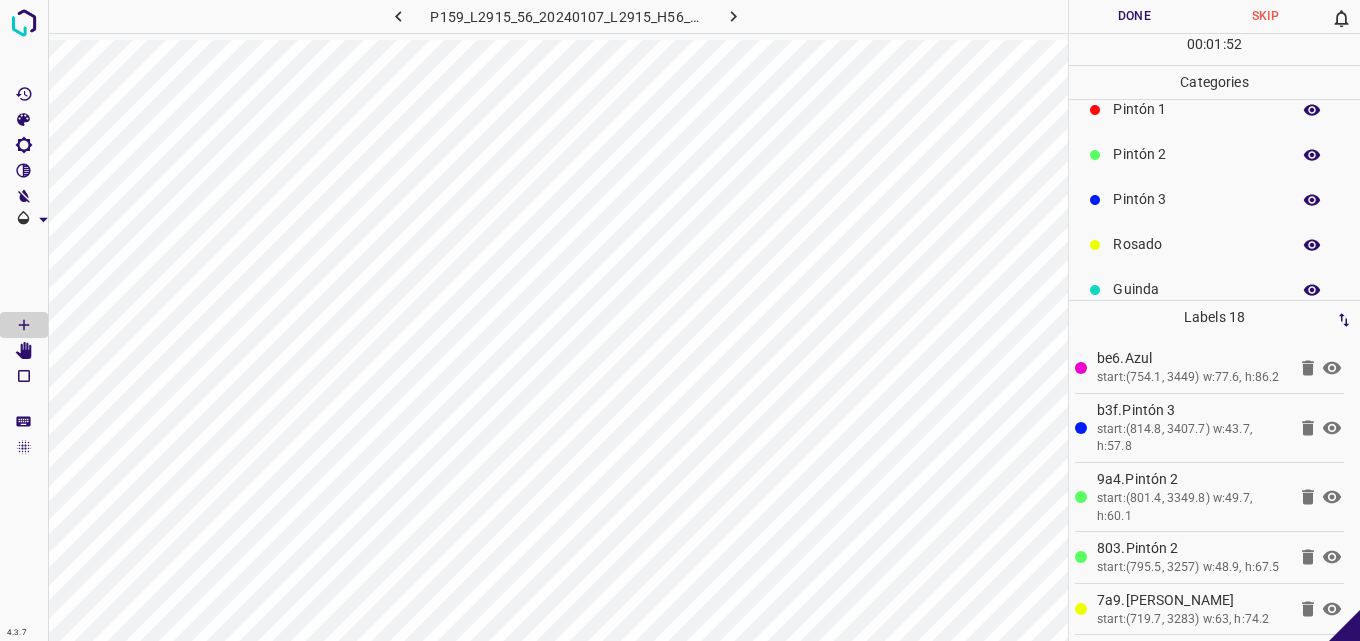 scroll, scrollTop: 76, scrollLeft: 0, axis: vertical 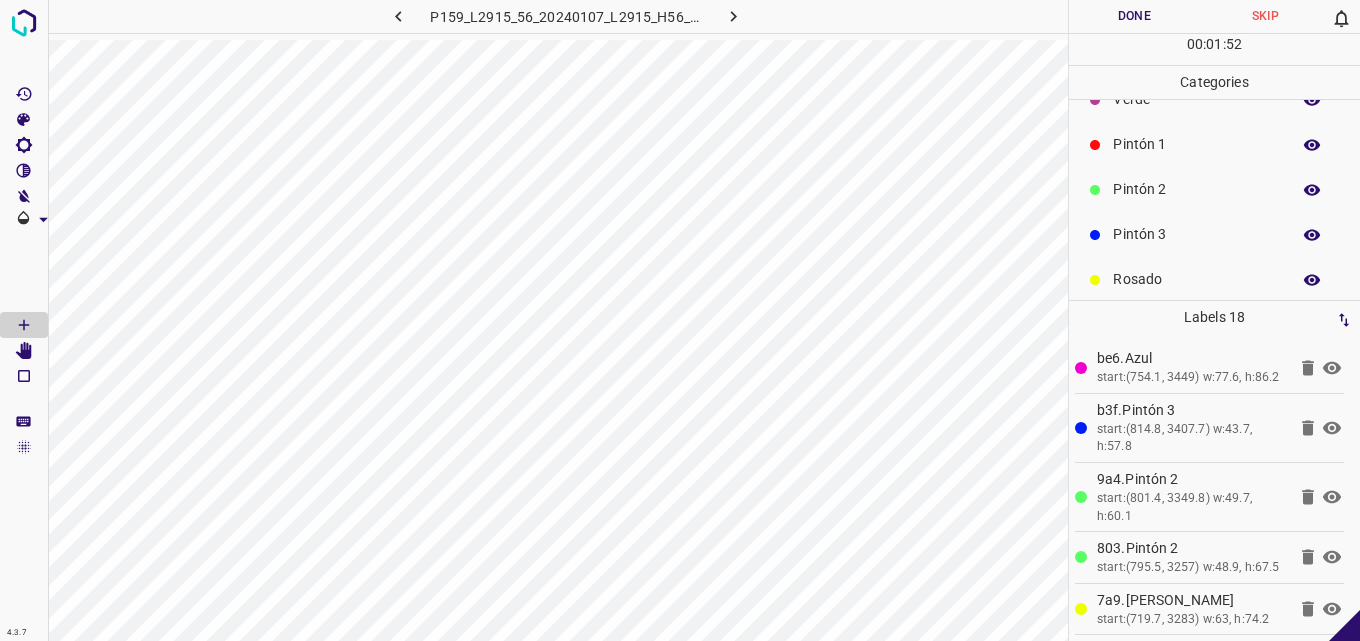 click on "Pintón 1" at bounding box center (1196, 144) 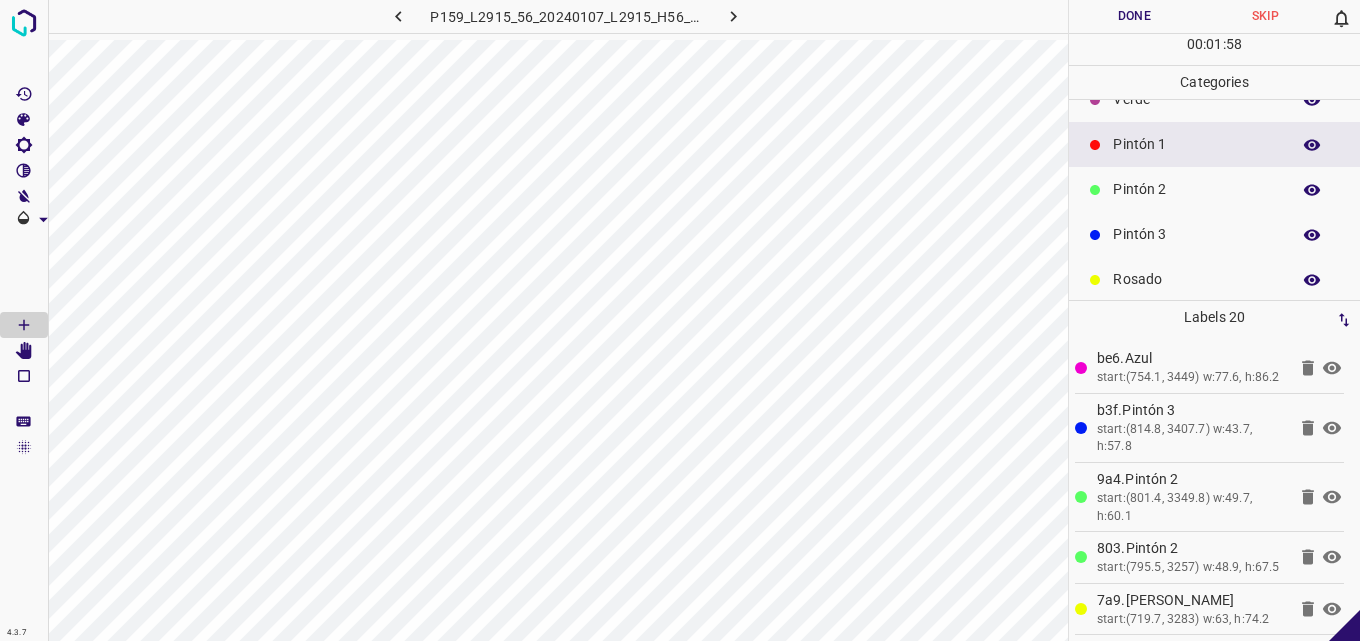 scroll, scrollTop: 176, scrollLeft: 0, axis: vertical 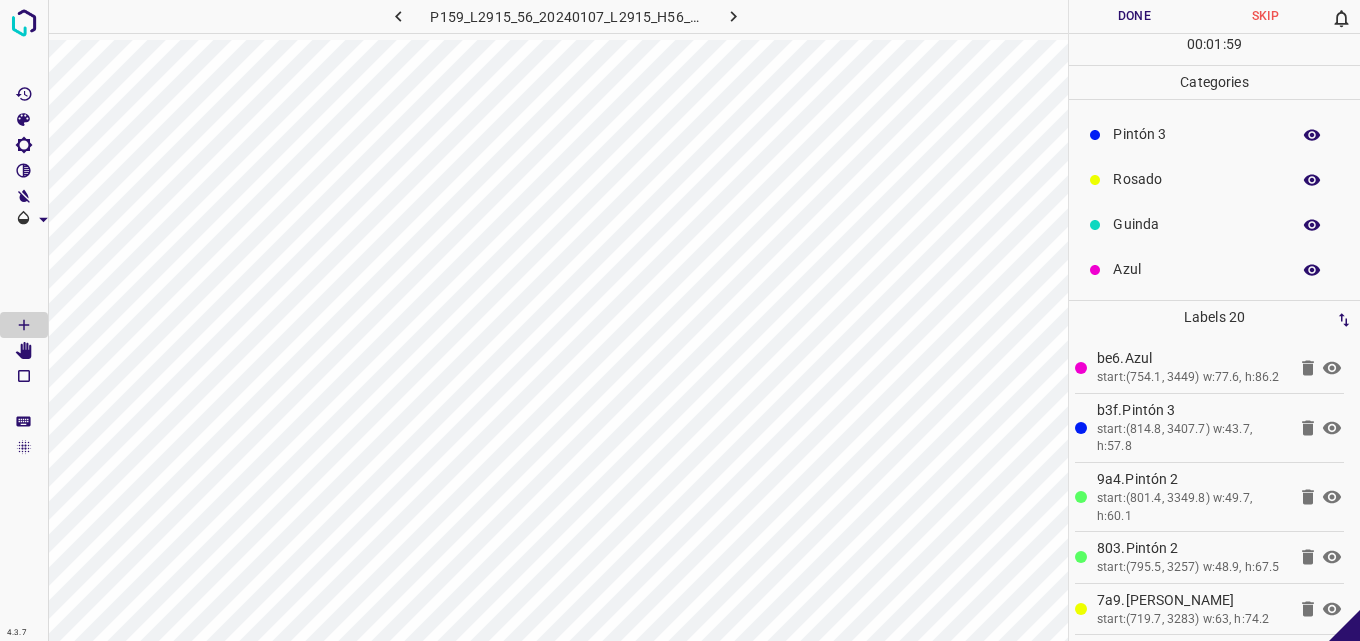 click on "Pintón 3" at bounding box center (1196, 134) 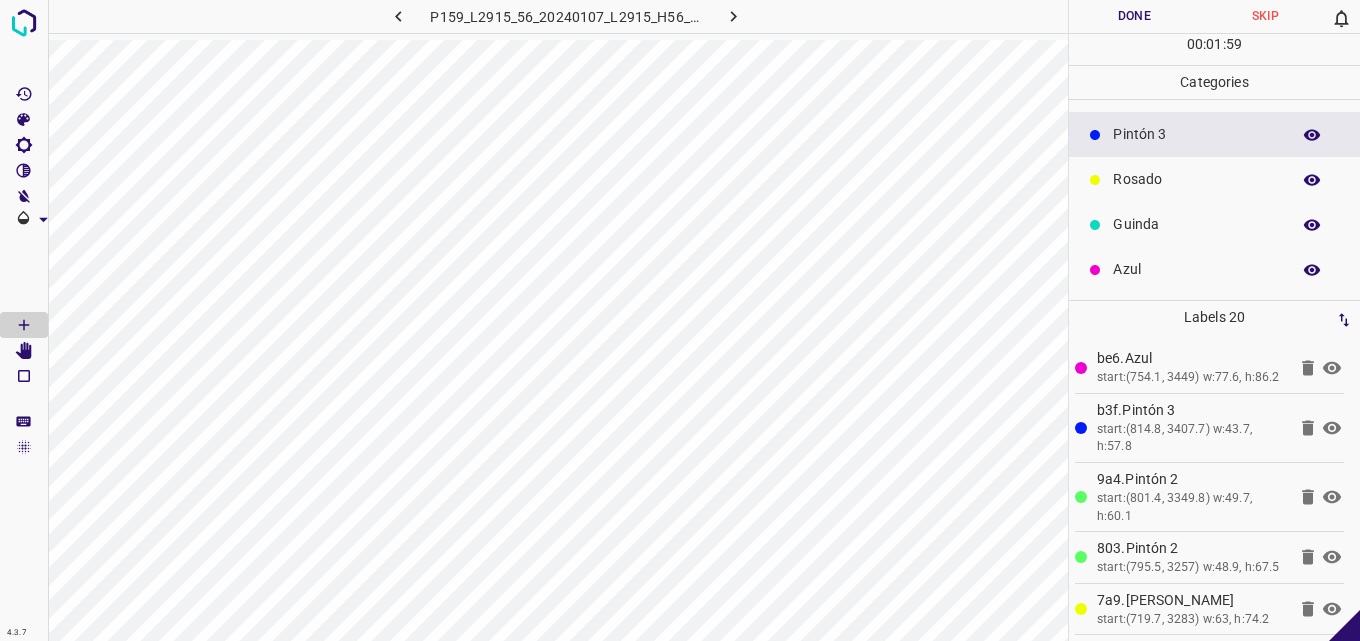 click on "Rosado" at bounding box center [1196, 179] 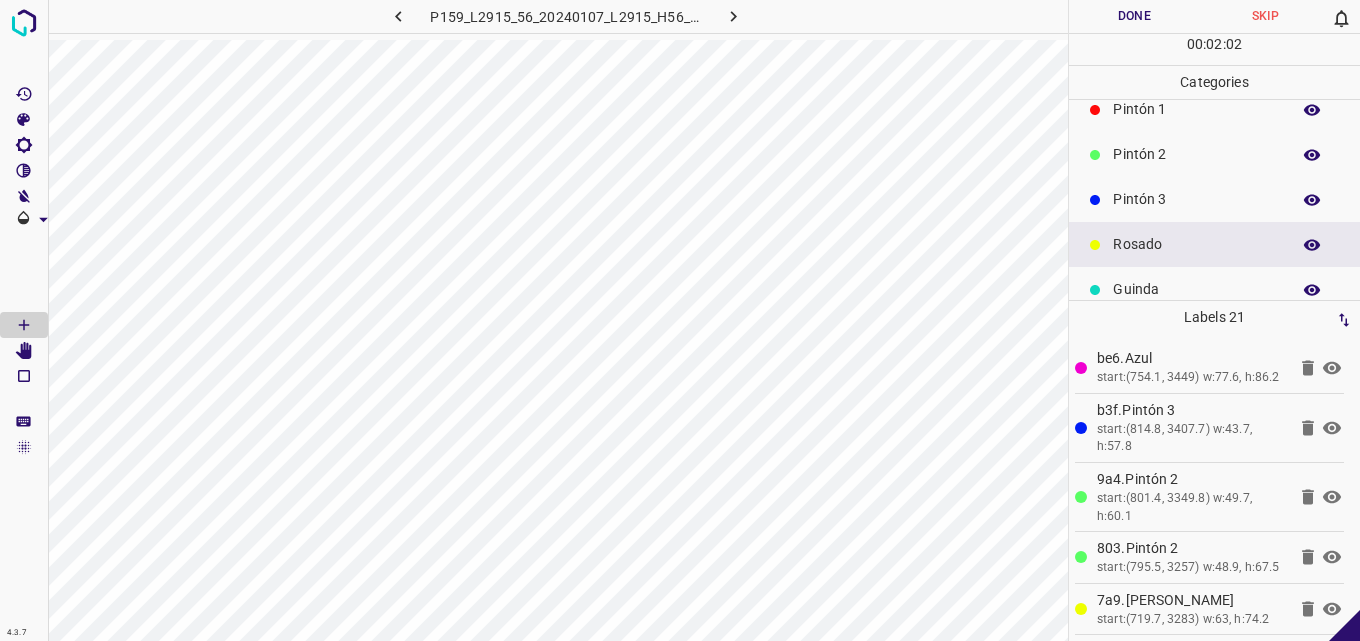 scroll, scrollTop: 76, scrollLeft: 0, axis: vertical 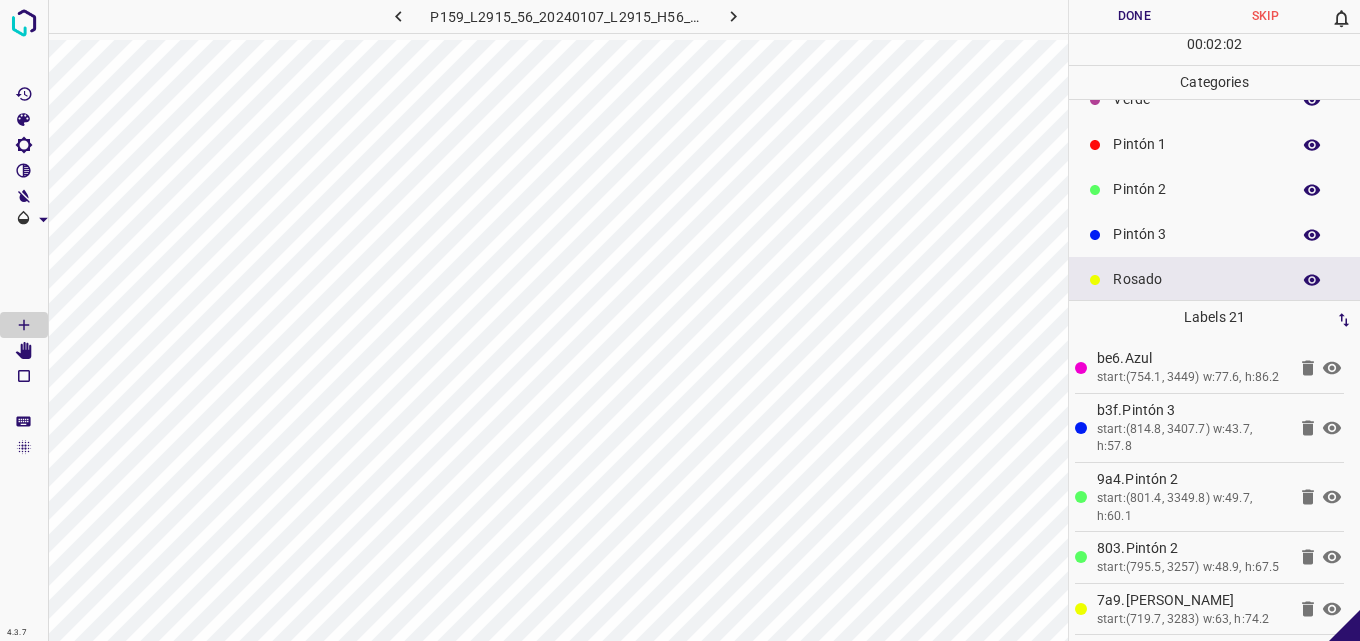 click on "Pintón 3" at bounding box center [1196, 234] 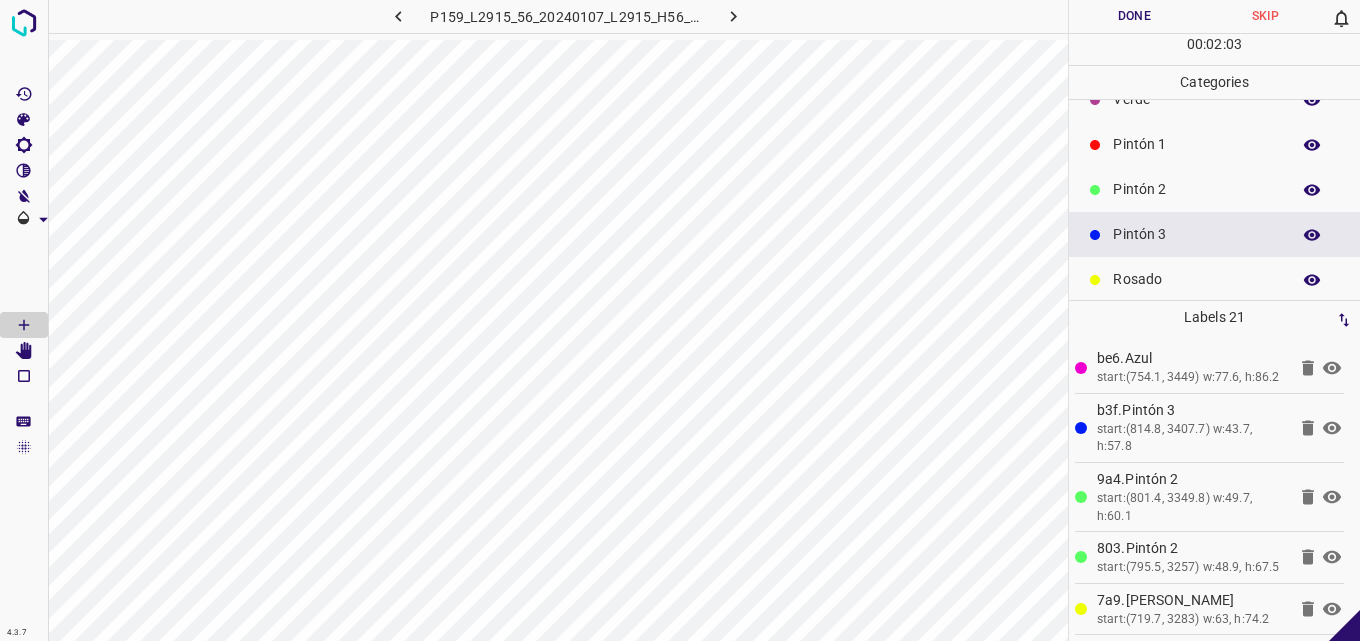 click on "Pintón 2" at bounding box center (1196, 189) 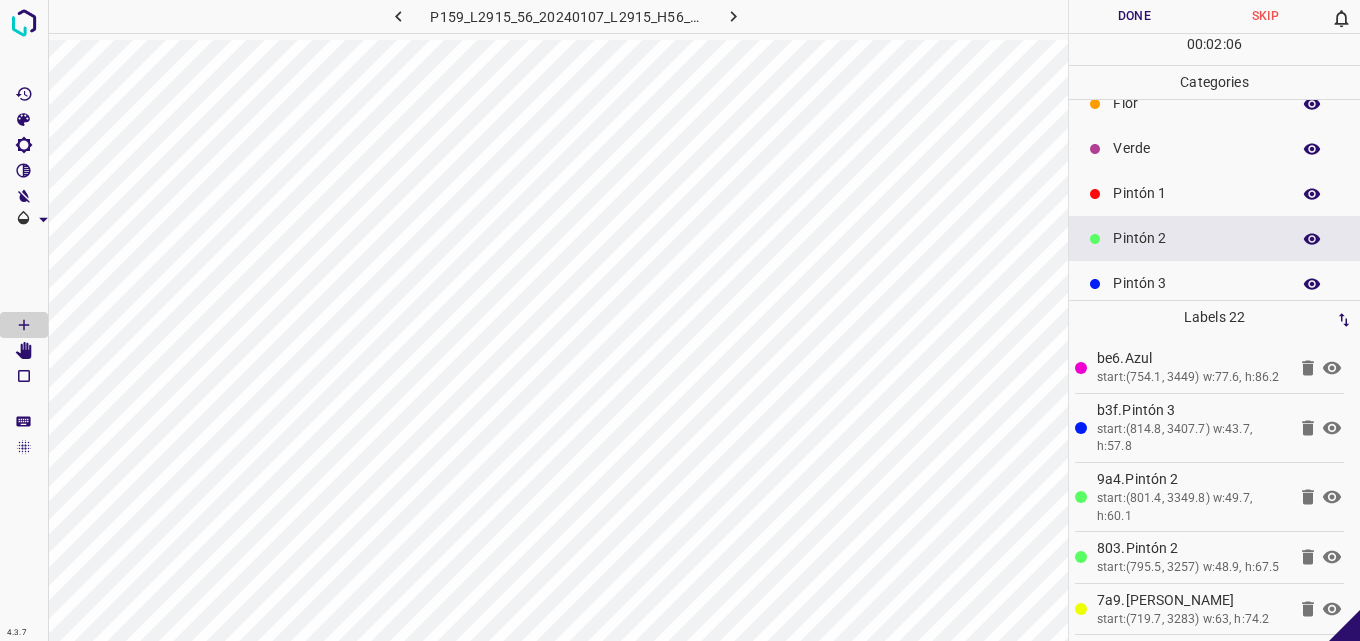 scroll, scrollTop: 0, scrollLeft: 0, axis: both 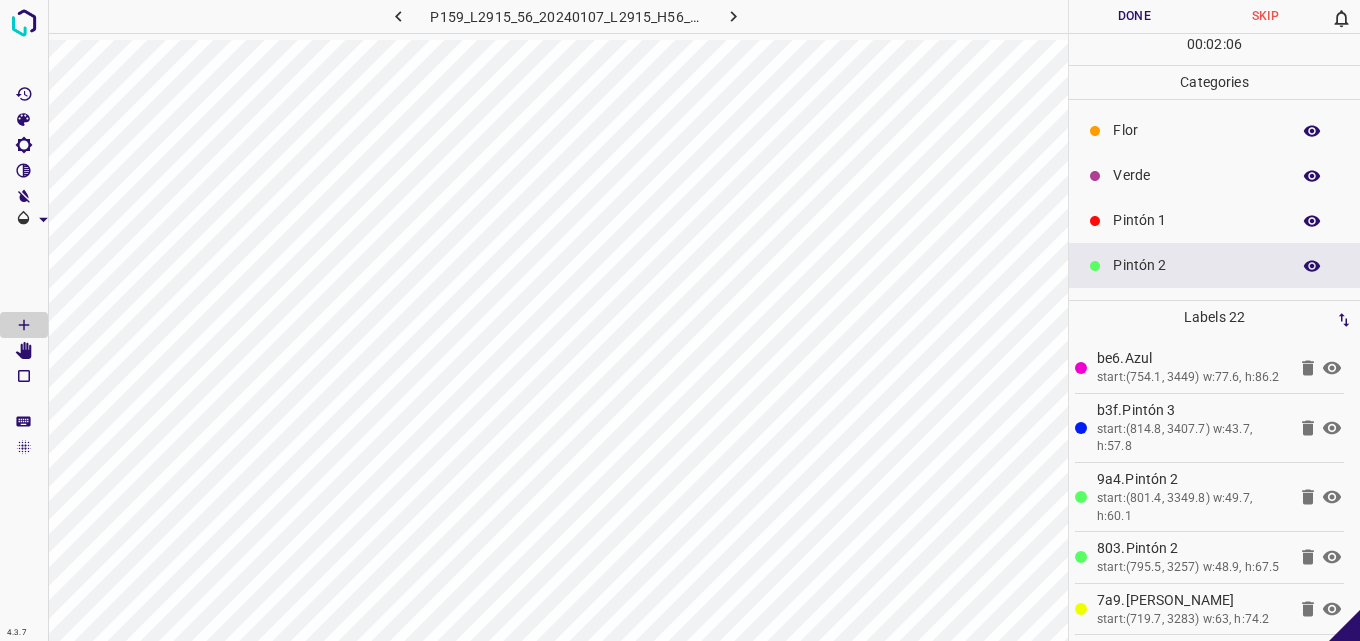 click on "Pintón 1" at bounding box center (1214, 220) 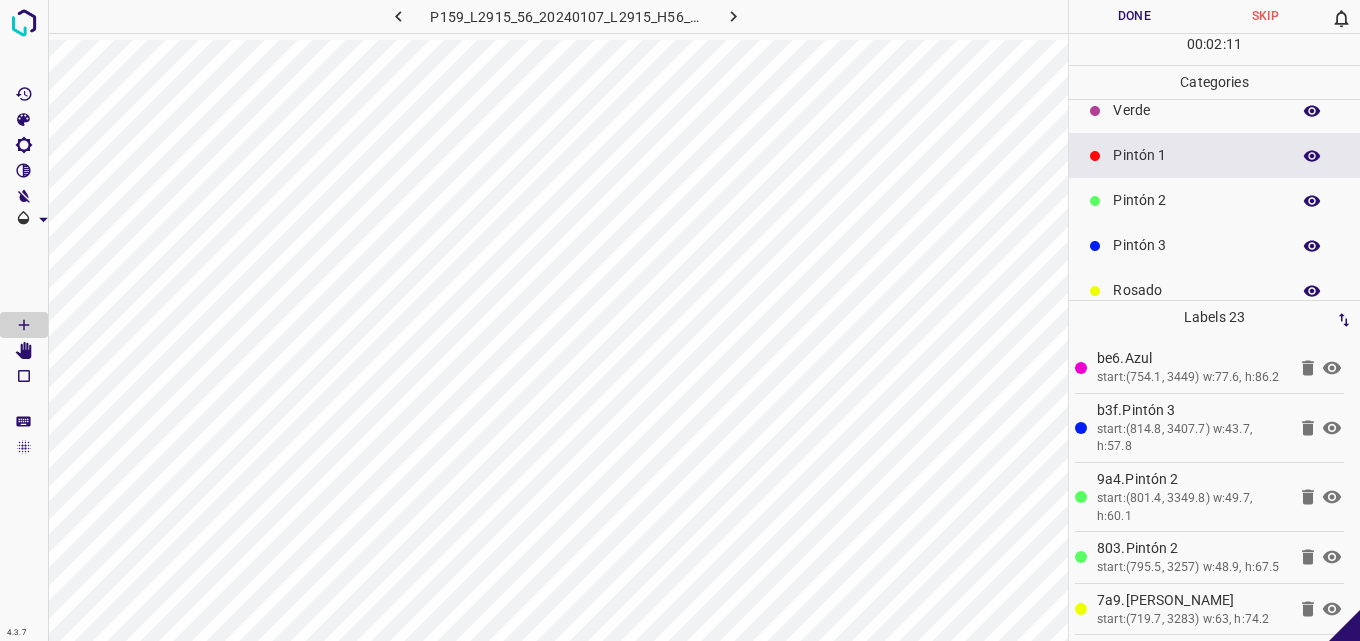 scroll, scrollTop: 100, scrollLeft: 0, axis: vertical 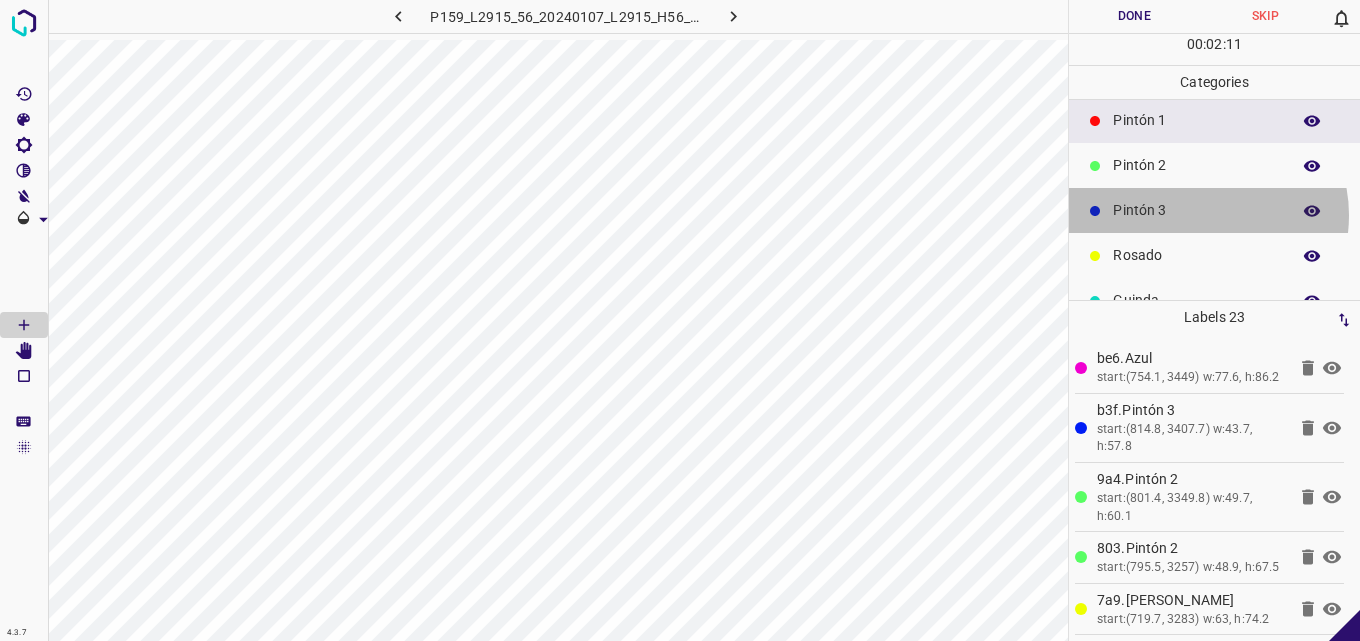 click on "Pintón 3" at bounding box center (1196, 210) 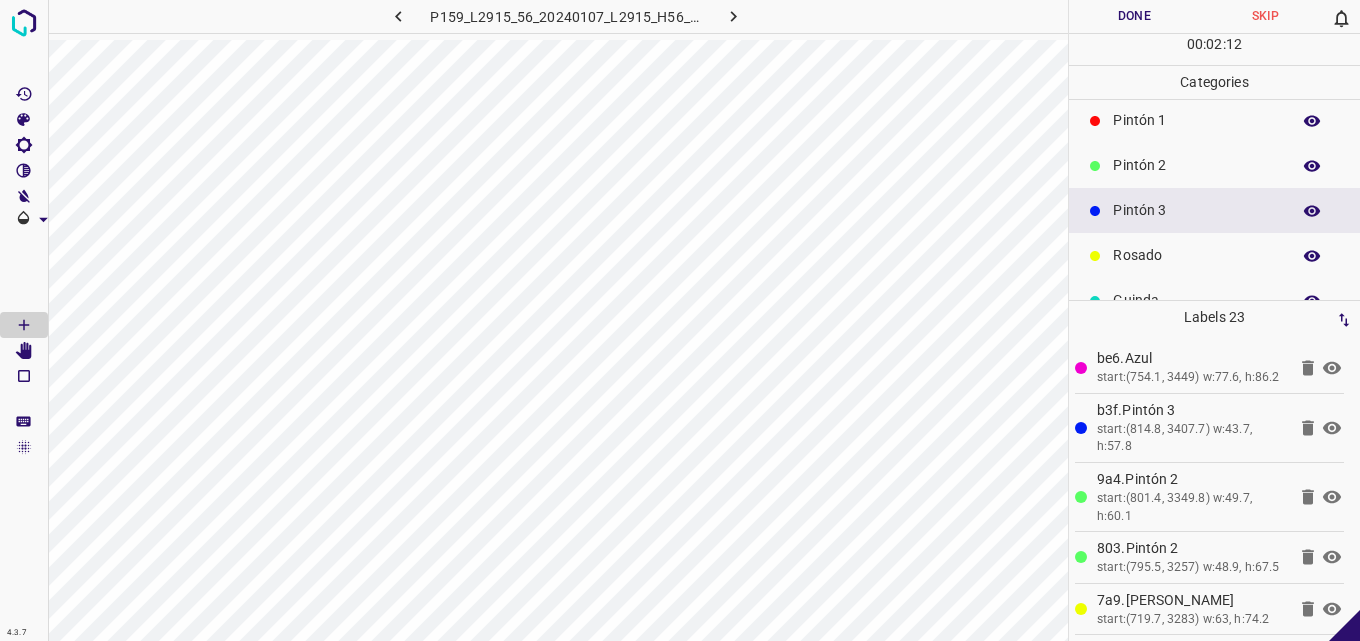 click on "Pintón 2" at bounding box center [1196, 165] 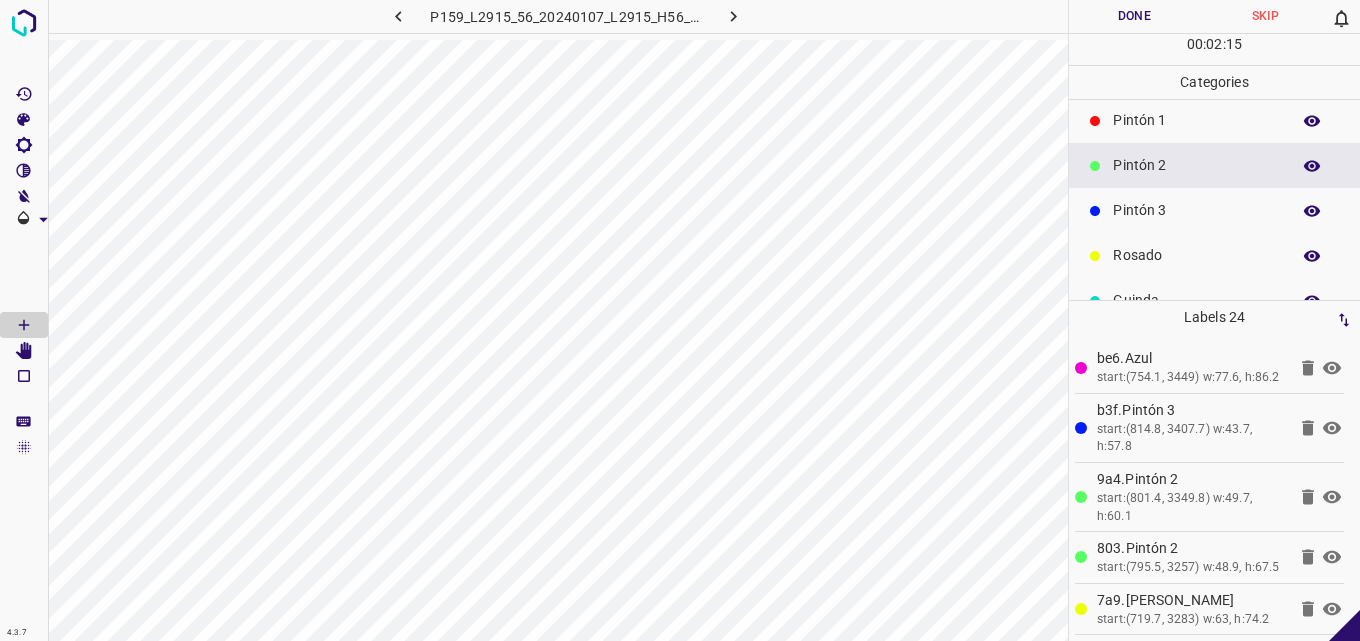 click on "Pintón 1" at bounding box center (1214, 120) 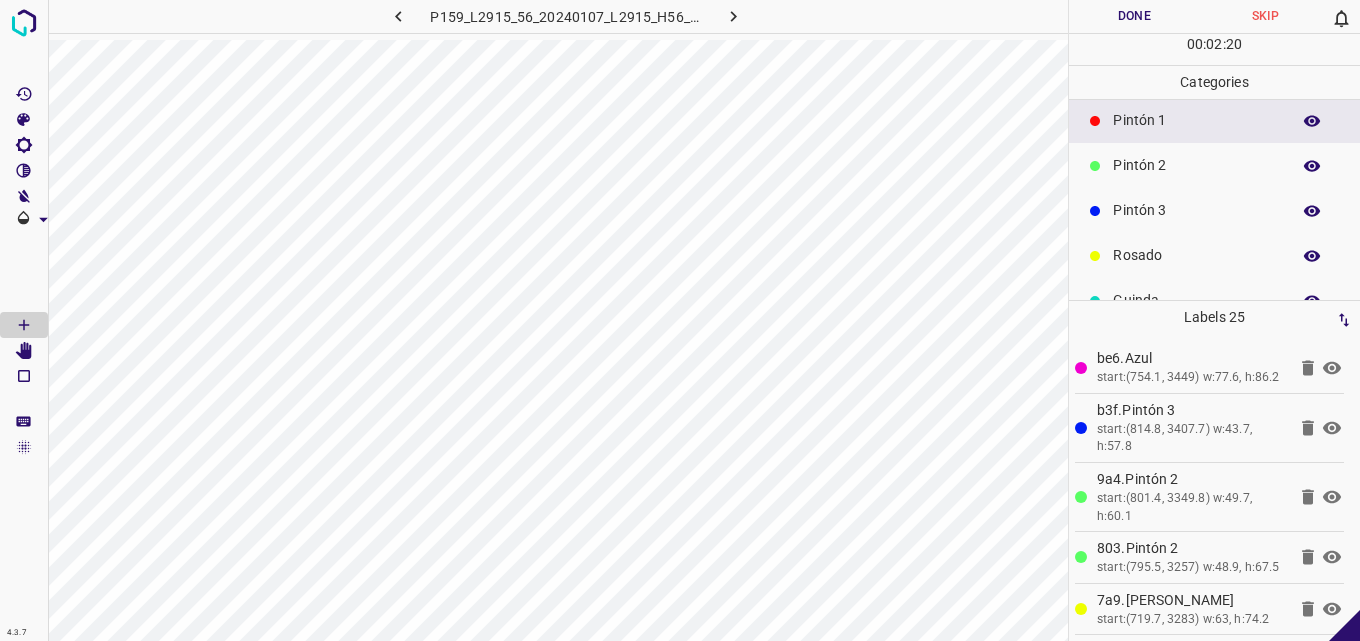scroll, scrollTop: 176, scrollLeft: 0, axis: vertical 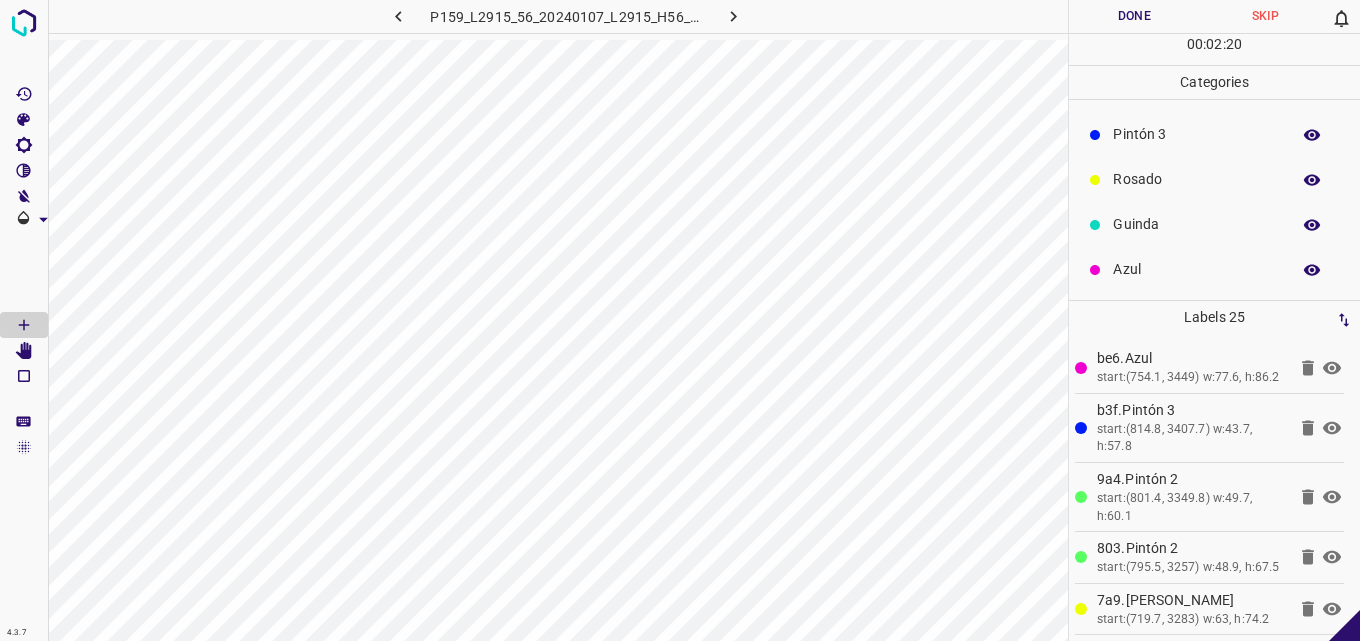 click on "Azul" at bounding box center [1196, 269] 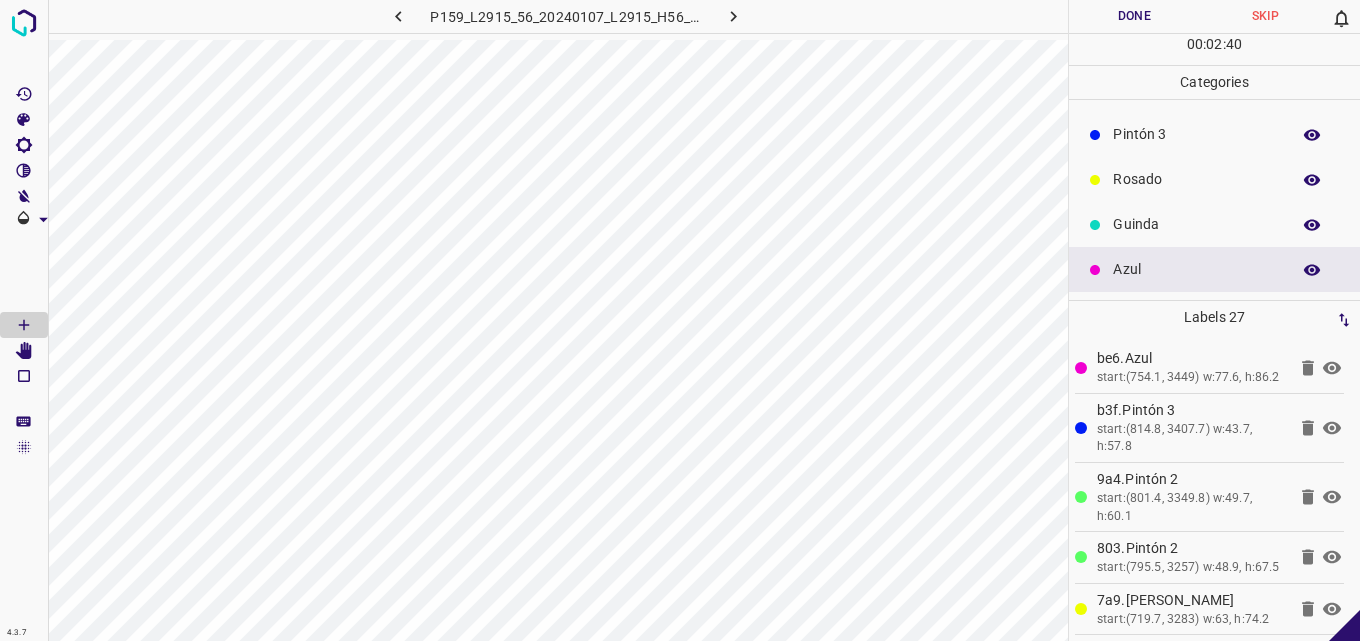 click on "Rosado" at bounding box center [1196, 179] 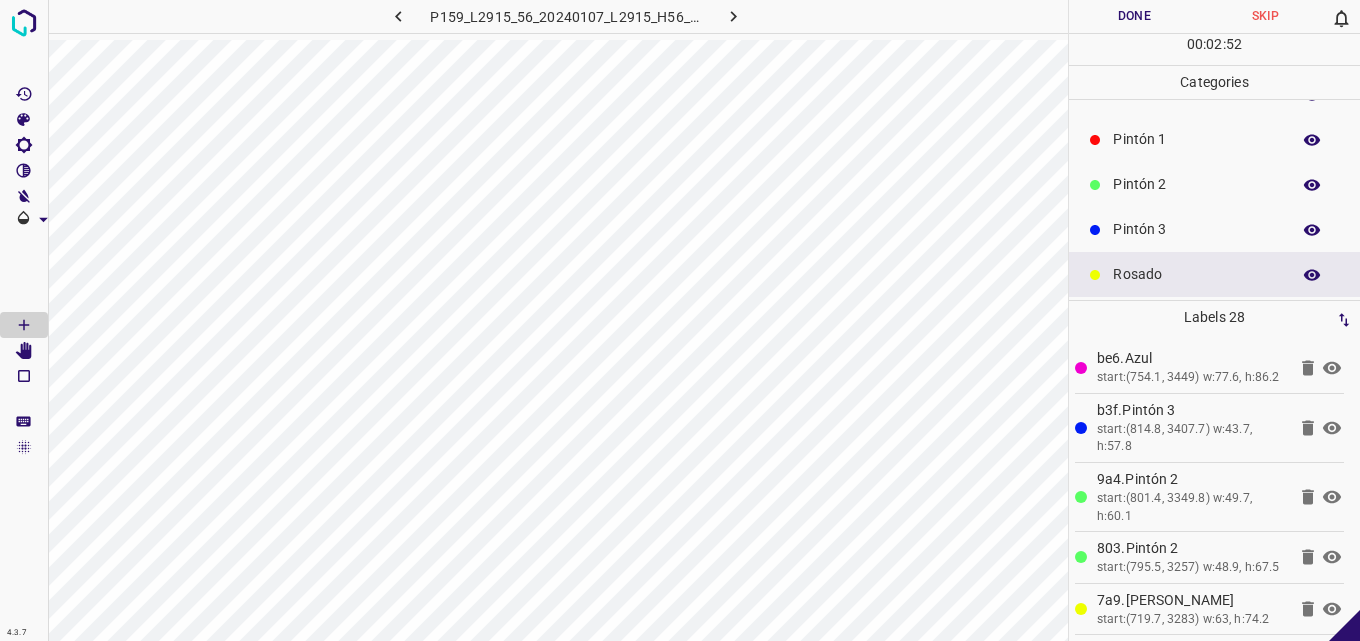 scroll, scrollTop: 0, scrollLeft: 0, axis: both 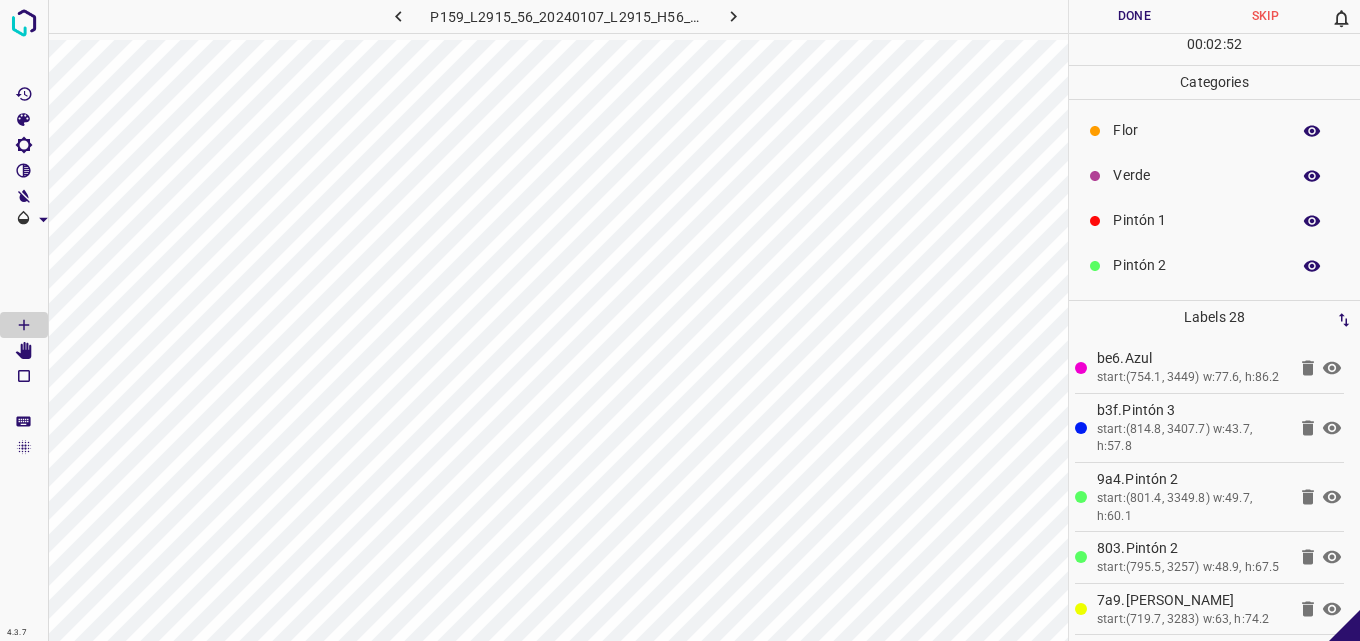 click on "Verde" at bounding box center (1196, 175) 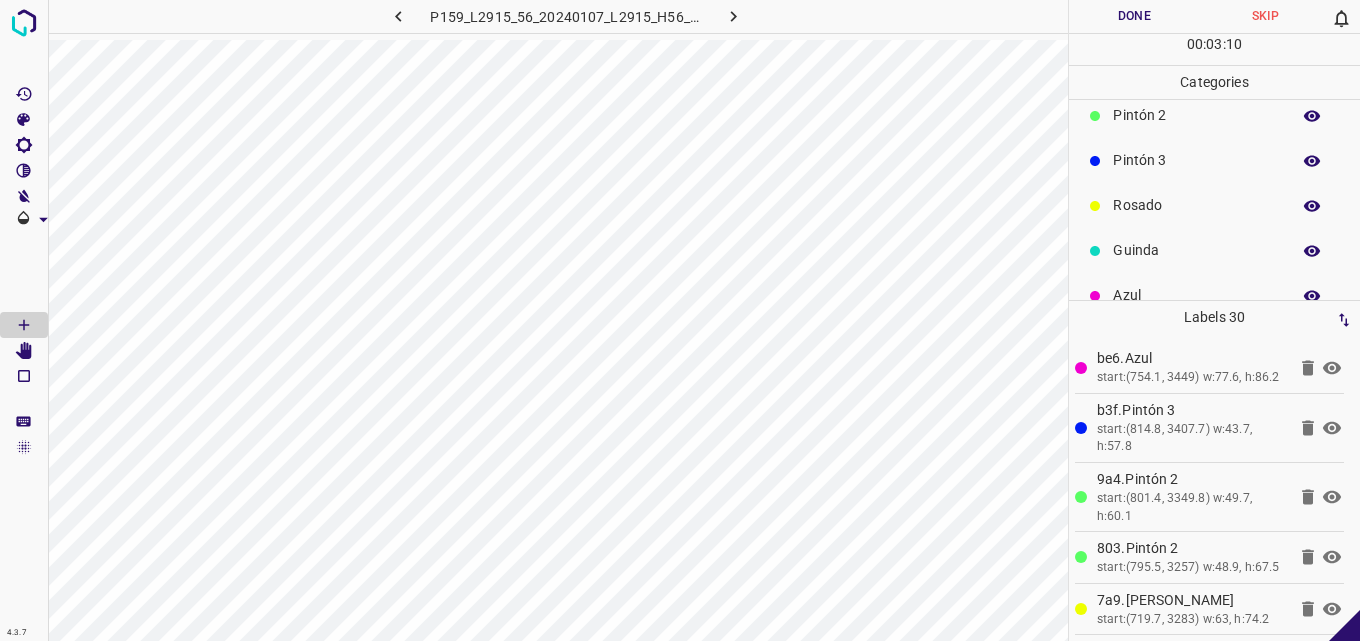 click on "Azul" at bounding box center (1196, 295) 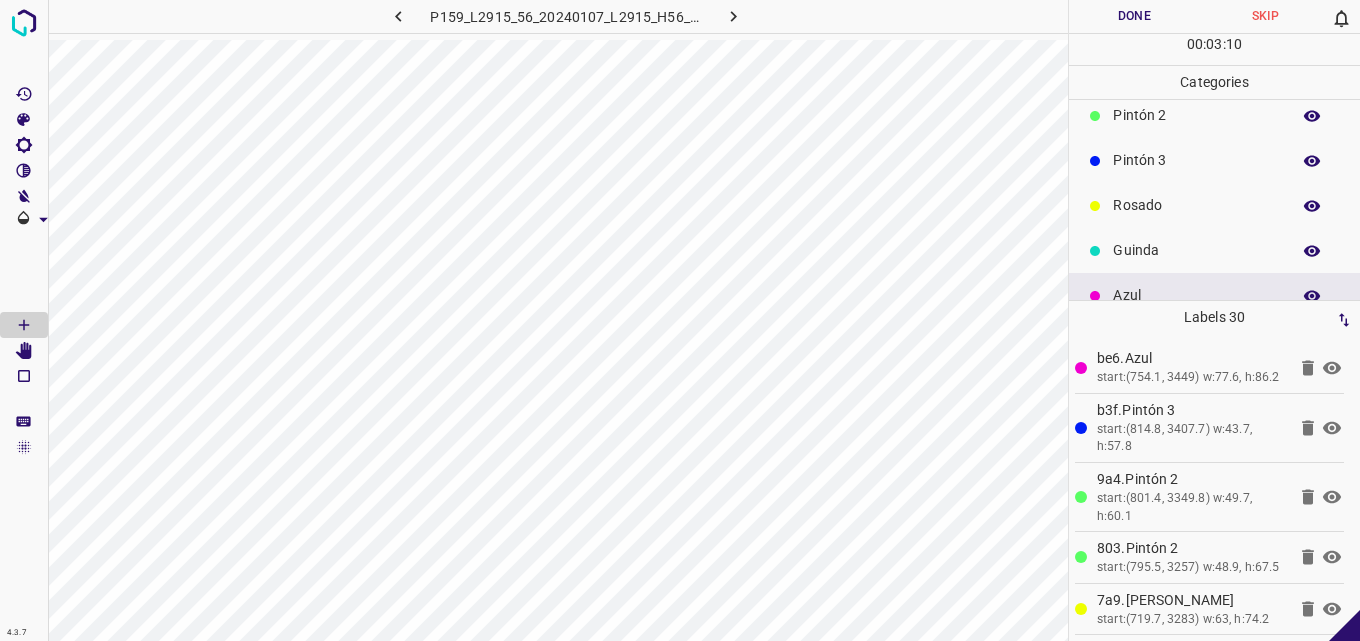 scroll, scrollTop: 176, scrollLeft: 0, axis: vertical 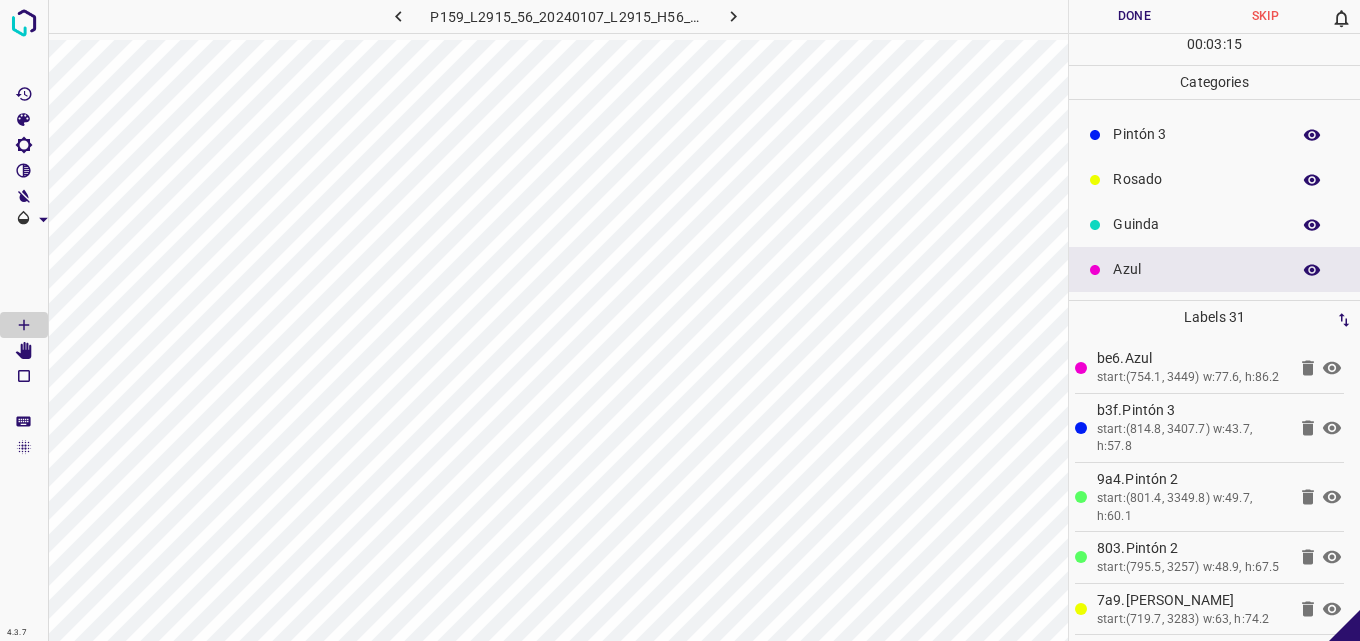 click on "Rosado" at bounding box center [1196, 179] 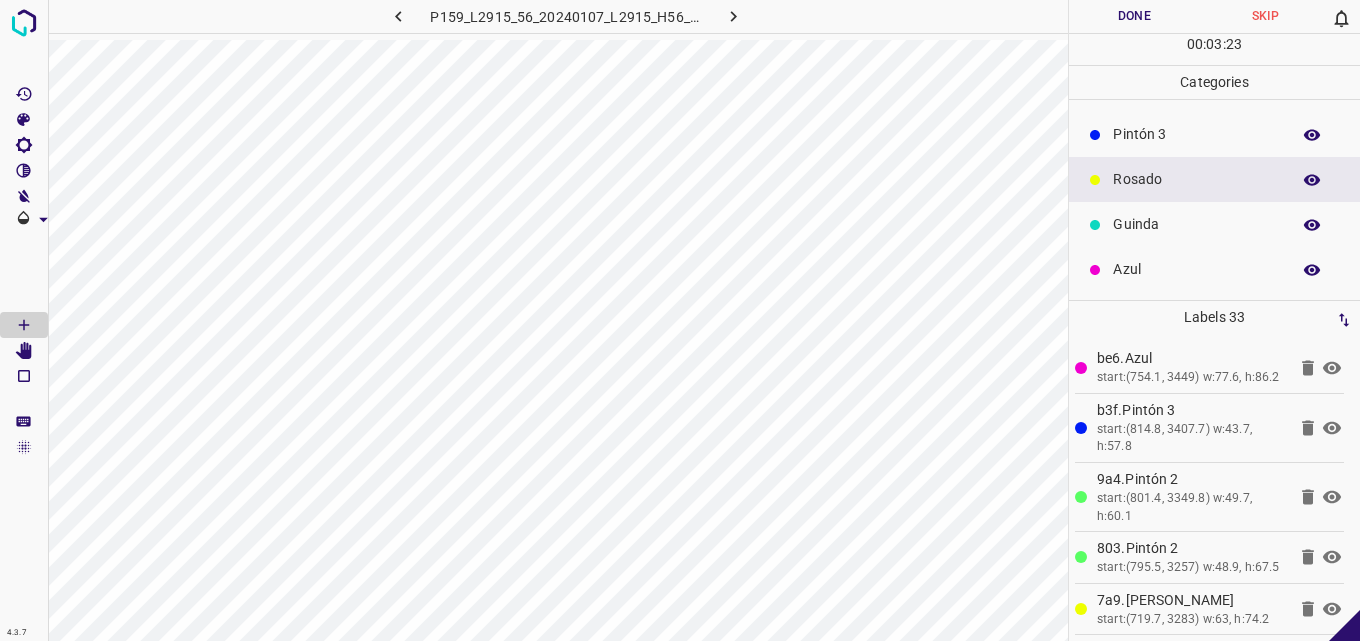 click on "Guinda" at bounding box center [1196, 224] 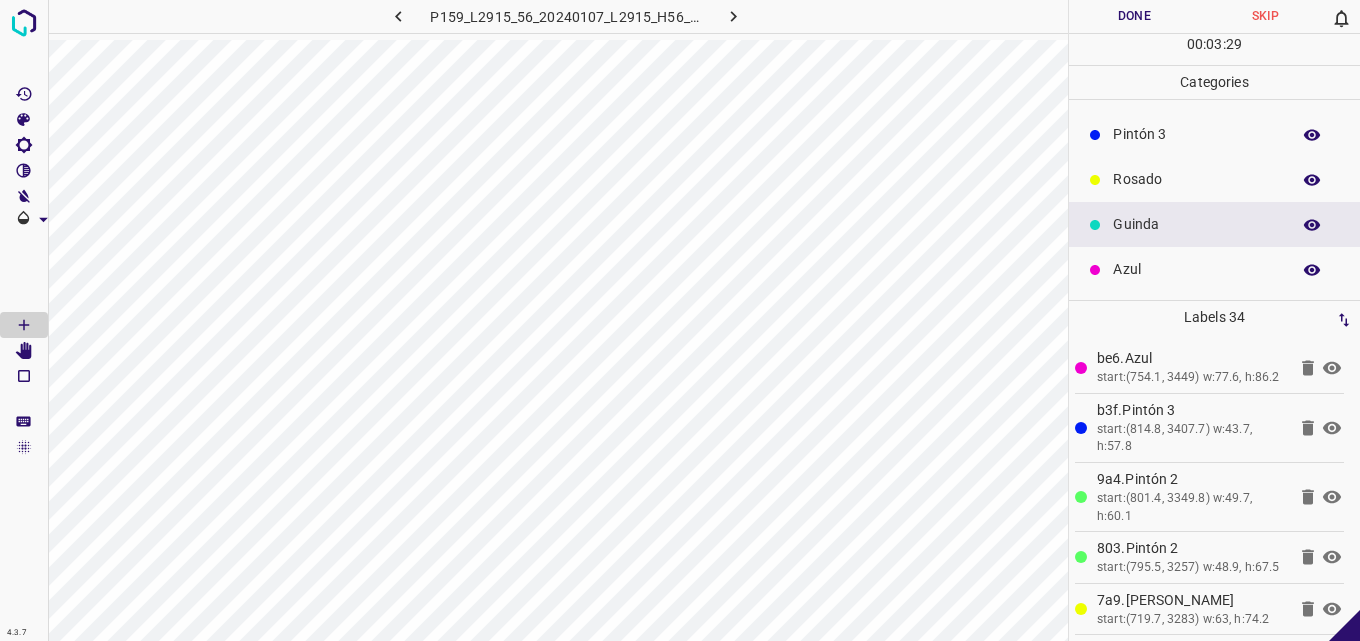 click on "Azul" at bounding box center [1196, 269] 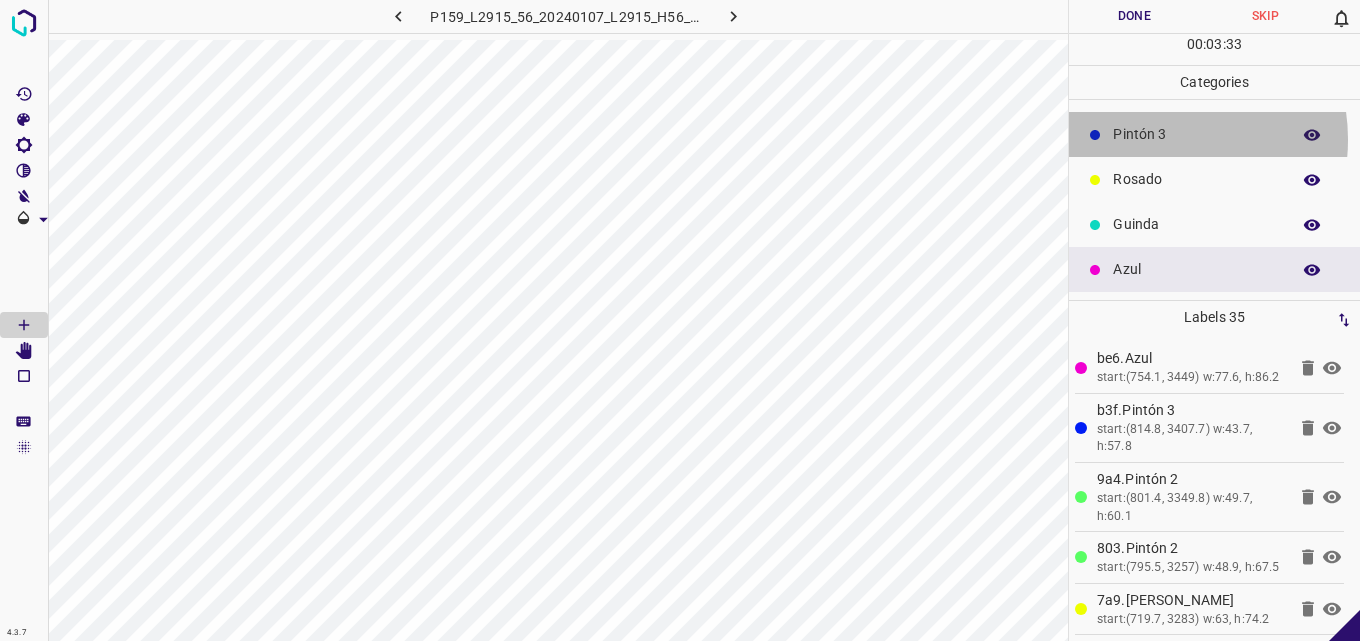 click on "Pintón 3" at bounding box center (1196, 134) 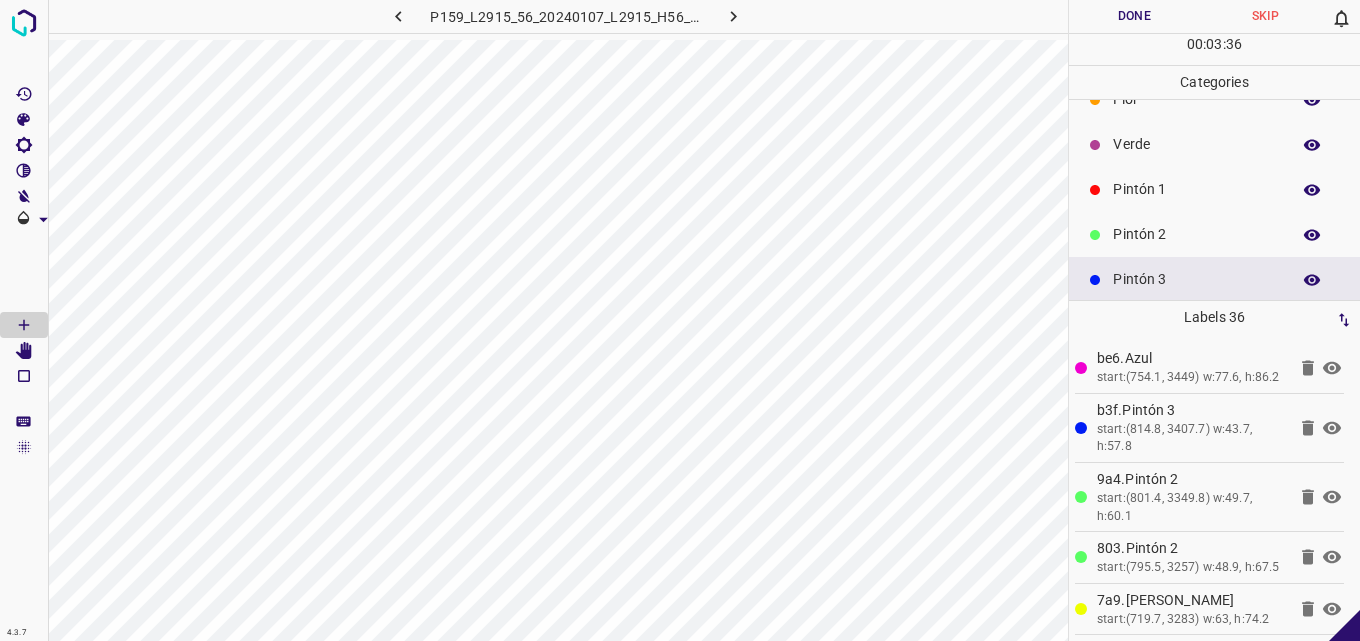 scroll, scrollTop: 0, scrollLeft: 0, axis: both 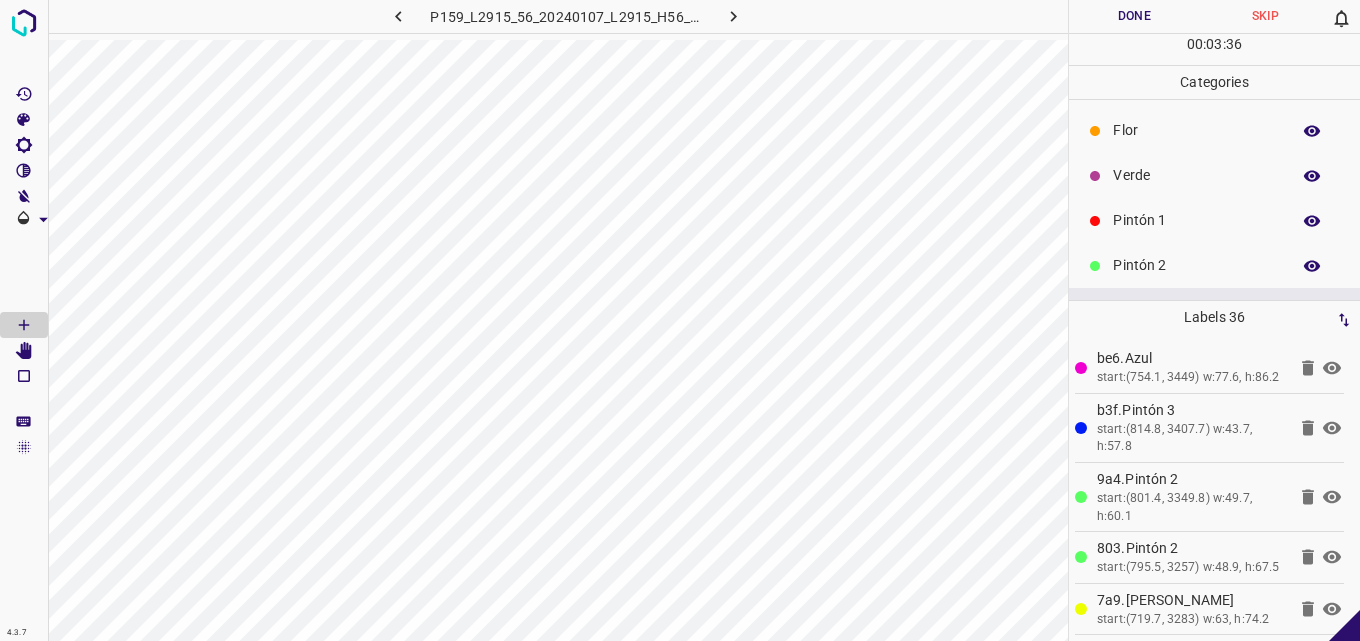 click on "Pintón 2" at bounding box center [1196, 265] 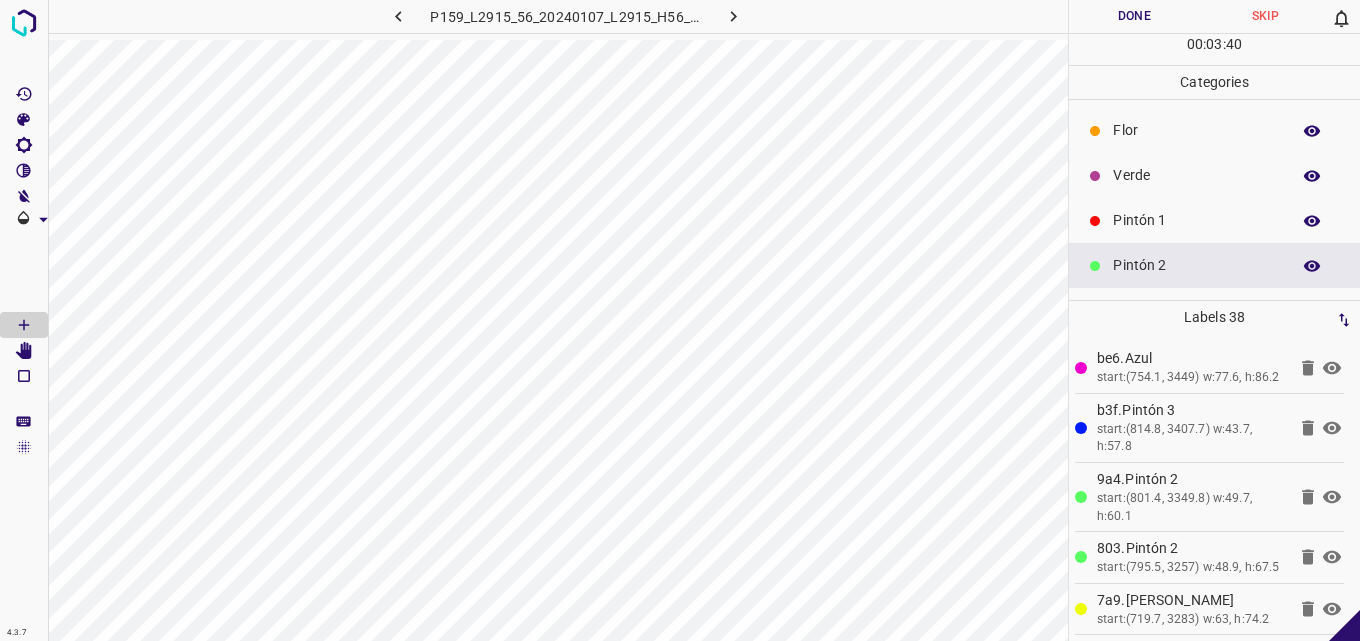 scroll, scrollTop: 176, scrollLeft: 0, axis: vertical 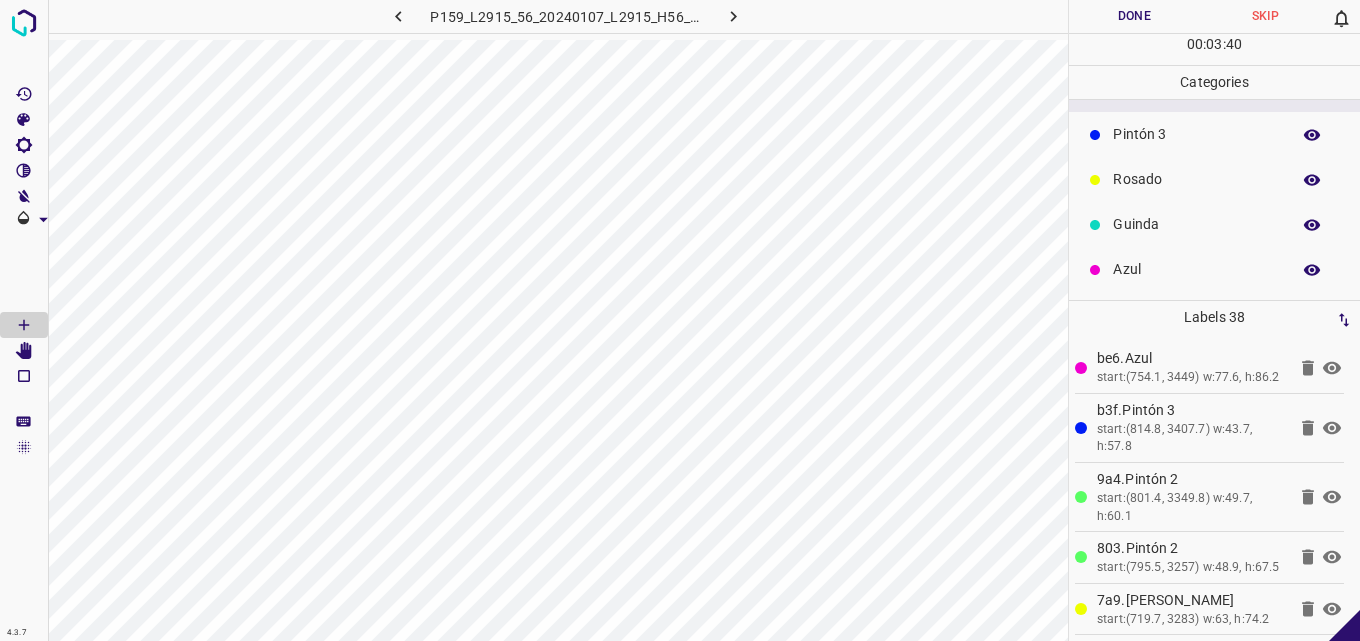 click on "Azul" at bounding box center (1196, 269) 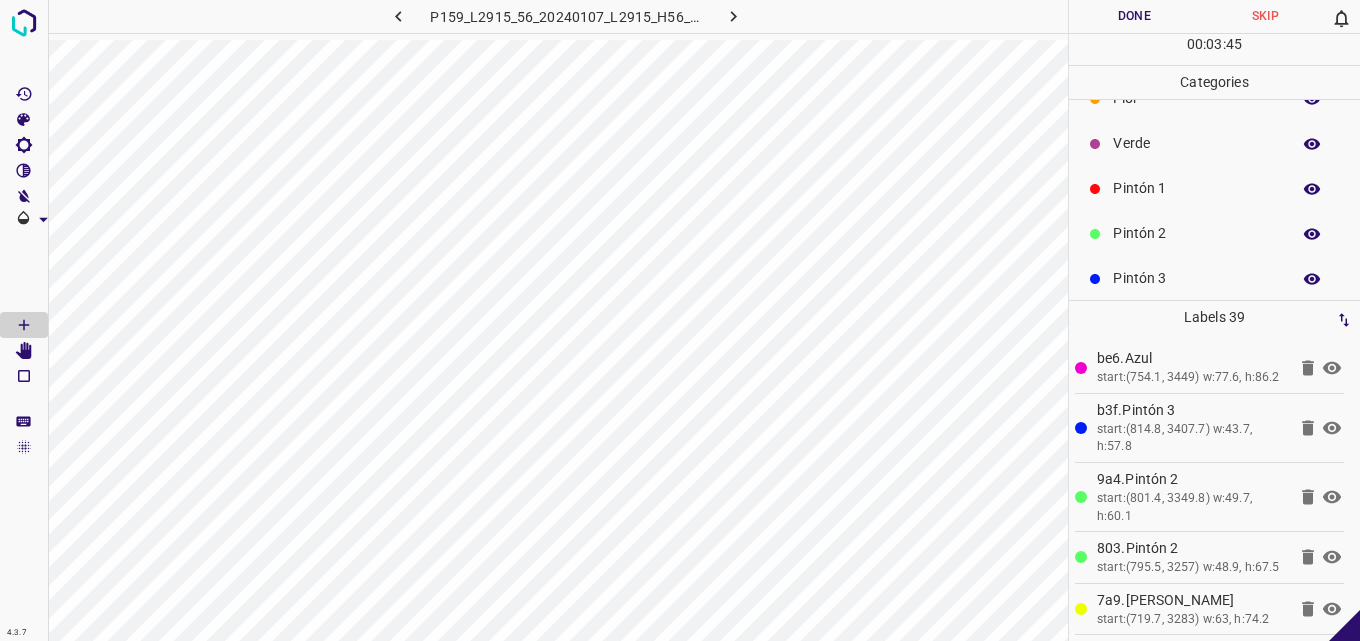 scroll, scrollTop: 0, scrollLeft: 0, axis: both 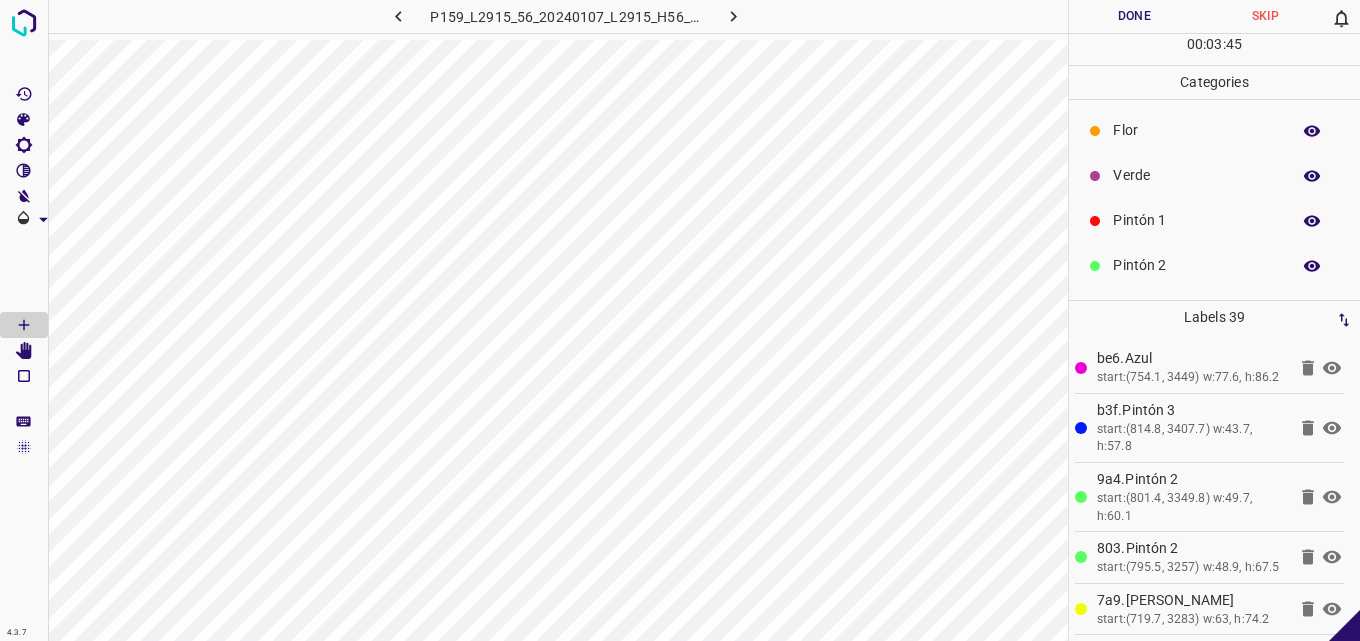 click on "Verde" at bounding box center (1196, 175) 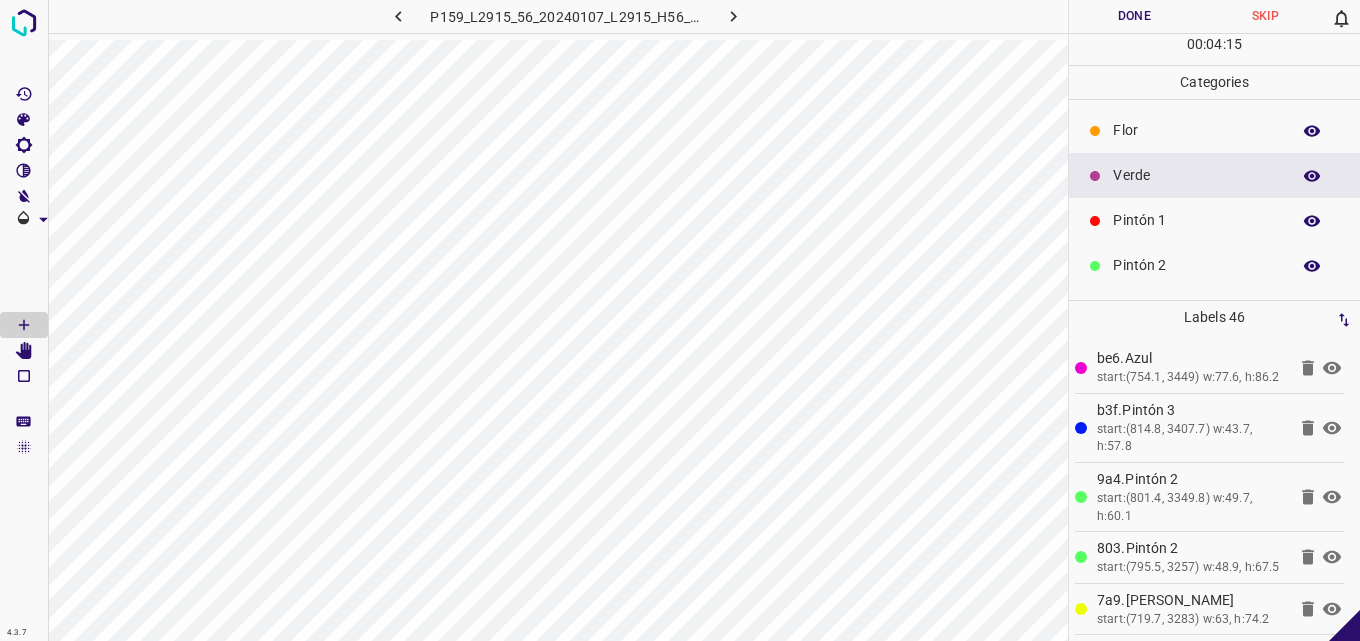 scroll, scrollTop: 176, scrollLeft: 0, axis: vertical 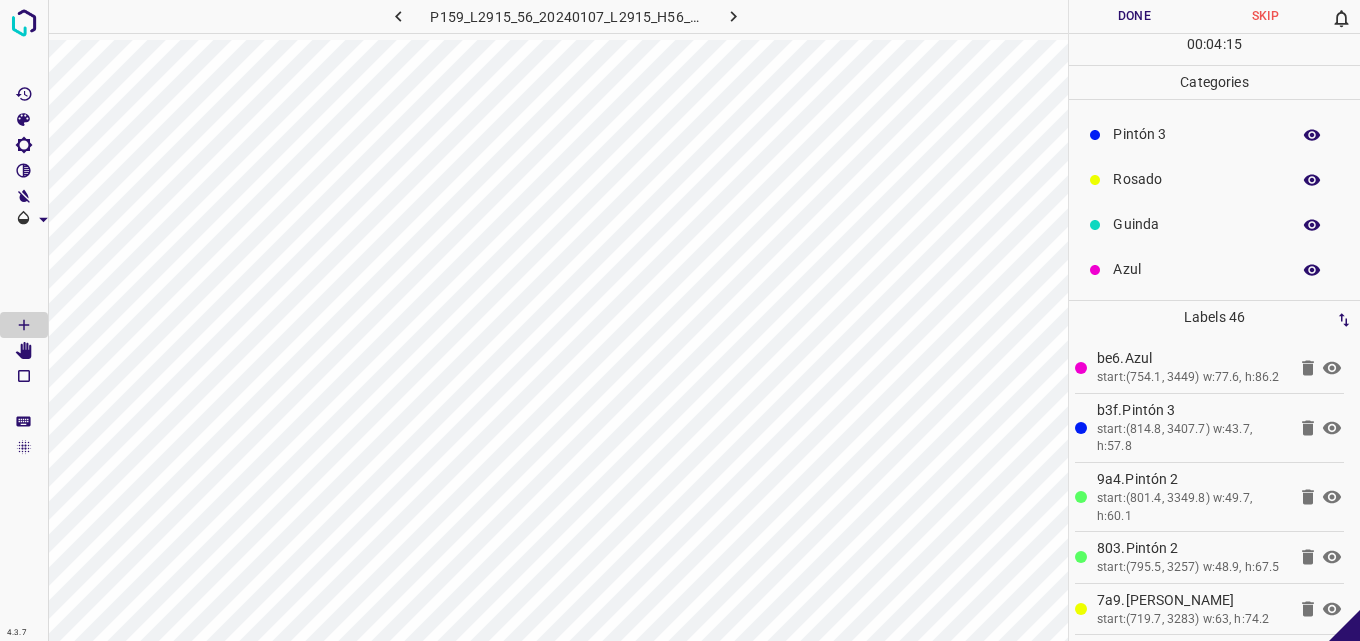 click on "Guinda" at bounding box center (1196, 224) 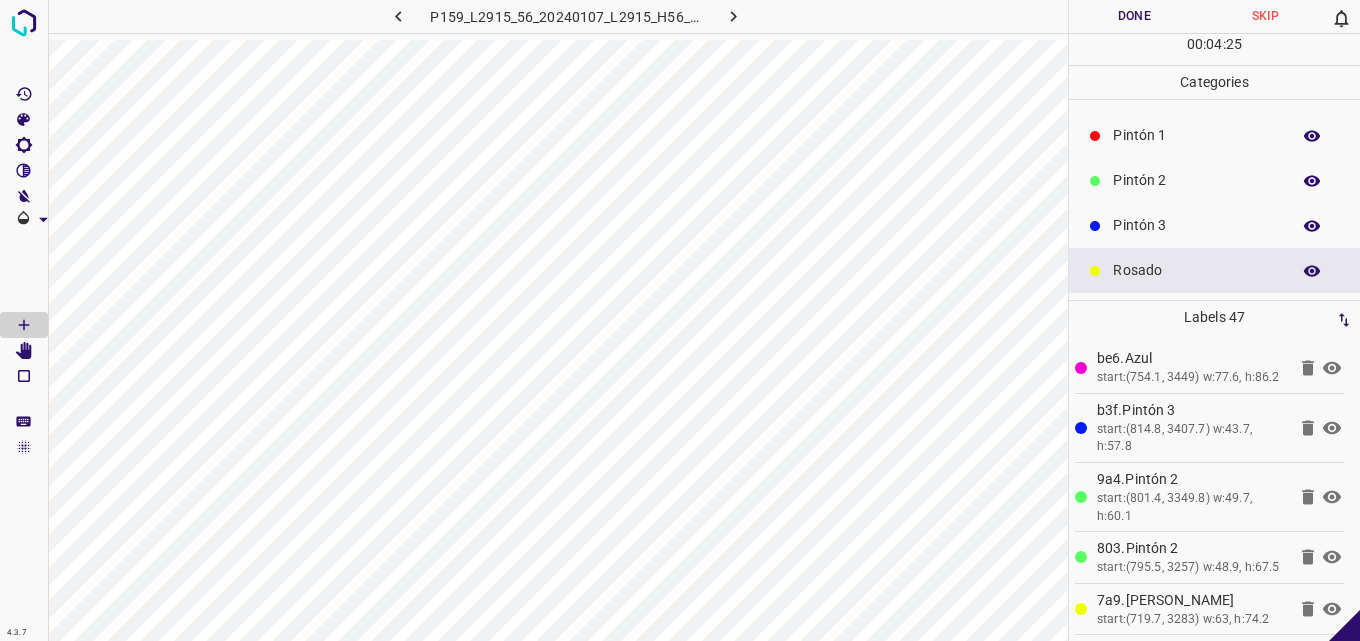 scroll, scrollTop: 0, scrollLeft: 0, axis: both 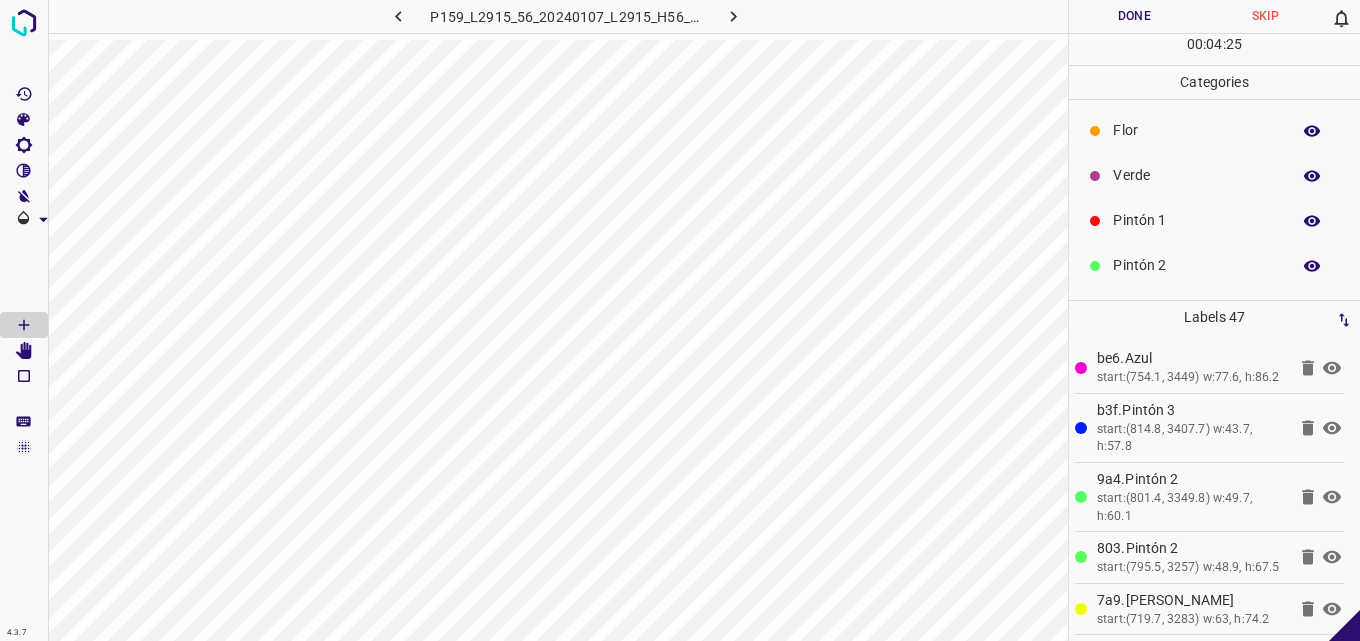 click on "Pintón 2" at bounding box center (1214, 265) 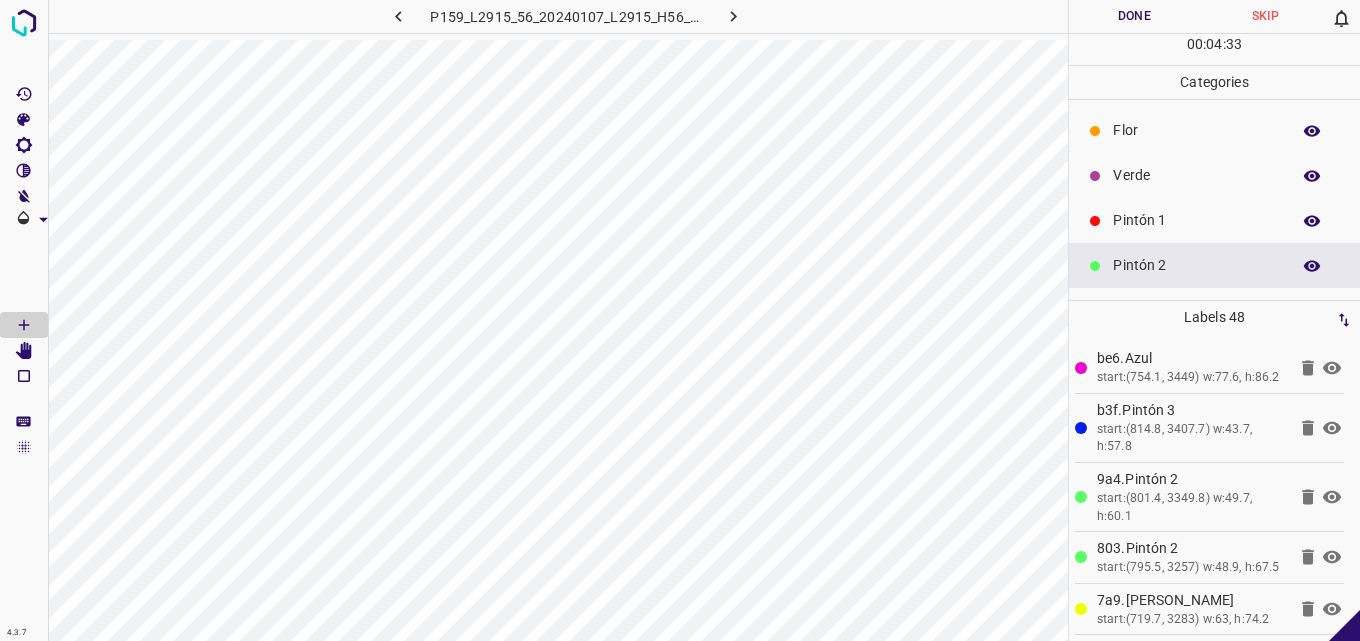 click on "Verde" at bounding box center [1196, 175] 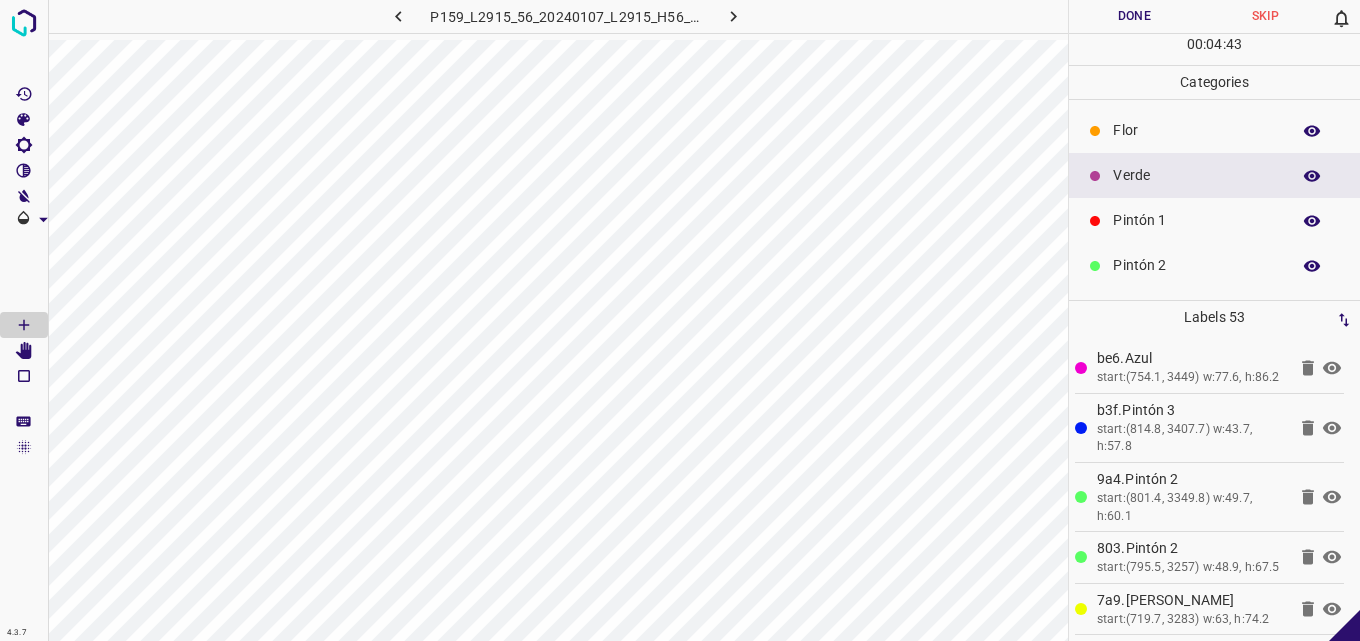 click on "Pintón 1" at bounding box center (1214, 220) 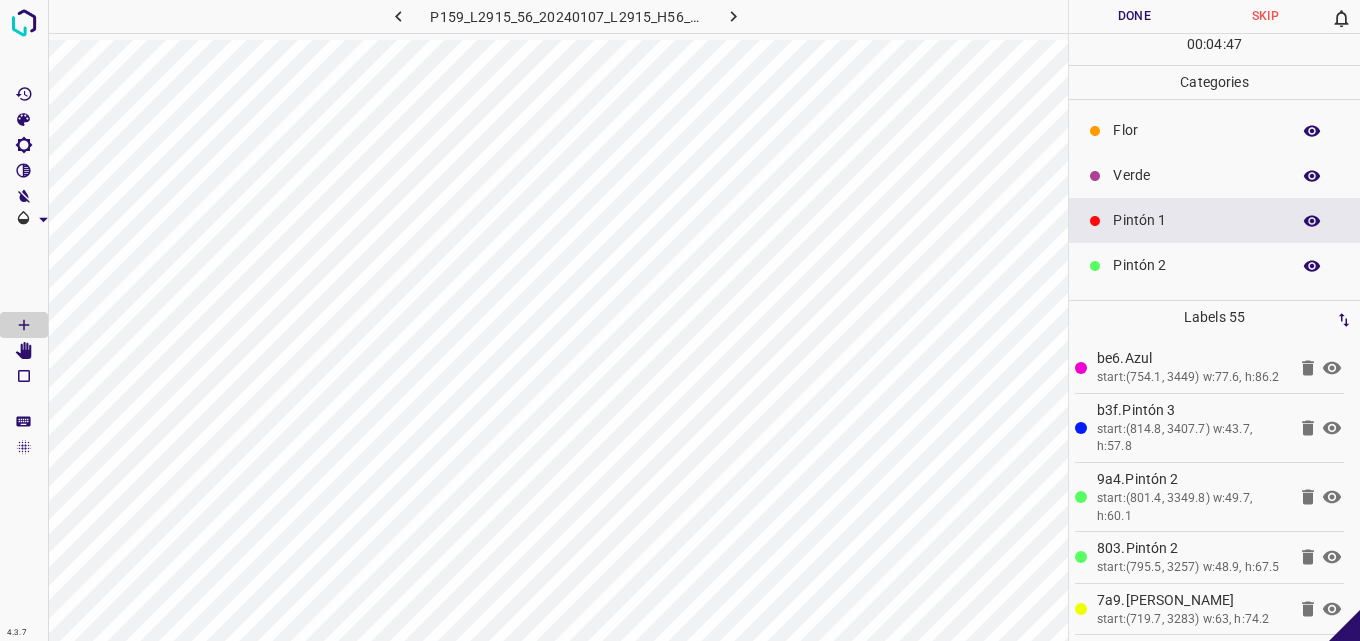 click on "Verde" at bounding box center (1196, 175) 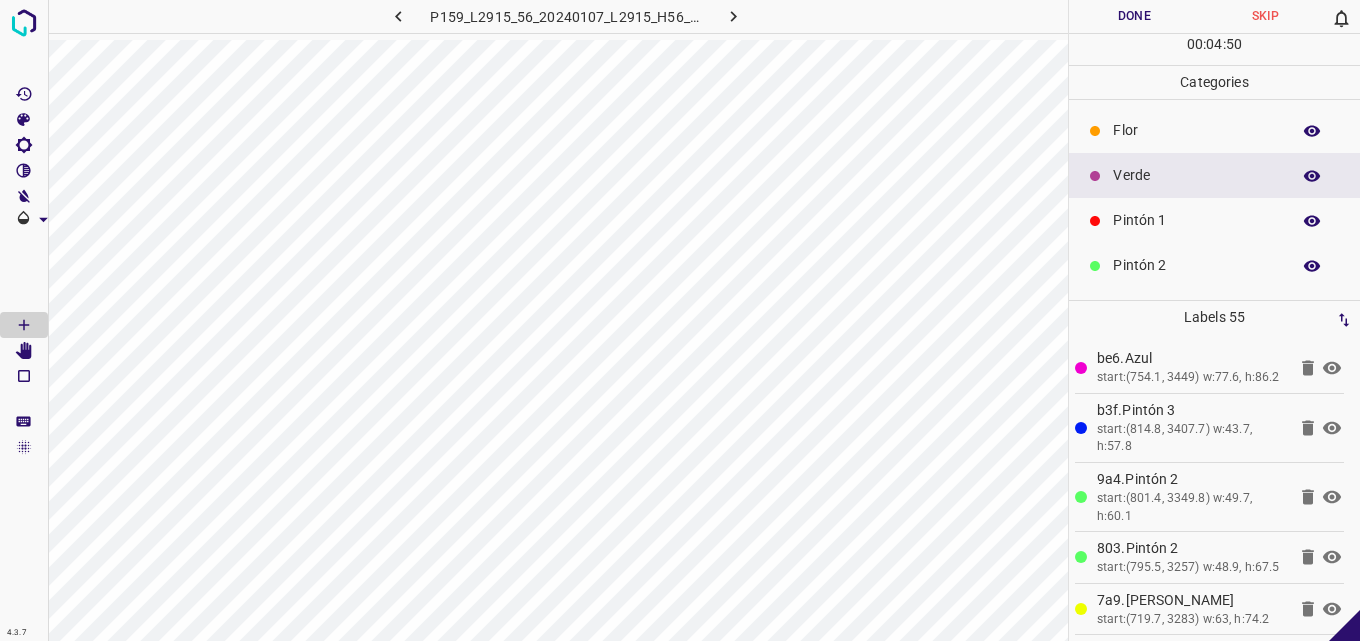 click on "Pintón 2" at bounding box center (1214, 265) 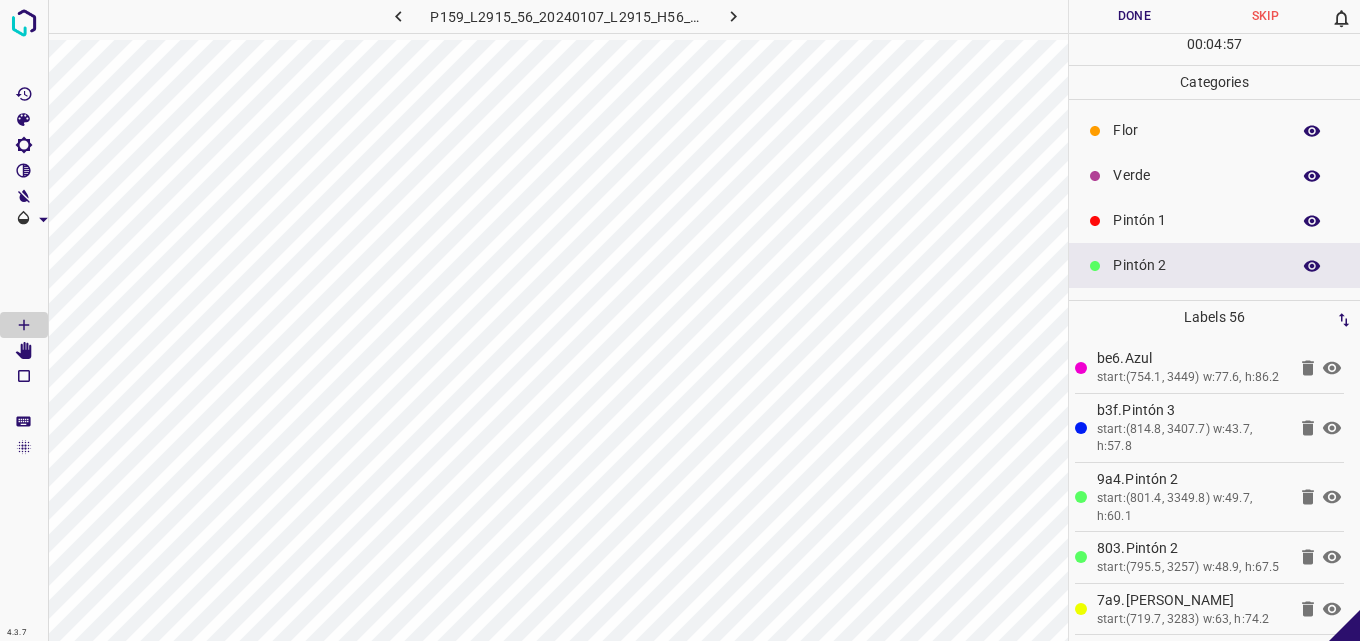 click on "Verde" at bounding box center [1196, 175] 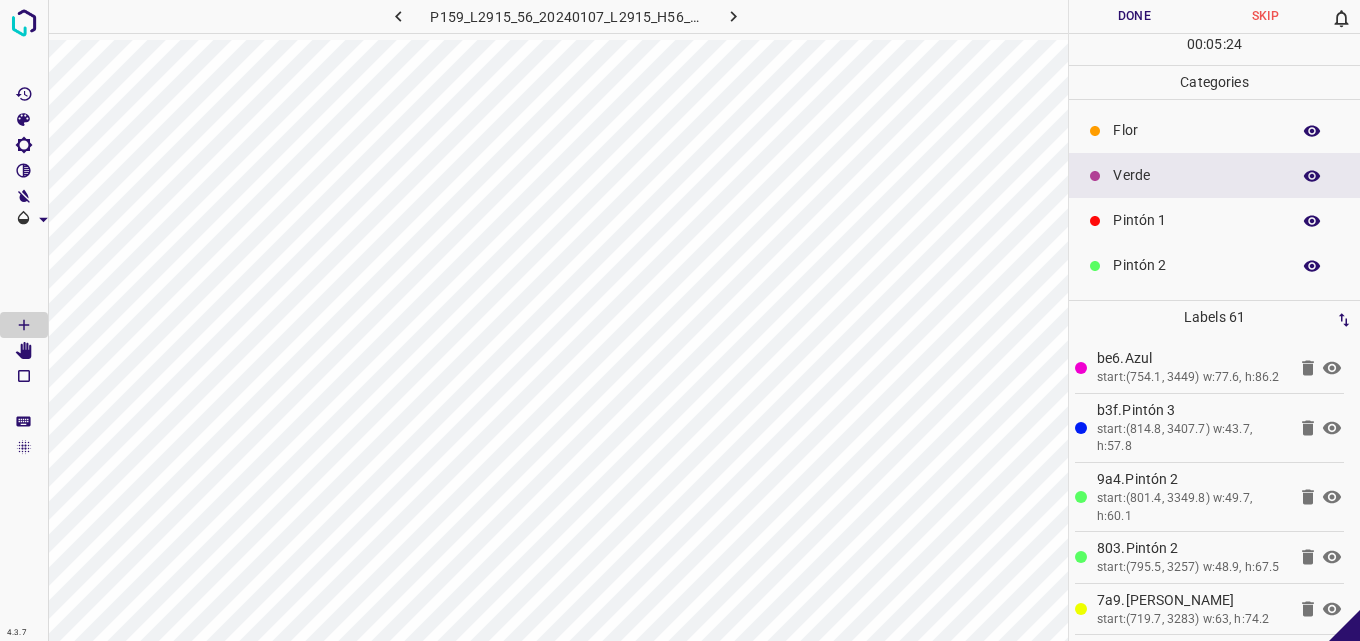 click on "Pintón 2" at bounding box center (1214, 265) 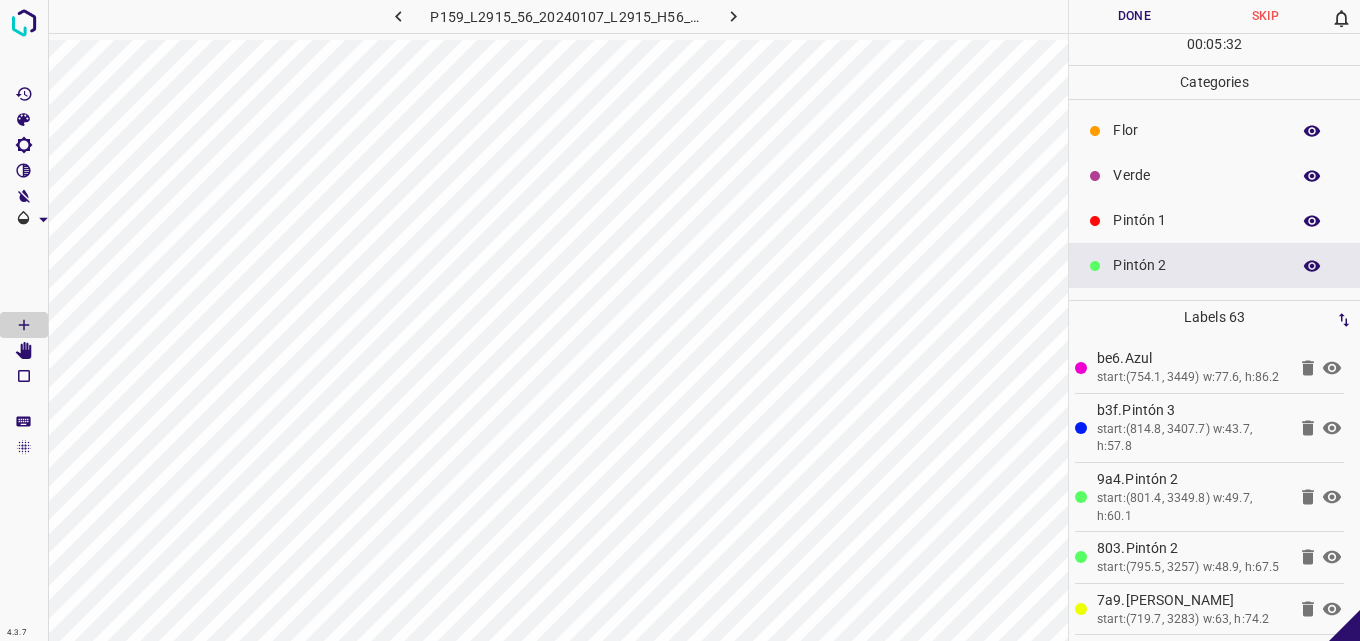 click on "Pintón 1" at bounding box center (1214, 220) 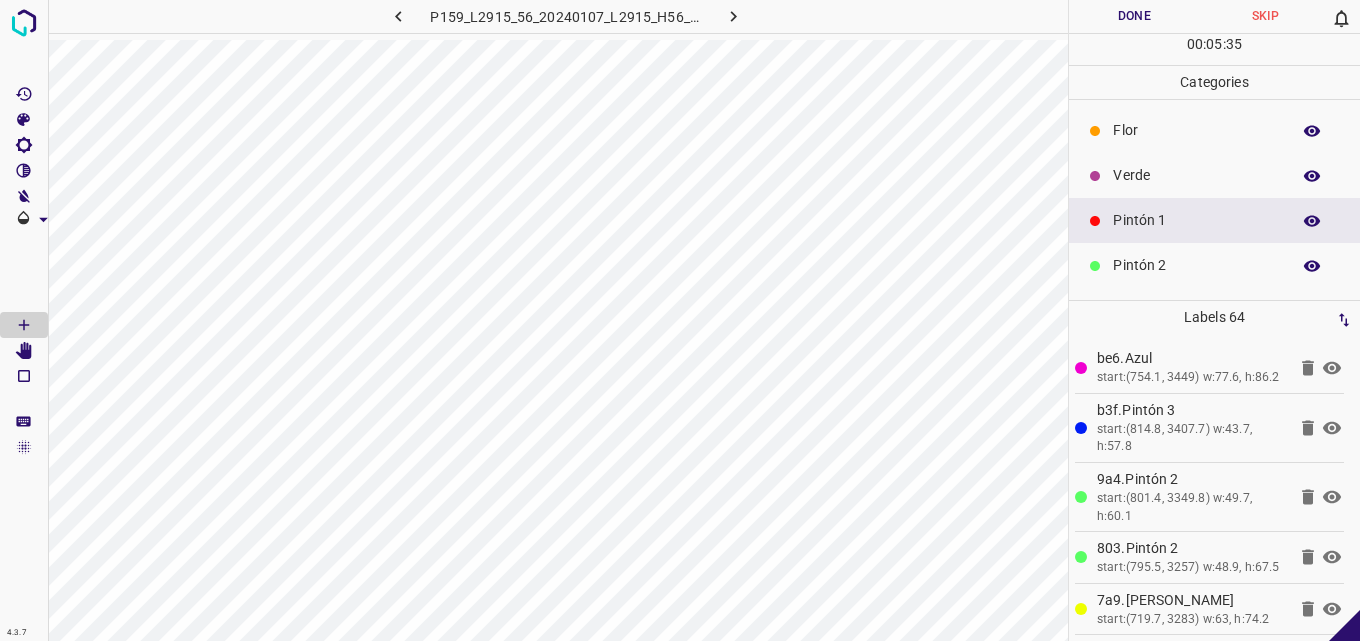 scroll, scrollTop: 100, scrollLeft: 0, axis: vertical 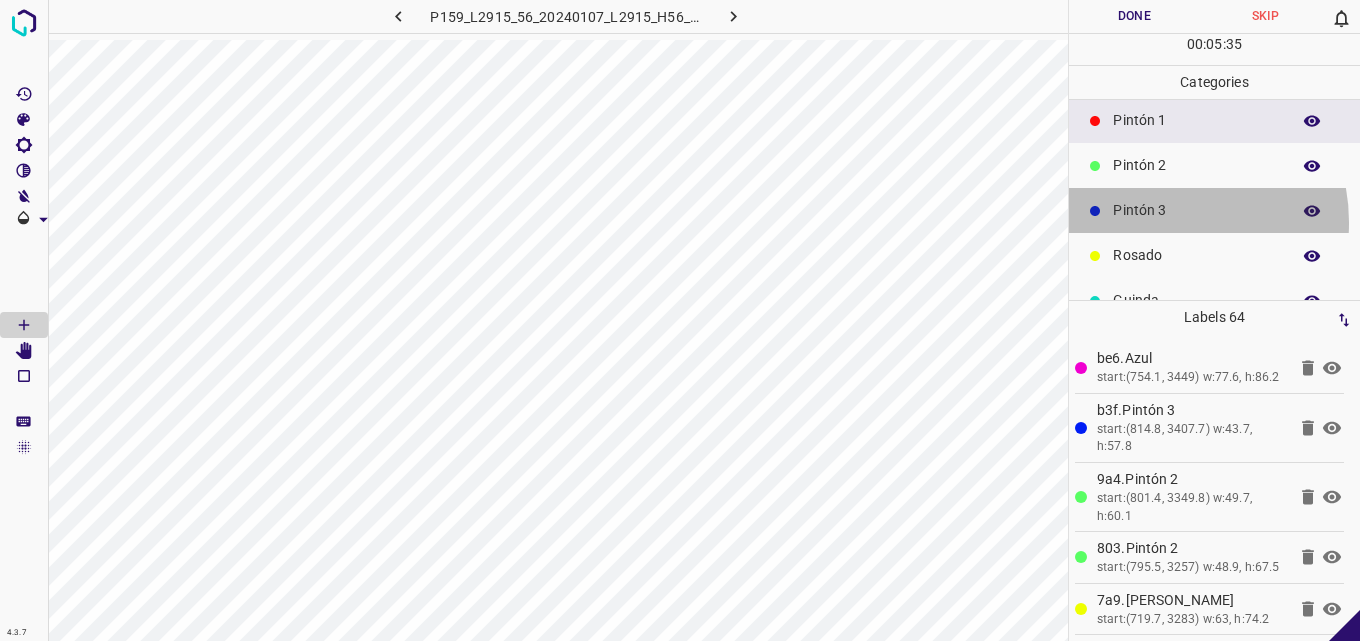 drag, startPoint x: 1159, startPoint y: 222, endPoint x: 1101, endPoint y: 223, distance: 58.00862 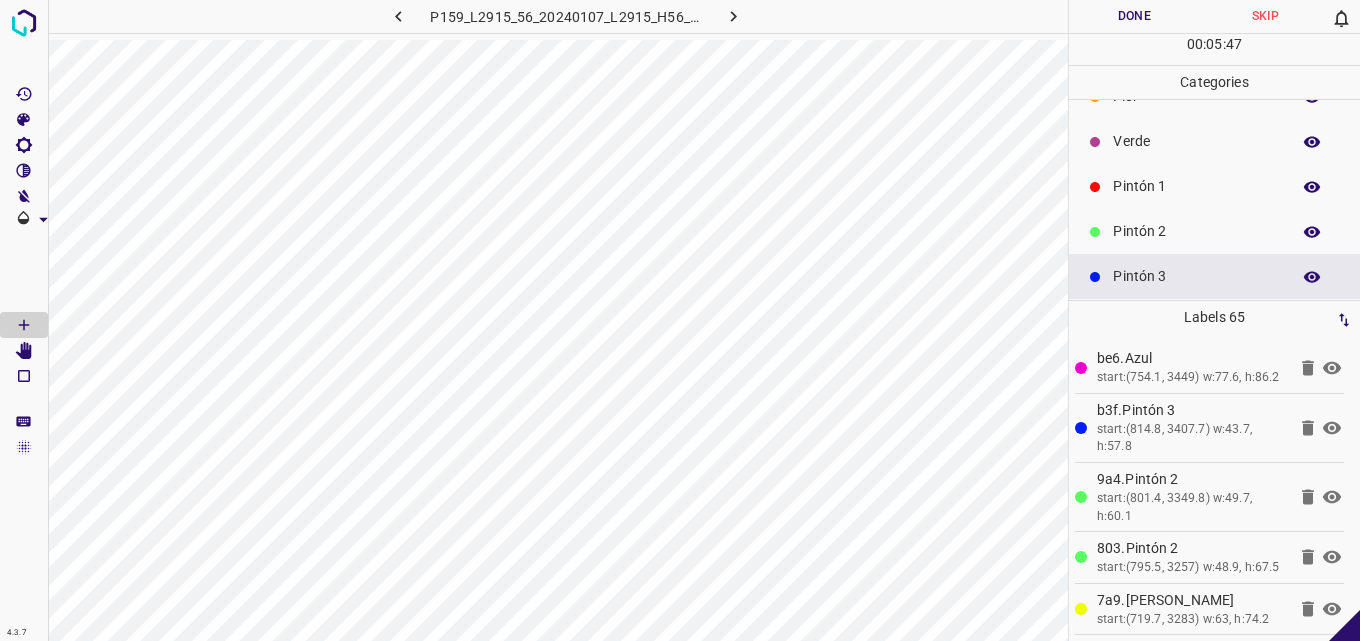 scroll, scrollTop: 0, scrollLeft: 0, axis: both 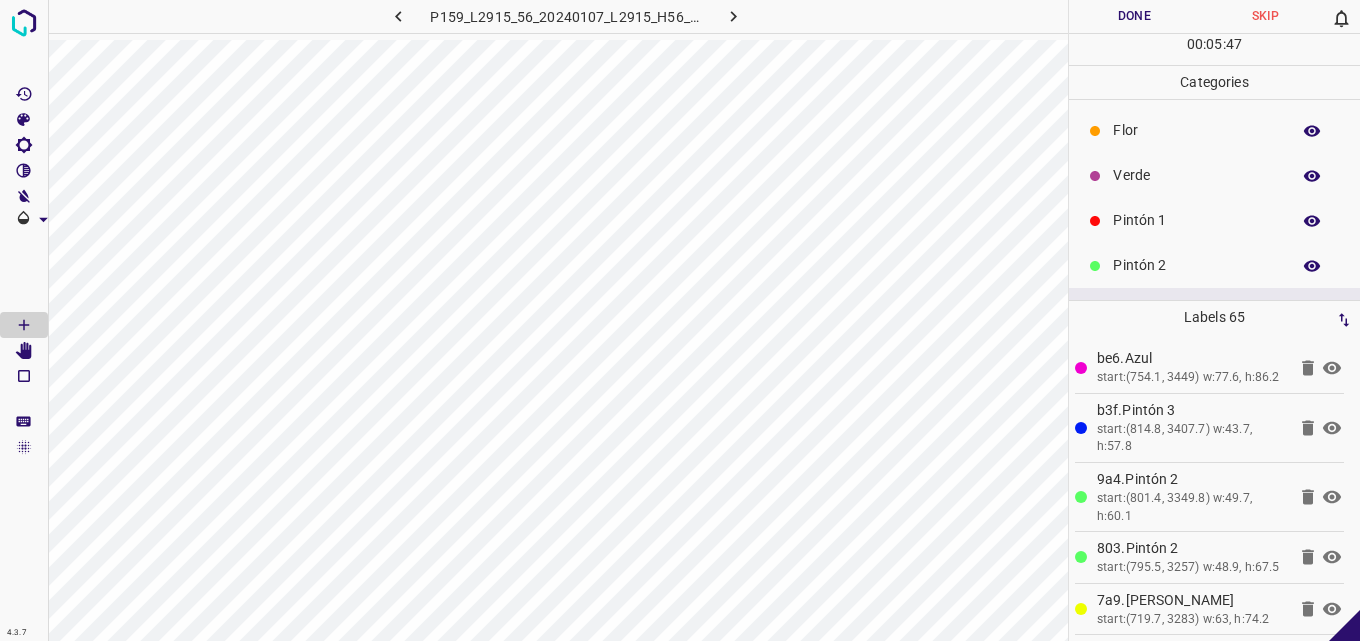 click on "Flor" at bounding box center (1214, 130) 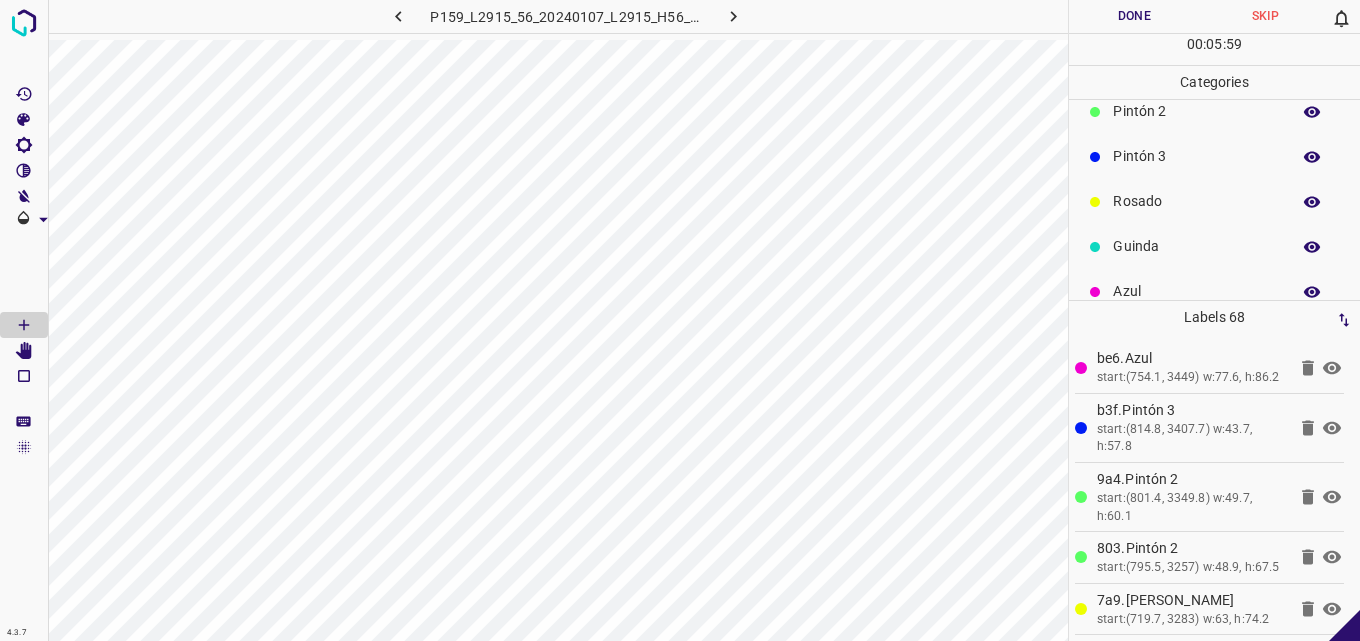scroll, scrollTop: 176, scrollLeft: 0, axis: vertical 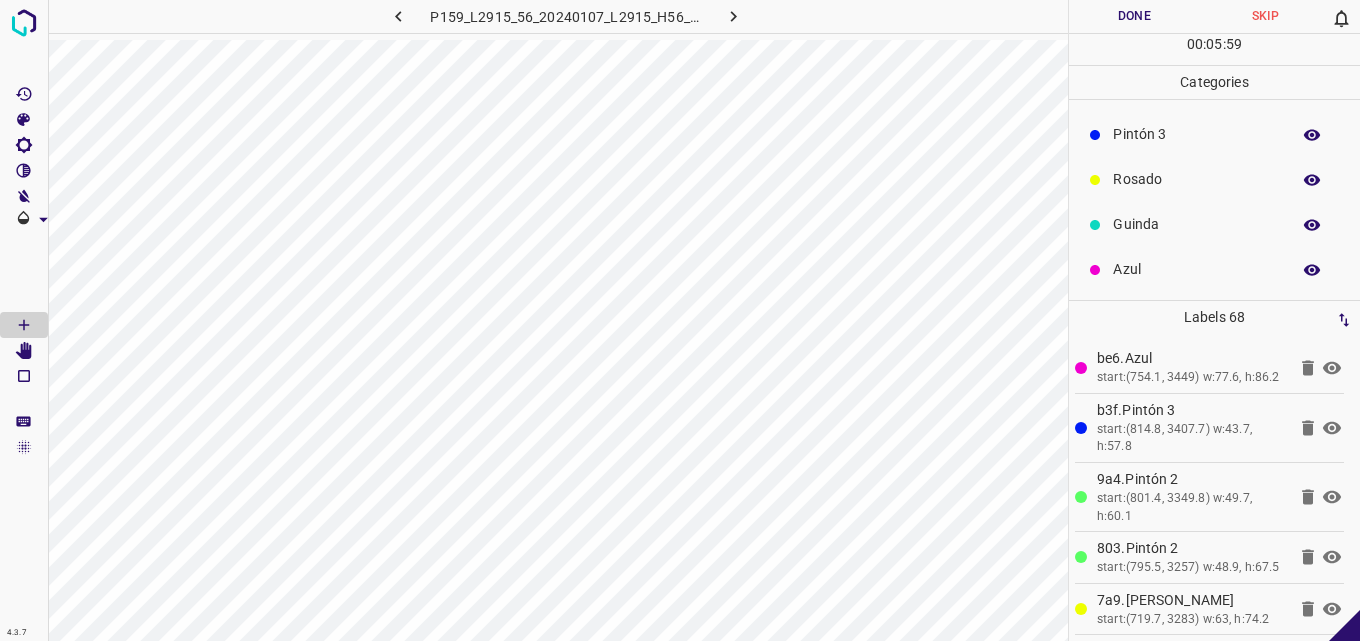 click on "Azul" at bounding box center [1196, 269] 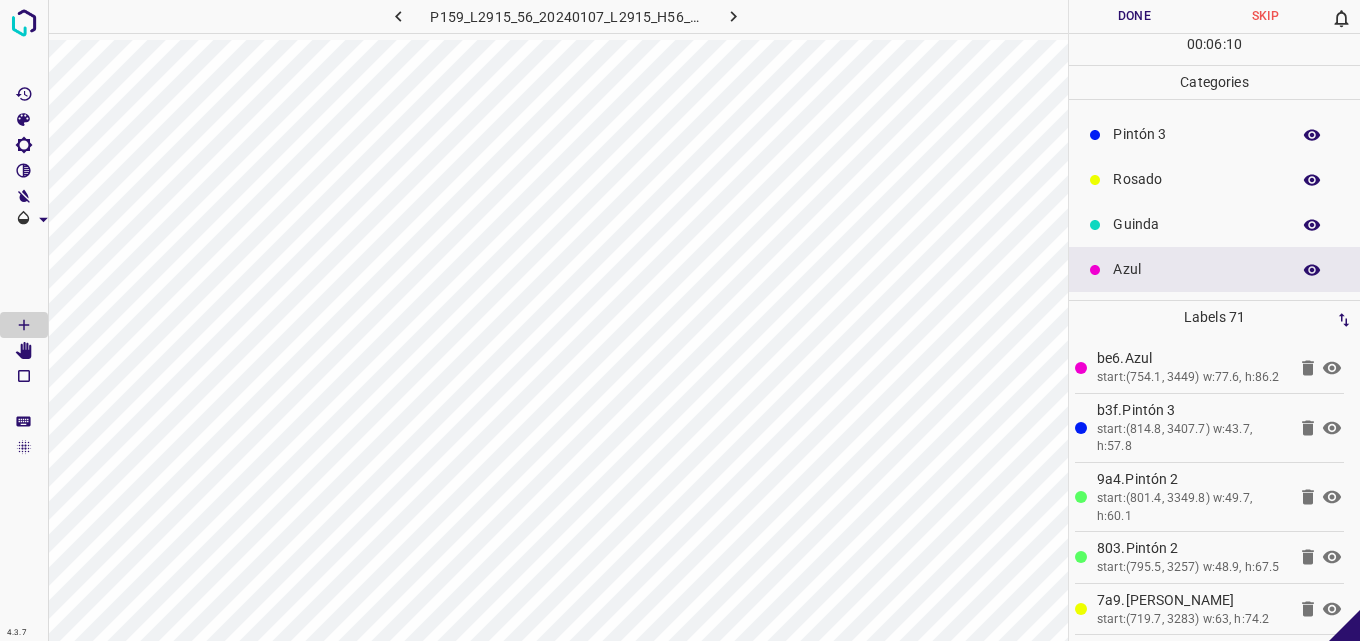 click on "Rosado" at bounding box center (1196, 179) 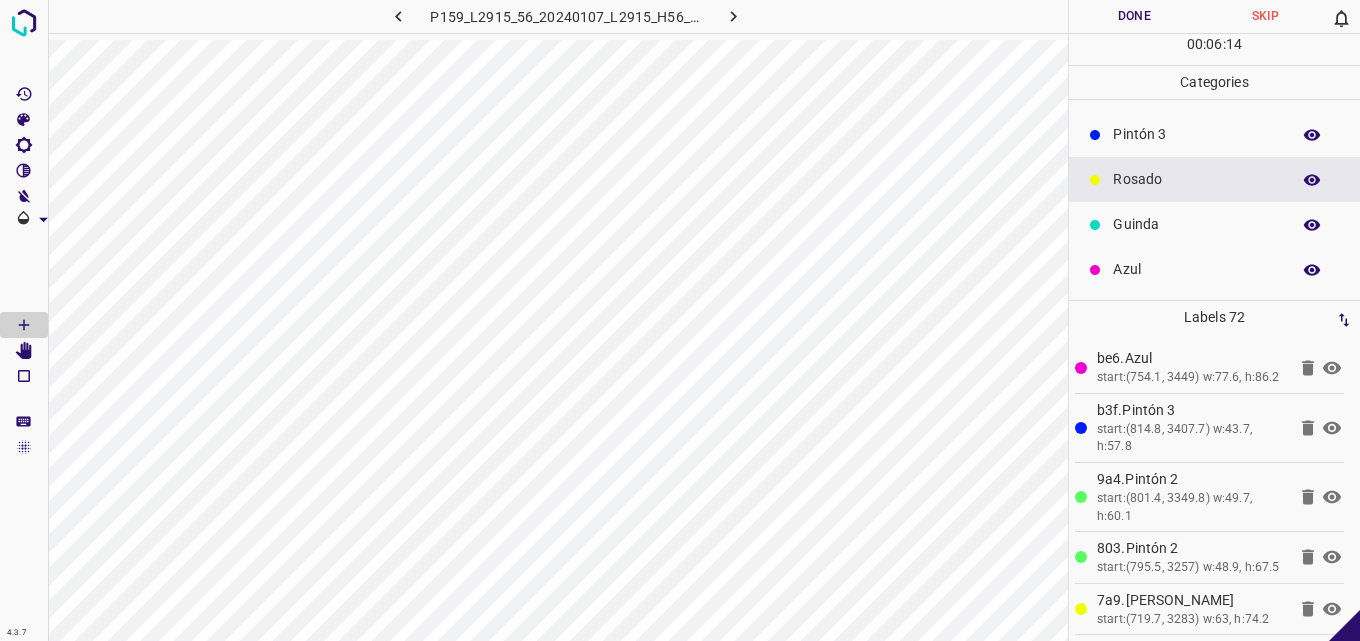 click on "Pintón 3" at bounding box center [1196, 134] 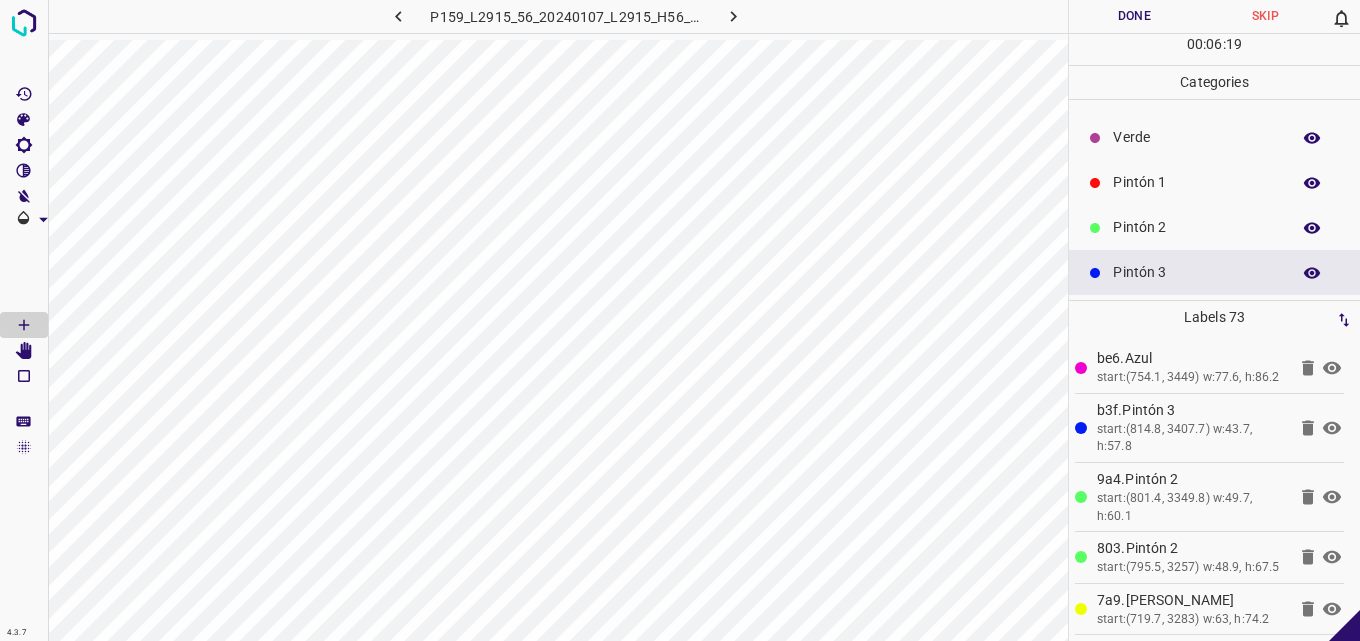 scroll, scrollTop: 0, scrollLeft: 0, axis: both 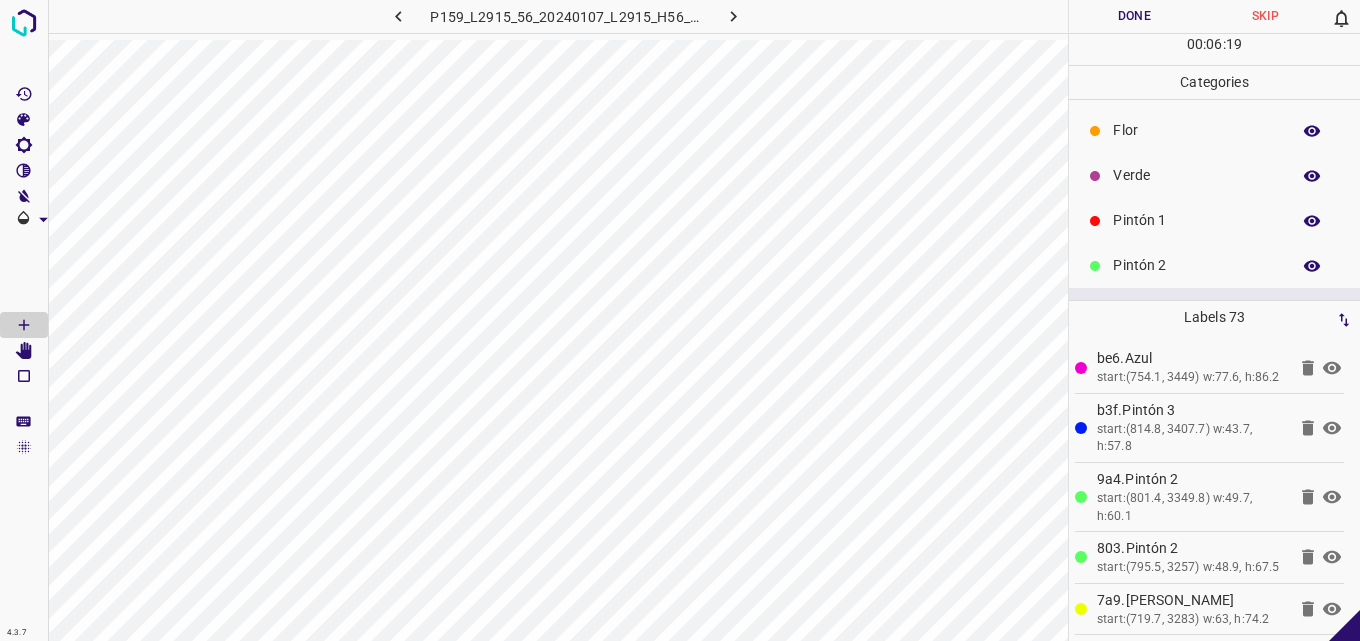 click on "Verde" at bounding box center [1196, 175] 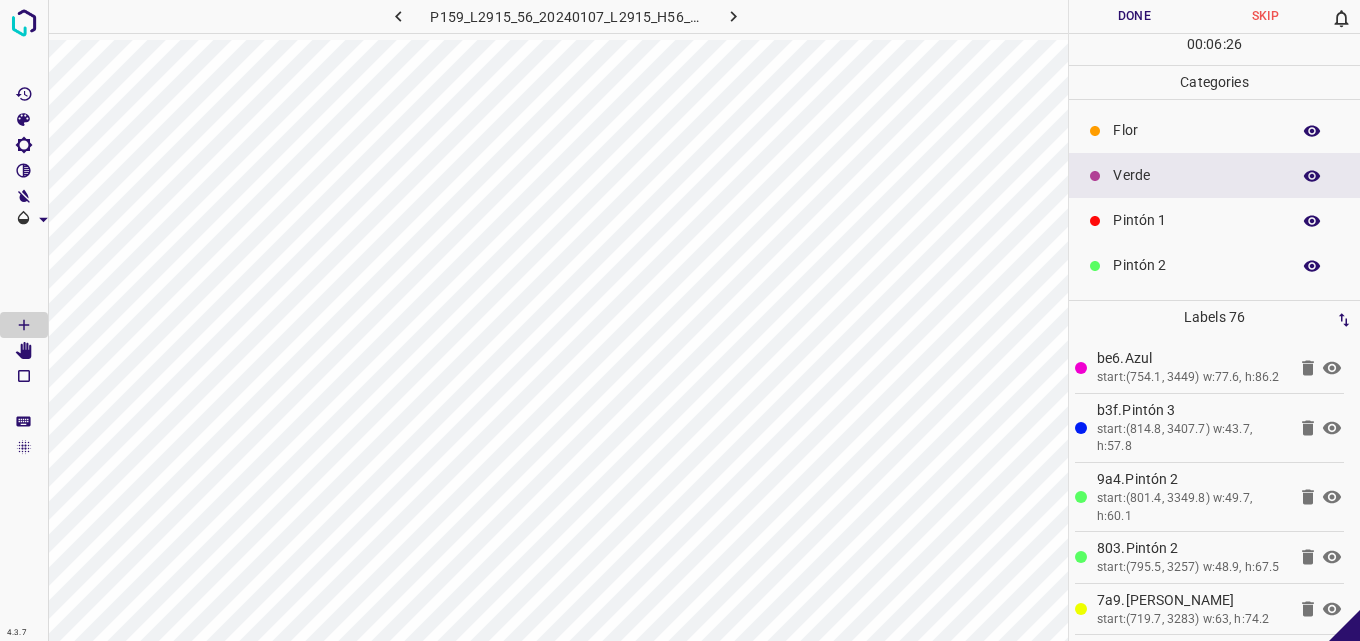 click on "Pintón 1" at bounding box center [1196, 220] 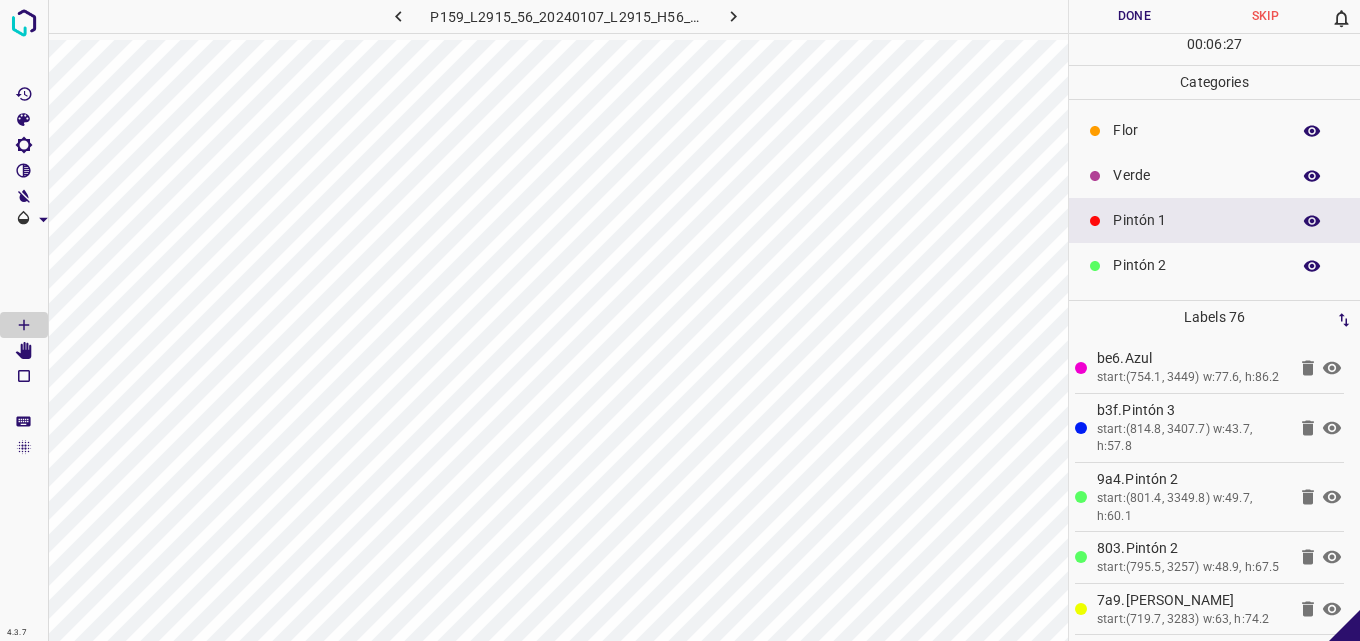 click on "Pintón 2" at bounding box center (1214, 265) 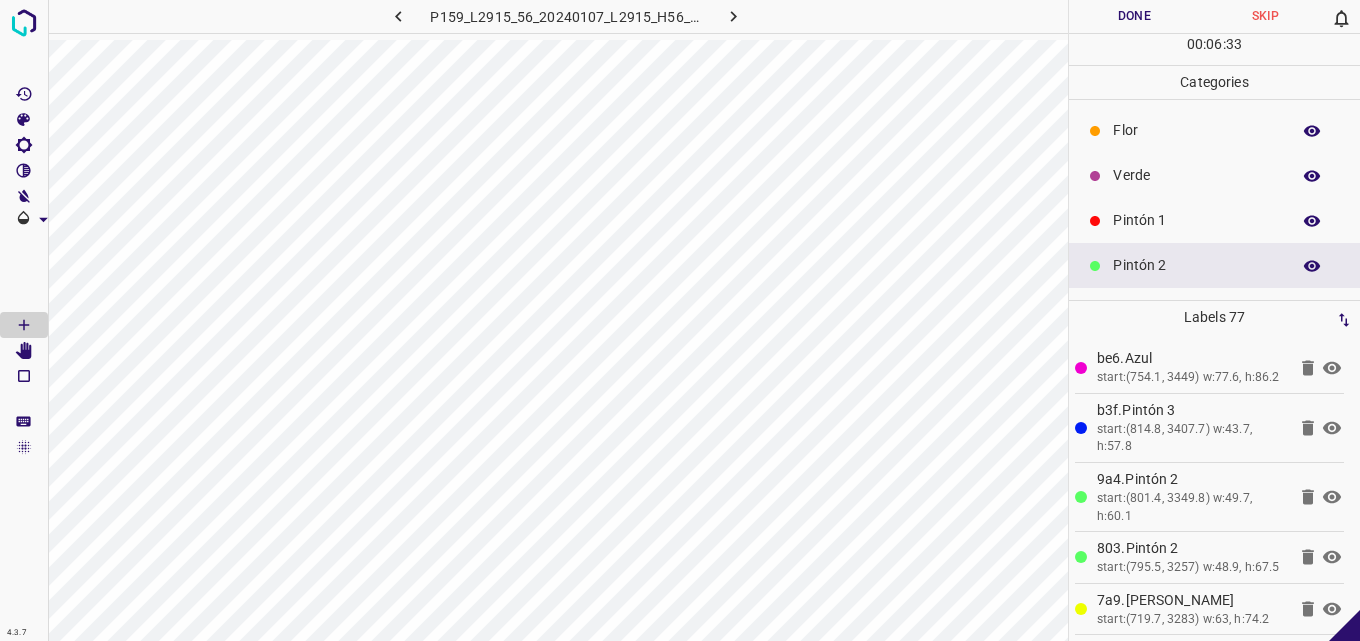 click on "Verde" at bounding box center (1196, 175) 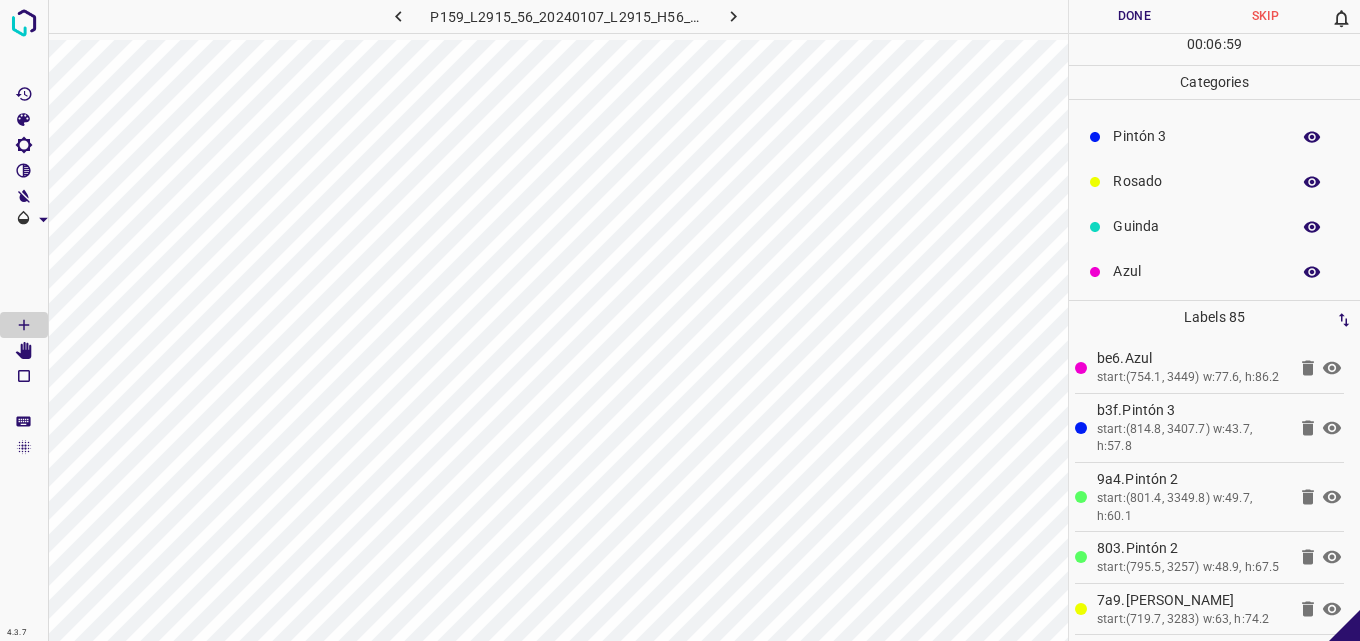 scroll, scrollTop: 176, scrollLeft: 0, axis: vertical 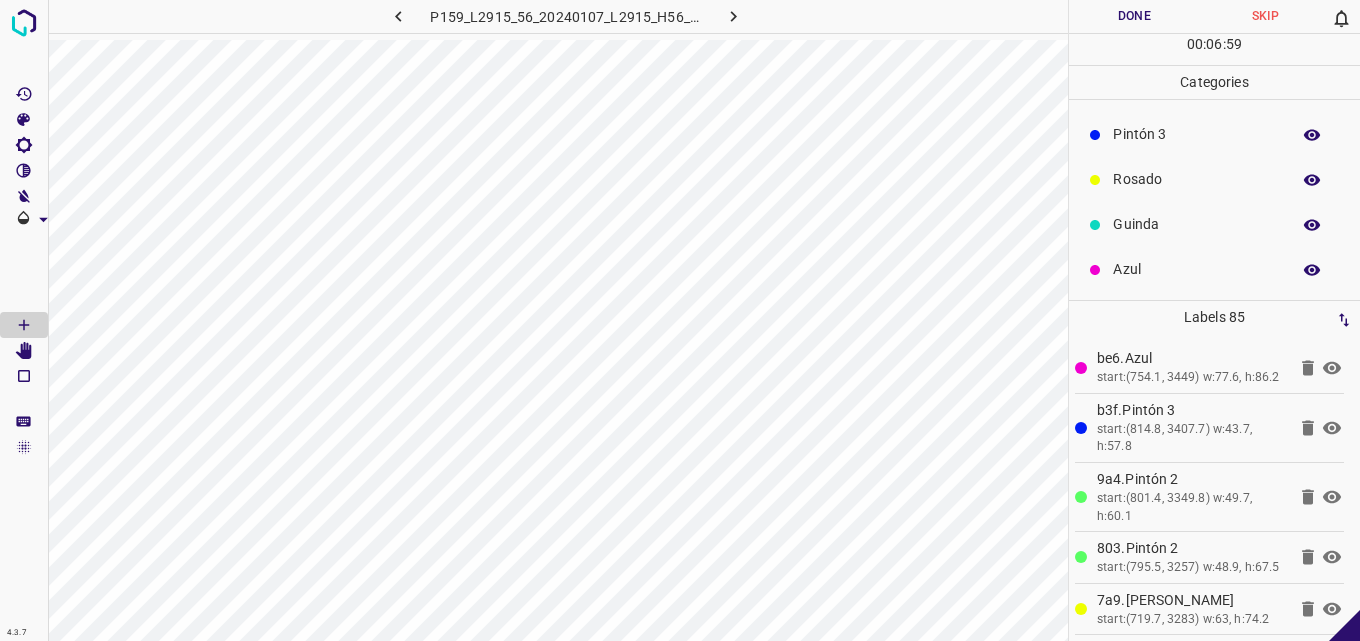 click on "Azul" at bounding box center (1196, 269) 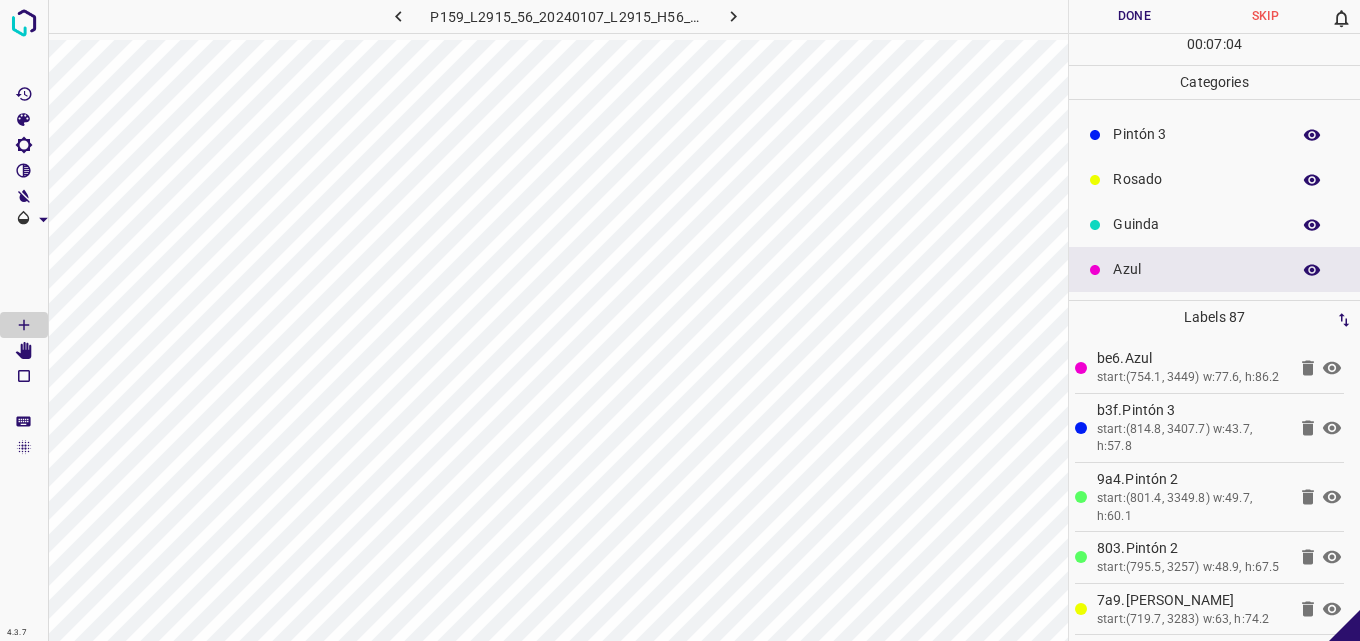 click on "Pintón 3" at bounding box center [1196, 134] 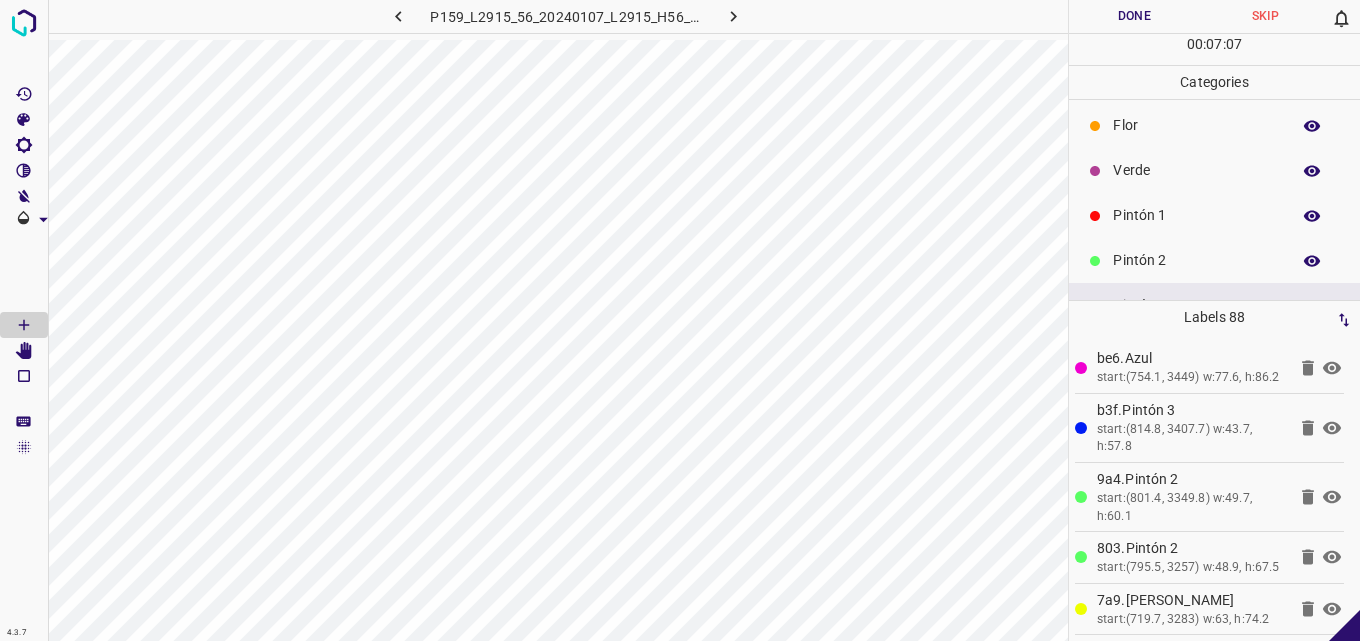 scroll, scrollTop: 0, scrollLeft: 0, axis: both 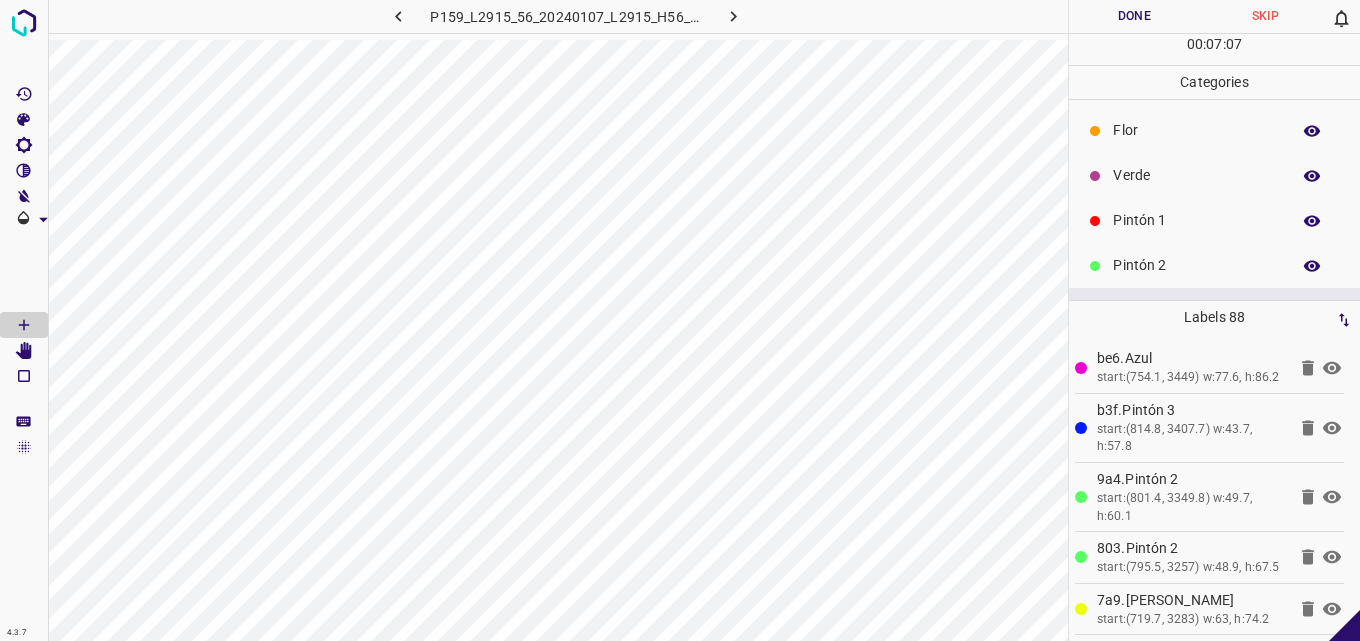 click on "Pintón 1" at bounding box center [1214, 220] 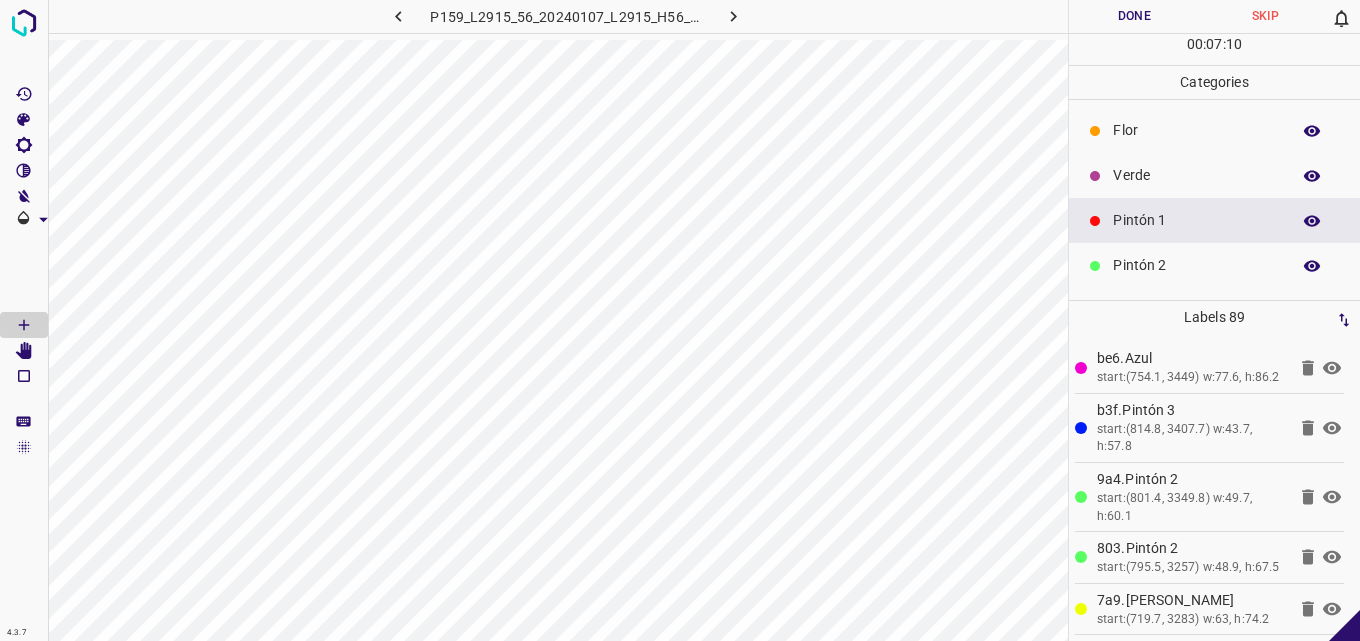 scroll, scrollTop: 100, scrollLeft: 0, axis: vertical 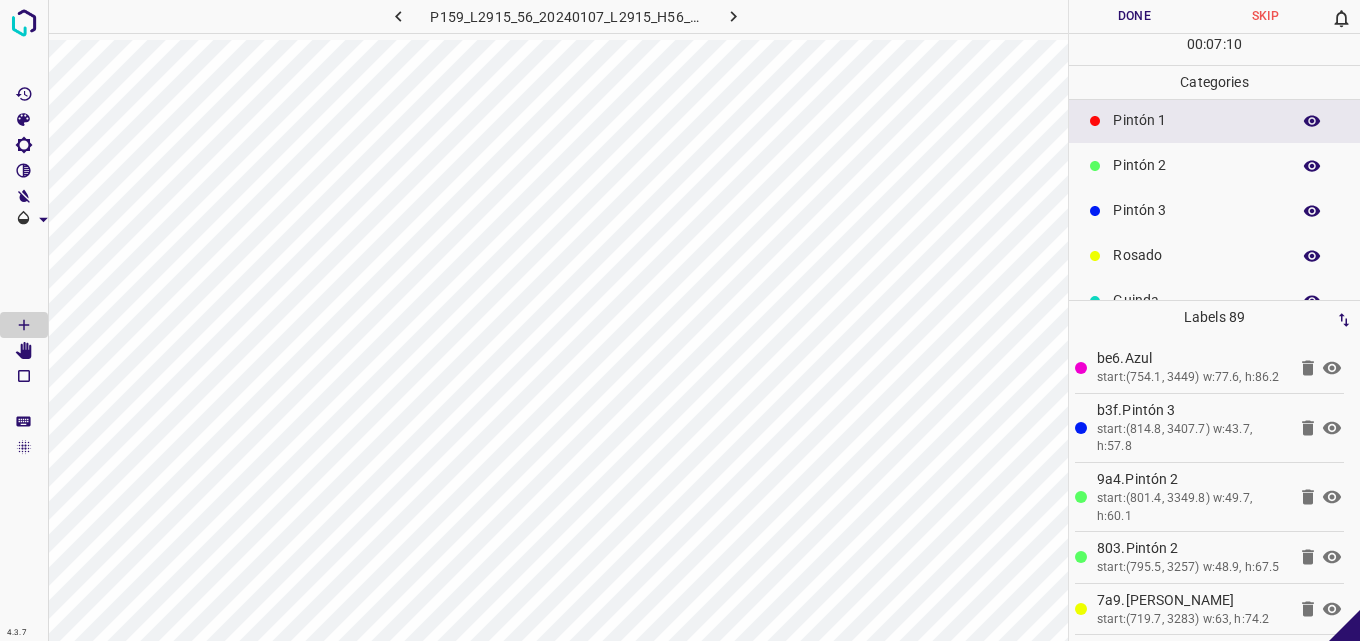 click on "Pintón 3" at bounding box center [1196, 210] 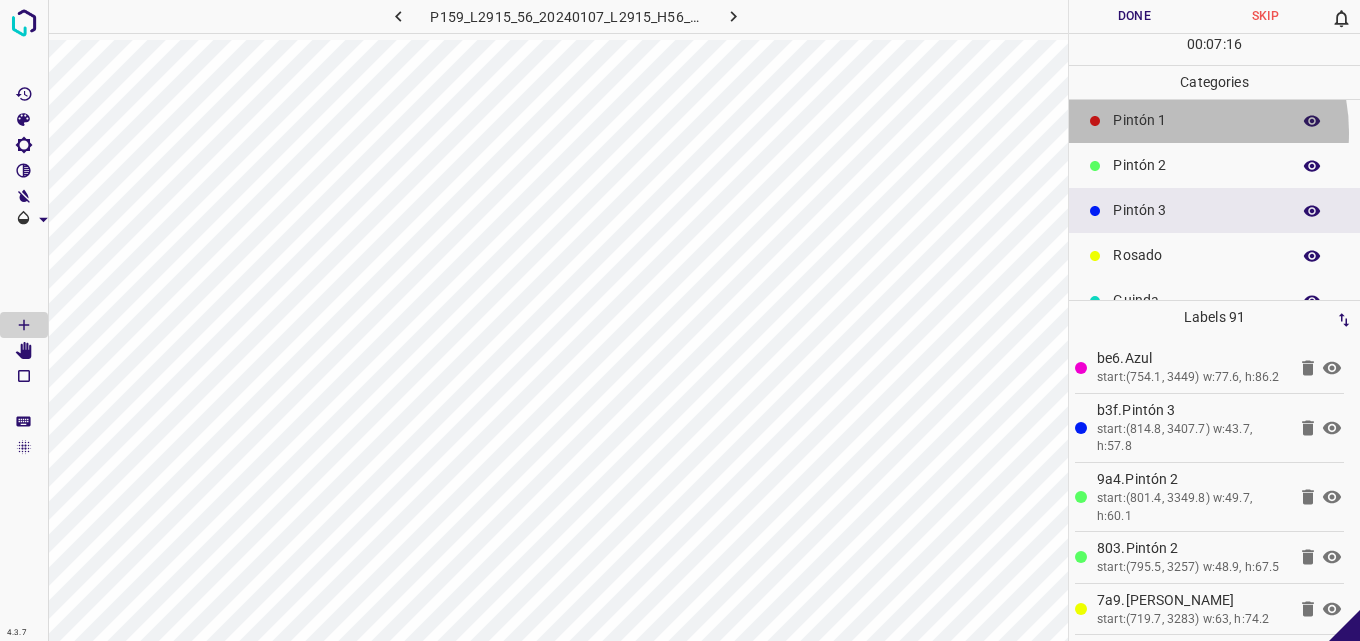 click on "Pintón 1" at bounding box center [1214, 120] 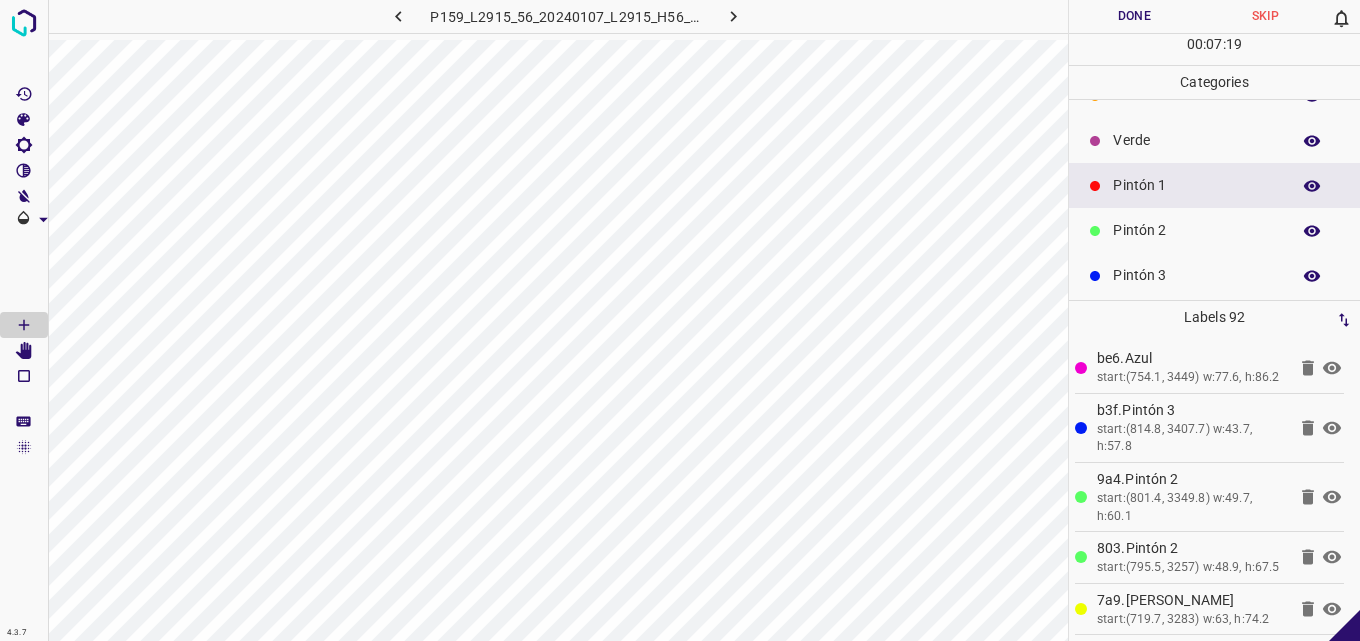 scroll, scrollTop: 0, scrollLeft: 0, axis: both 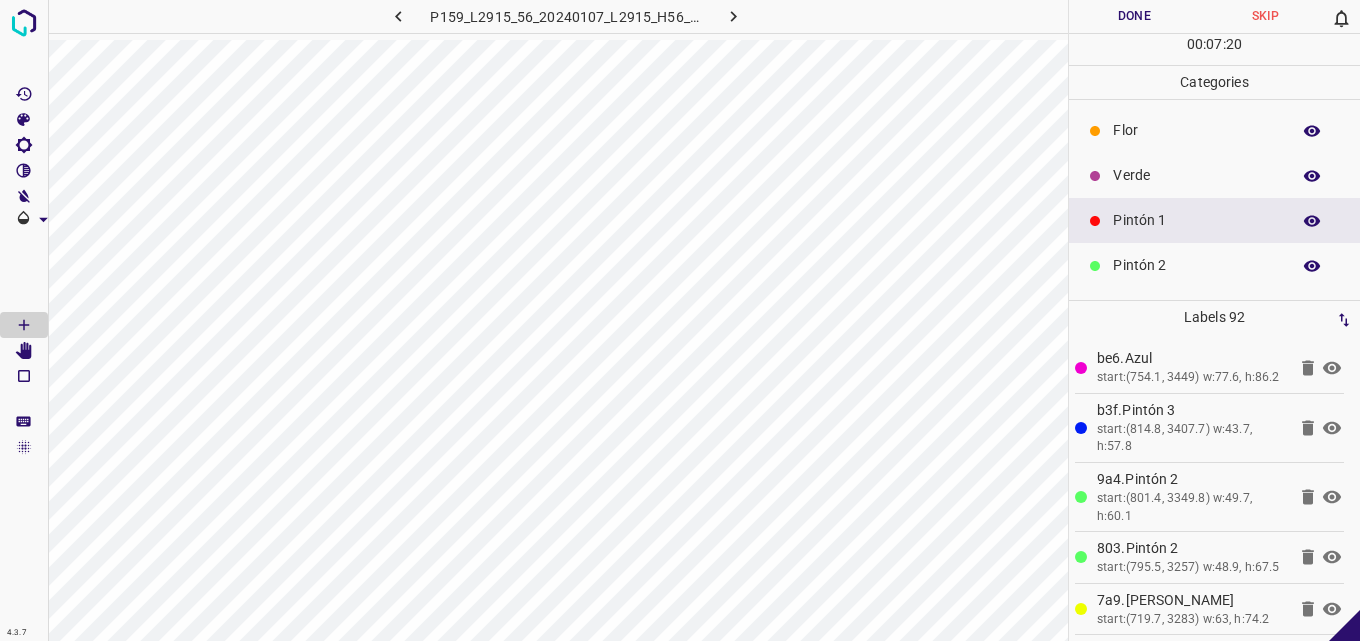 click on "Verde" at bounding box center [1196, 175] 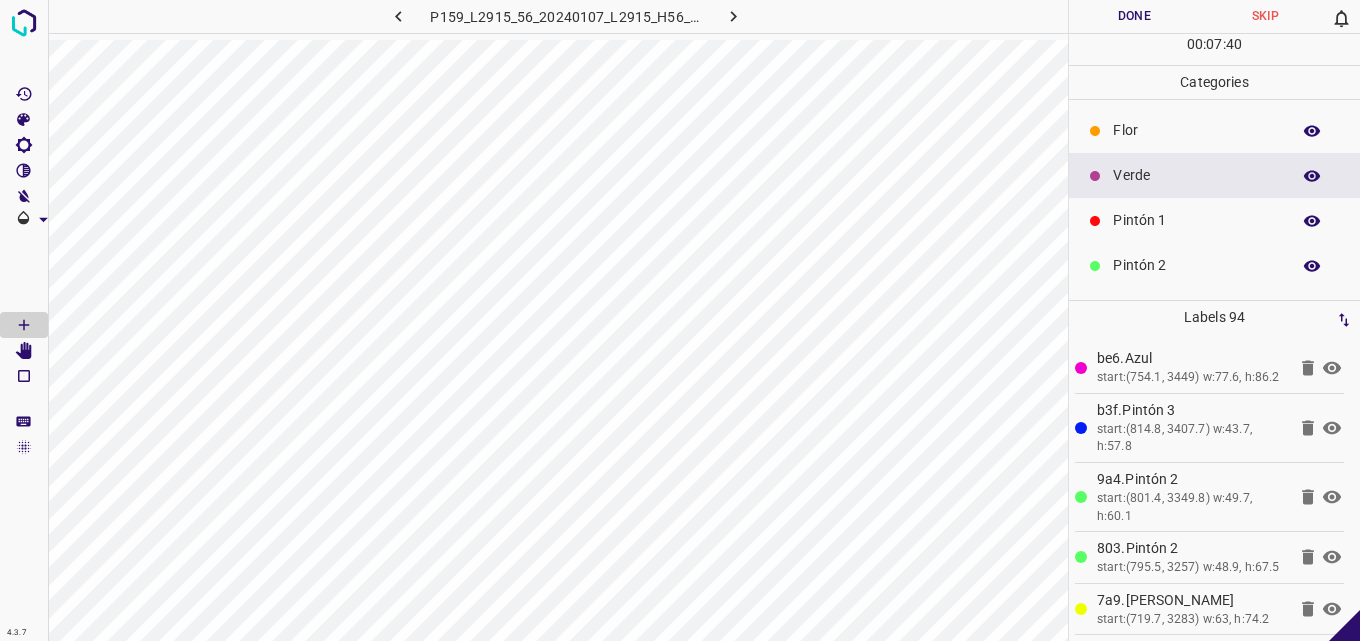 click on "Done" at bounding box center [1134, 16] 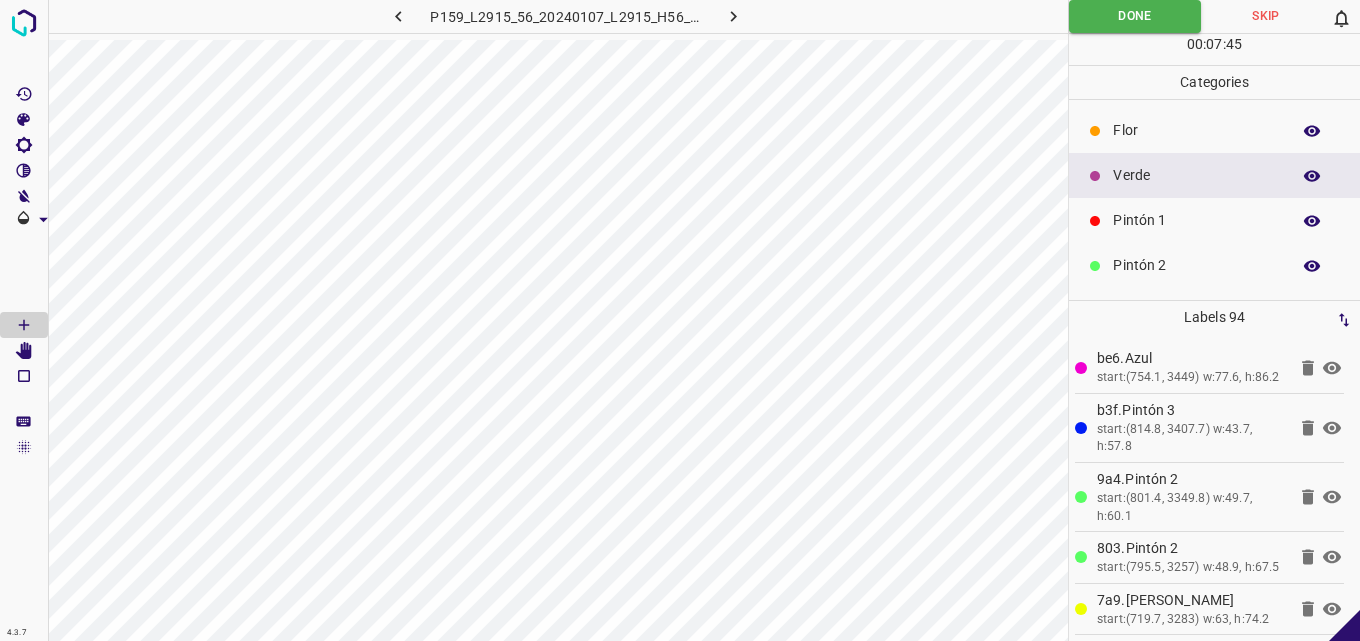 click 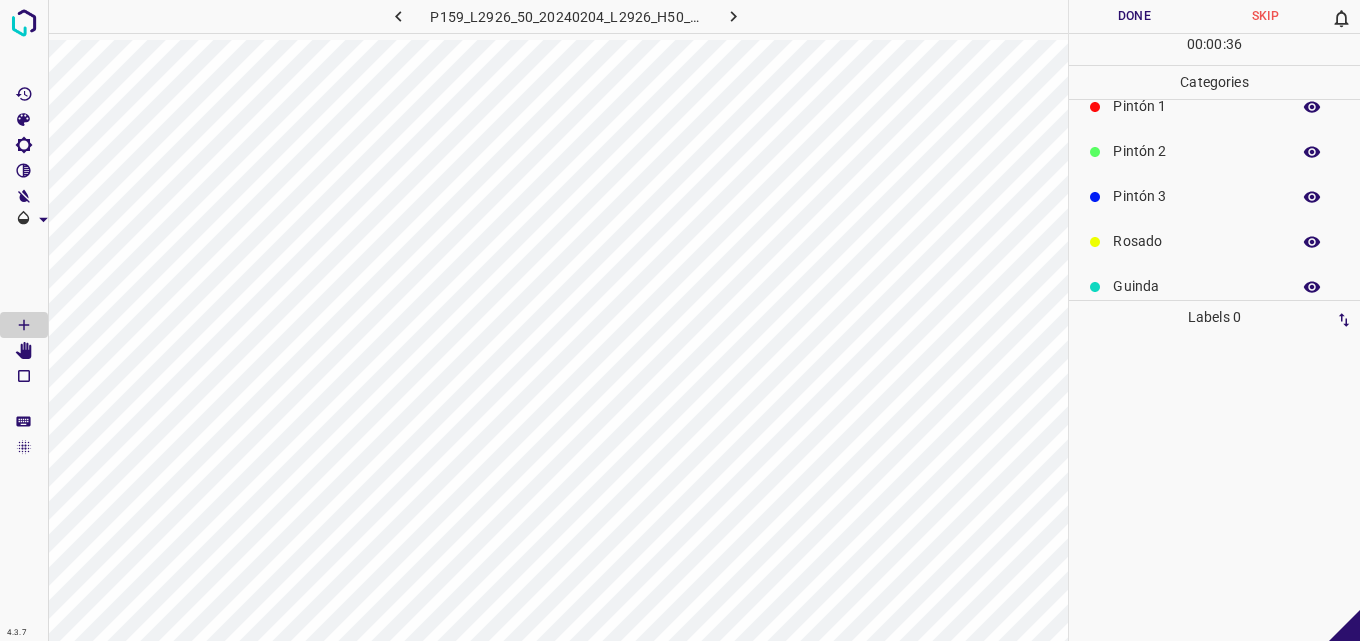 scroll, scrollTop: 176, scrollLeft: 0, axis: vertical 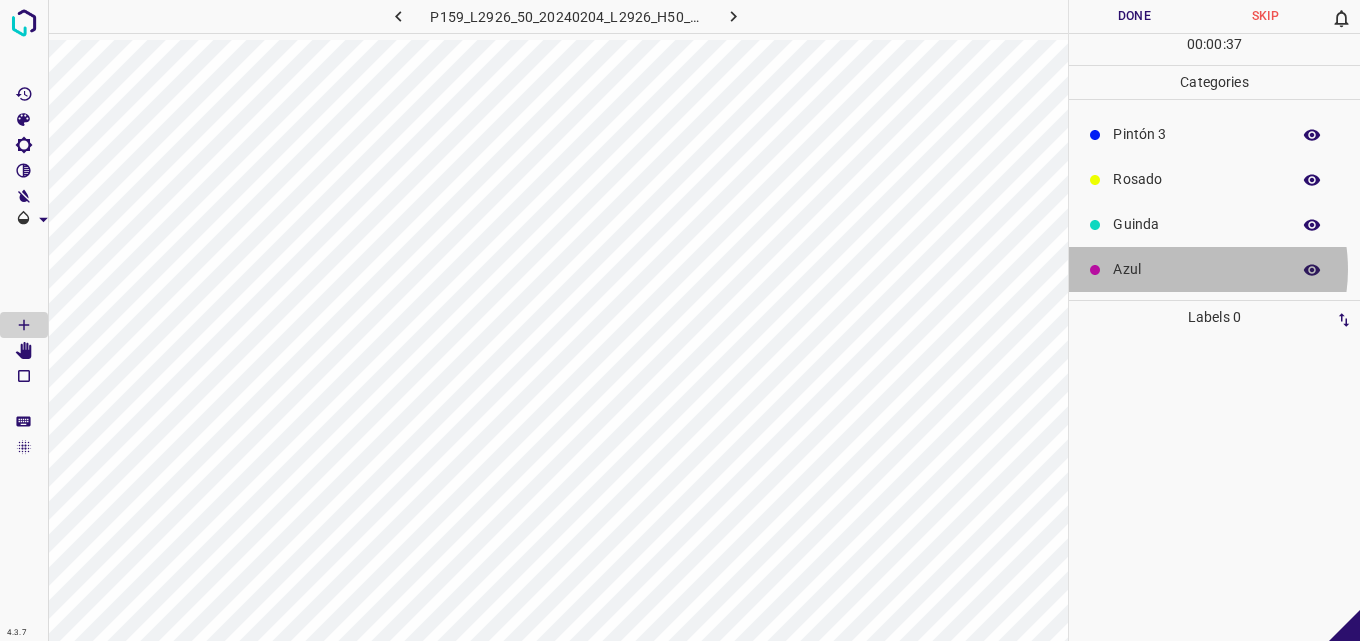 click on "Azul" at bounding box center (1196, 269) 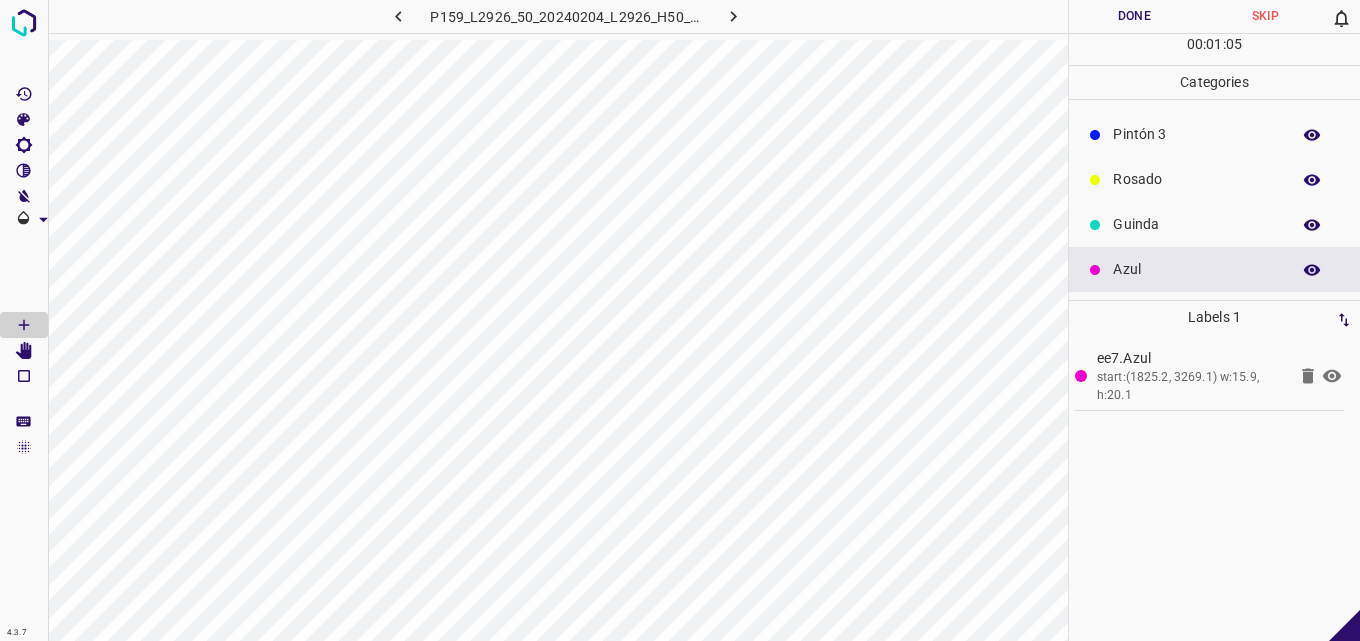 scroll, scrollTop: 0, scrollLeft: 0, axis: both 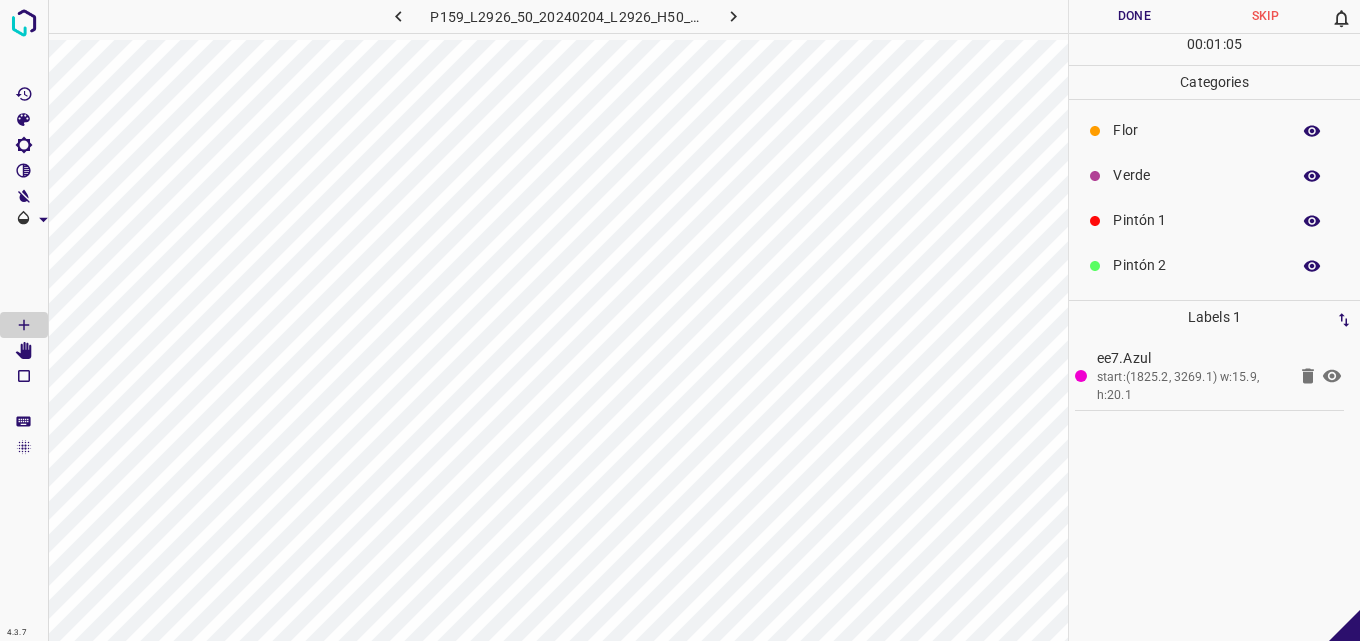 click on "Verde" at bounding box center [1196, 175] 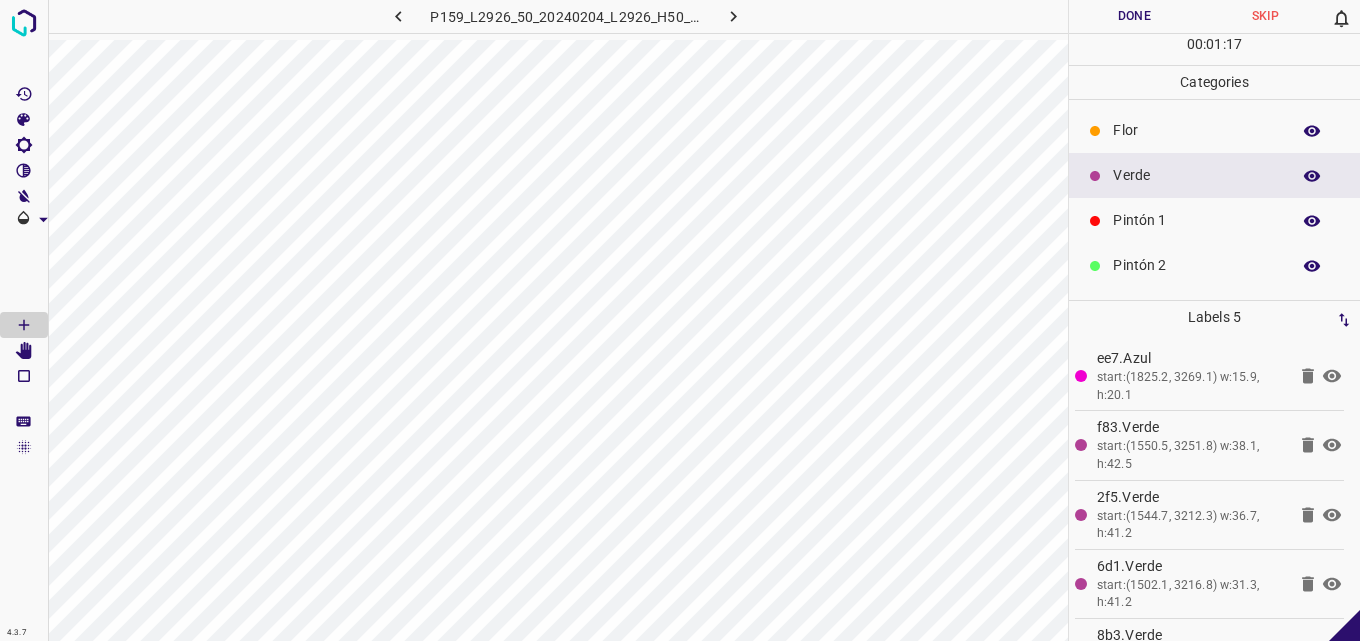 click on "Pintón 2" at bounding box center (1214, 265) 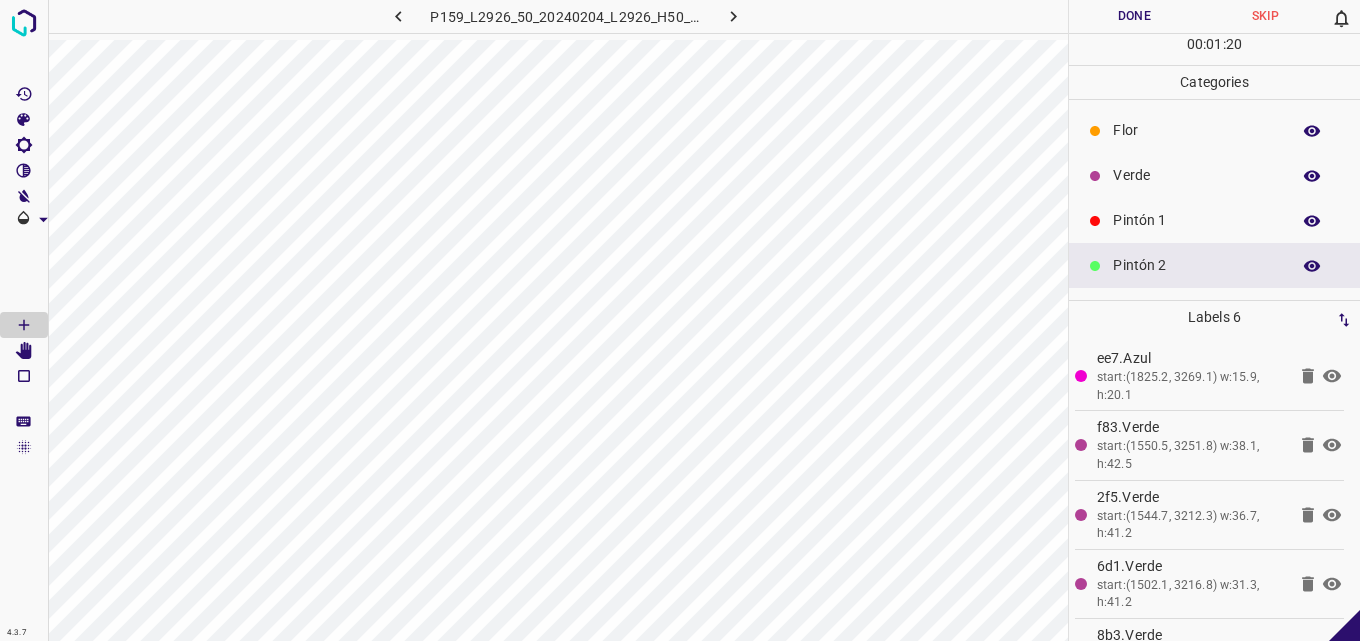 scroll, scrollTop: 123, scrollLeft: 0, axis: vertical 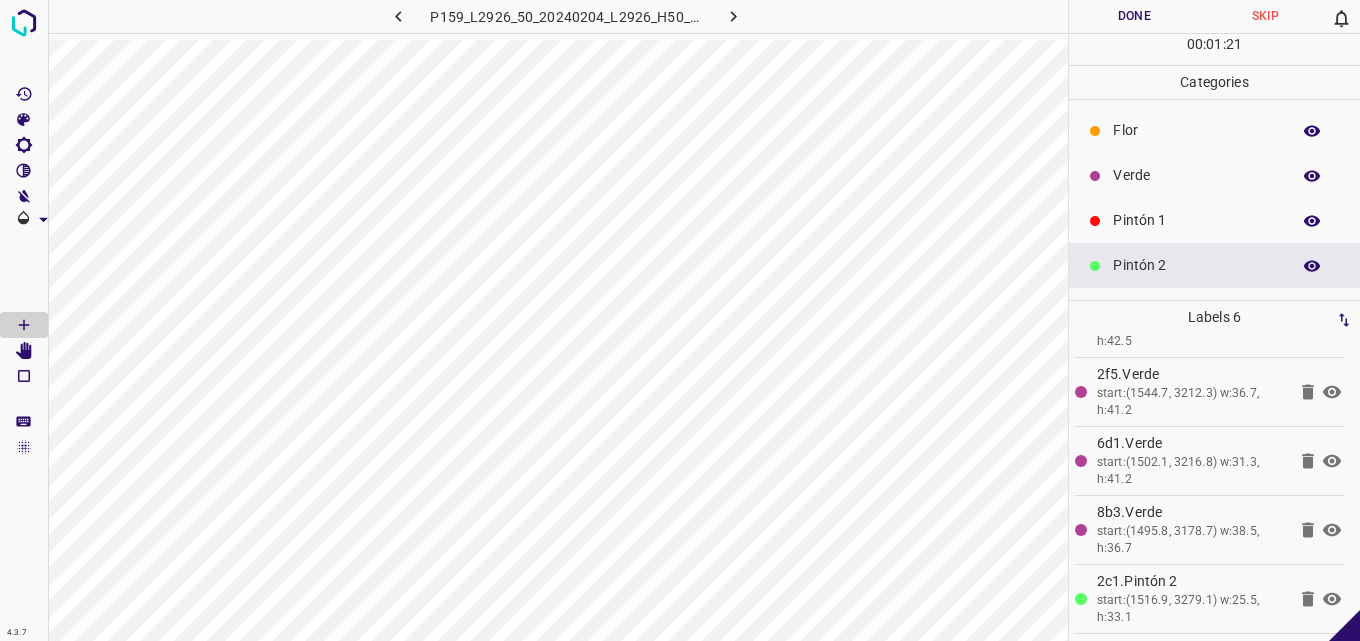 click 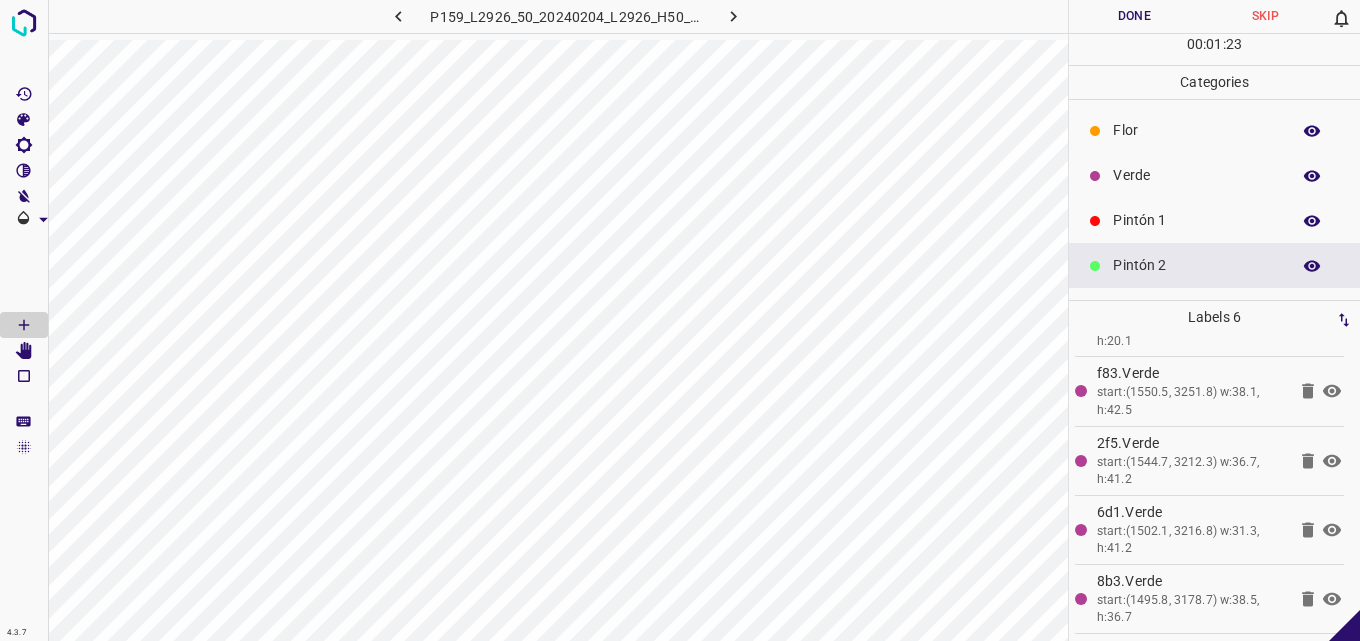 scroll, scrollTop: 123, scrollLeft: 0, axis: vertical 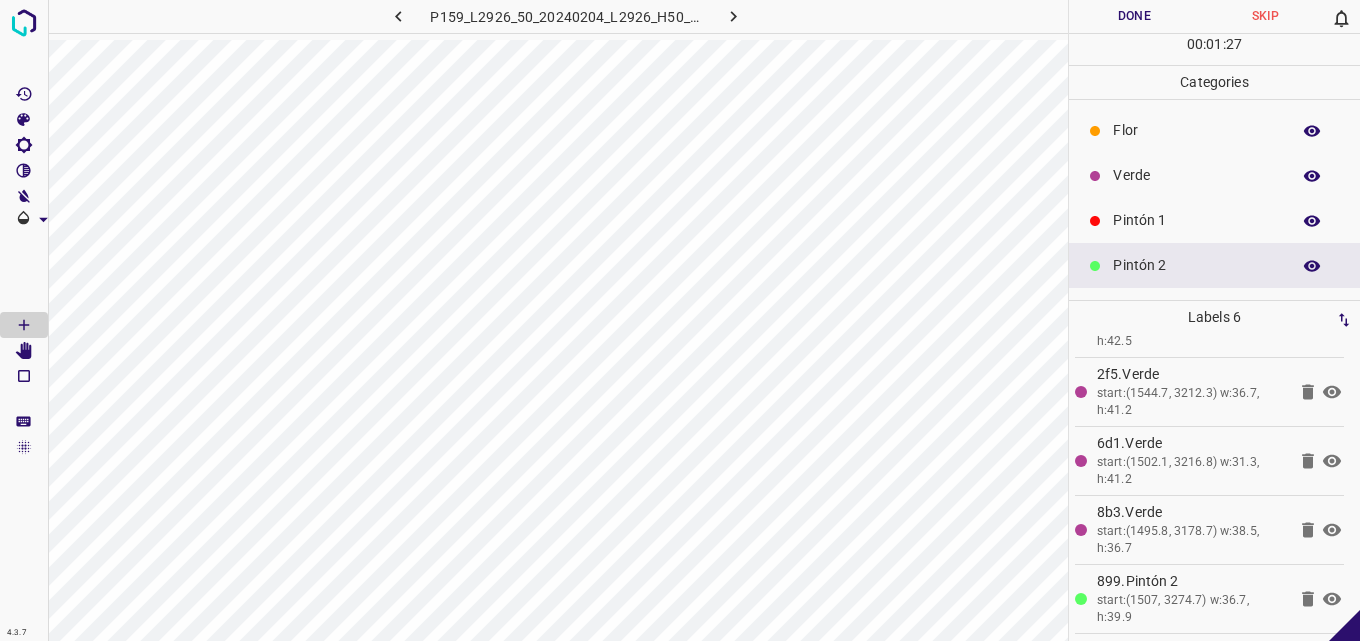 click on "Verde" at bounding box center (1196, 175) 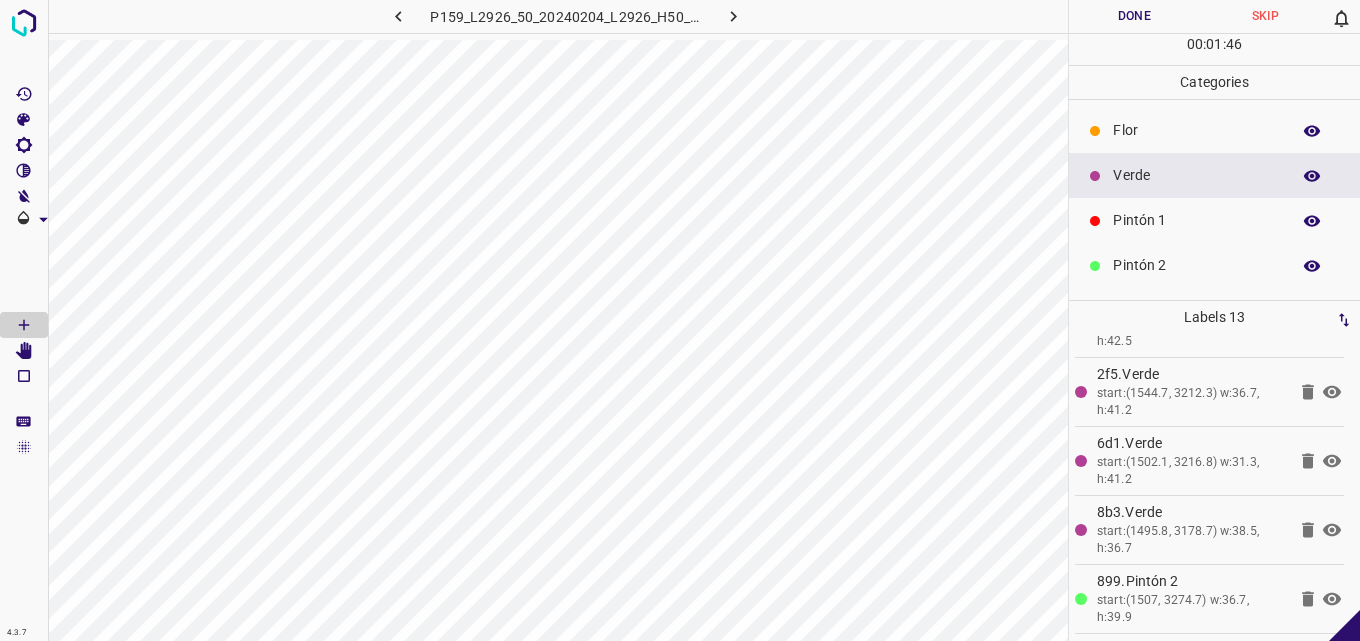click on "Flor" at bounding box center [1196, 130] 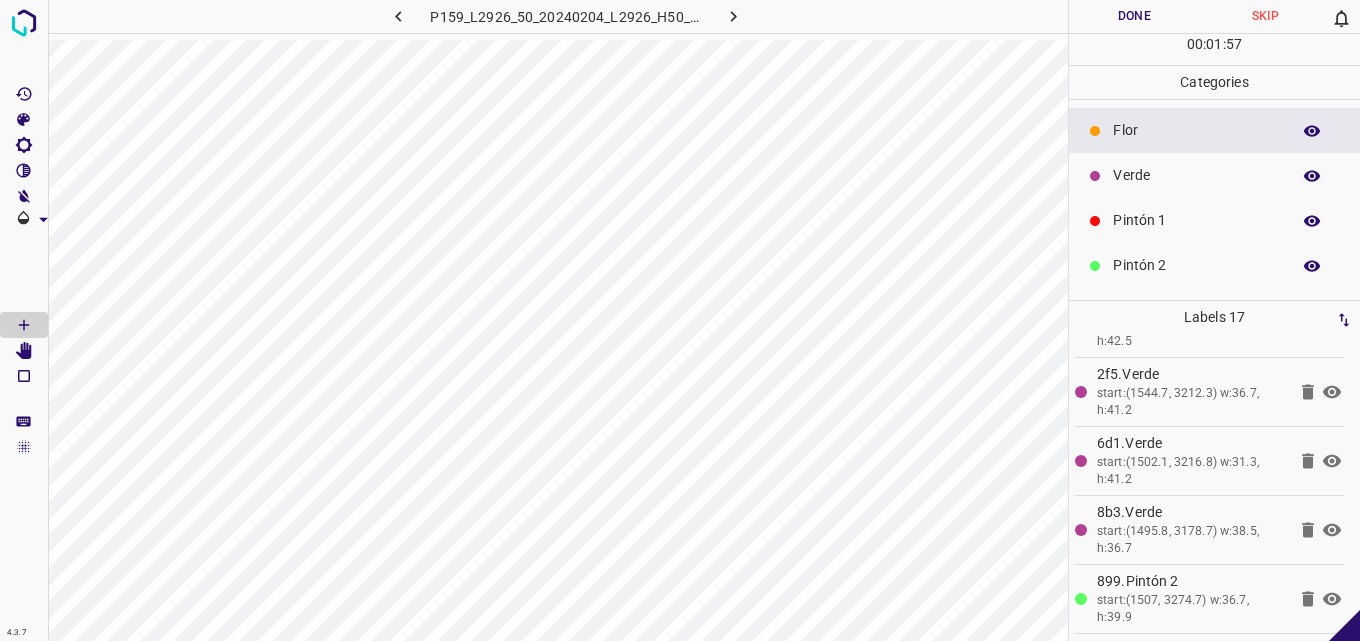 click on "Verde" at bounding box center (1196, 175) 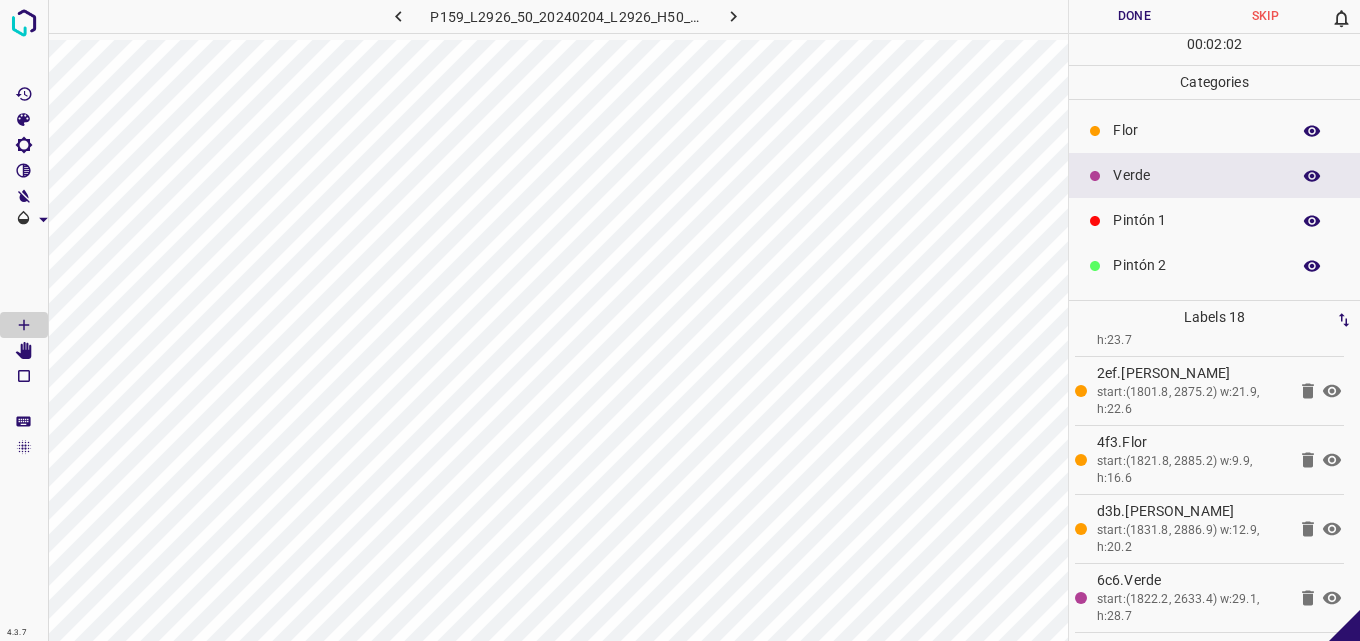 click 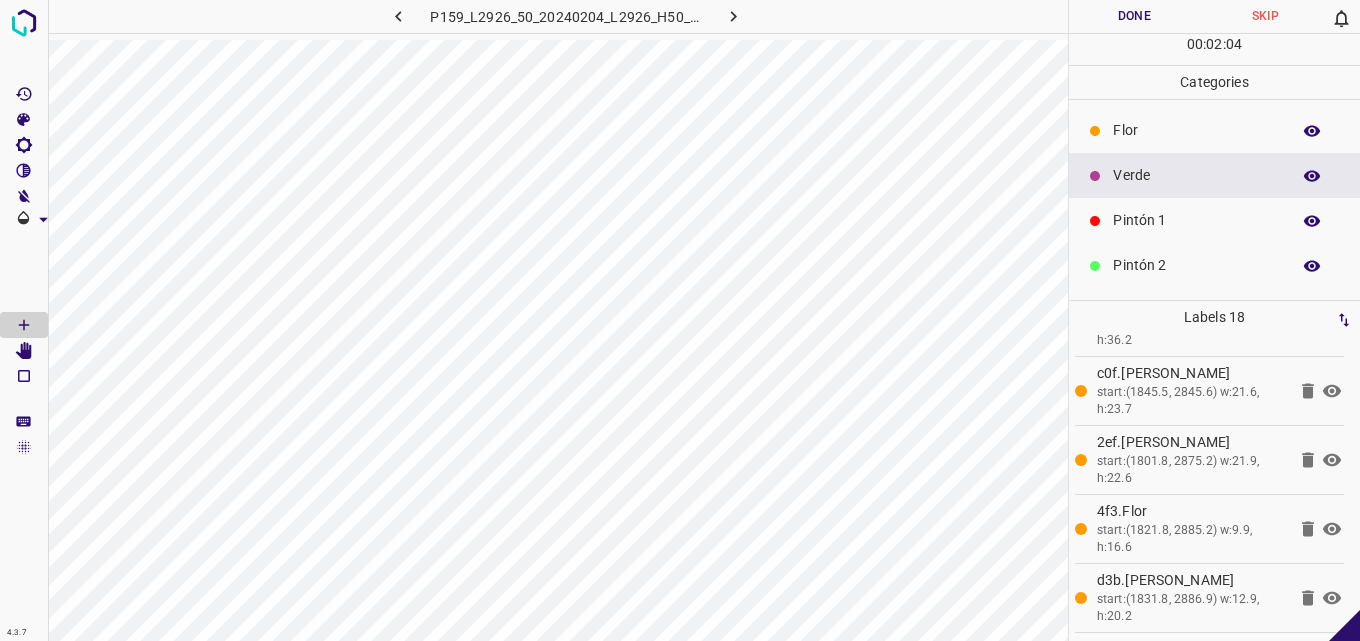 scroll, scrollTop: 952, scrollLeft: 0, axis: vertical 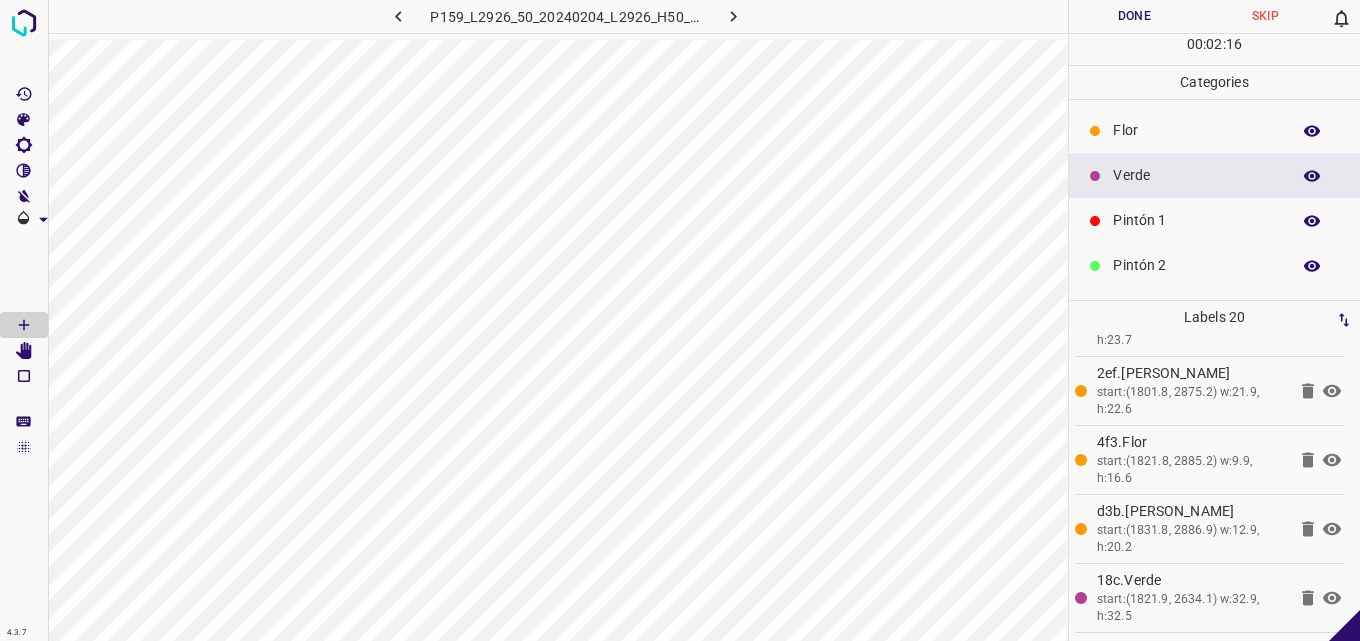 click on "Flor" at bounding box center [1214, 130] 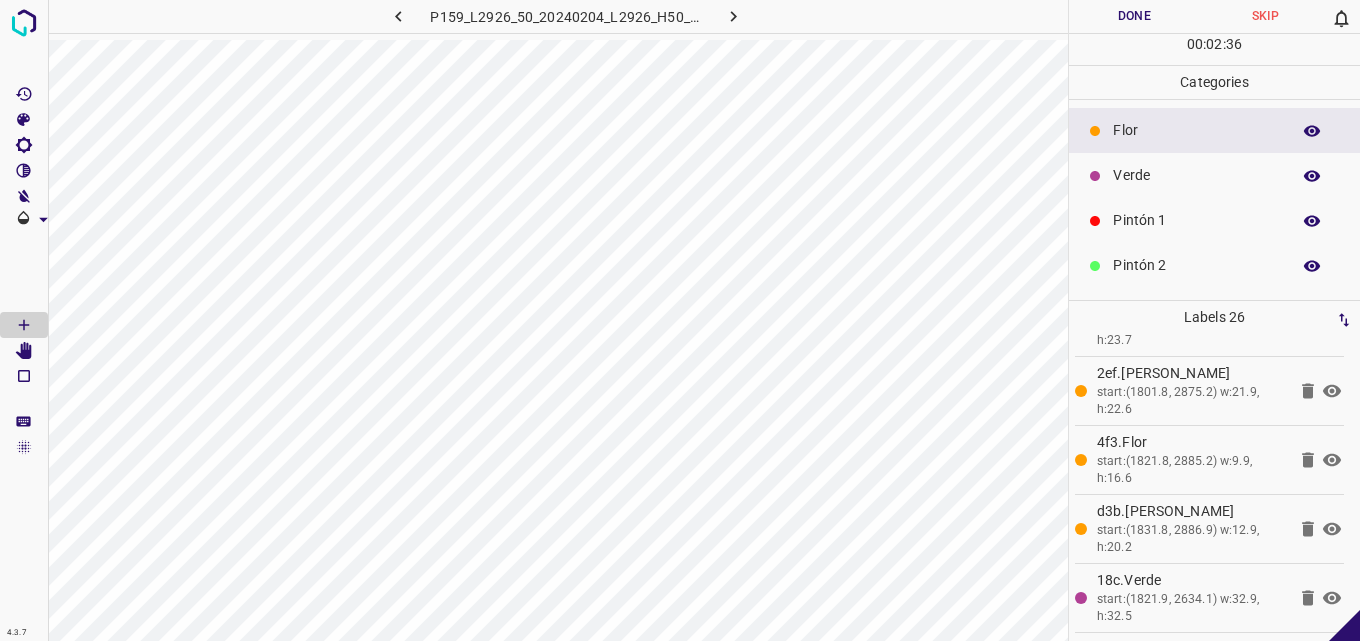 click on "Verde" at bounding box center [1196, 175] 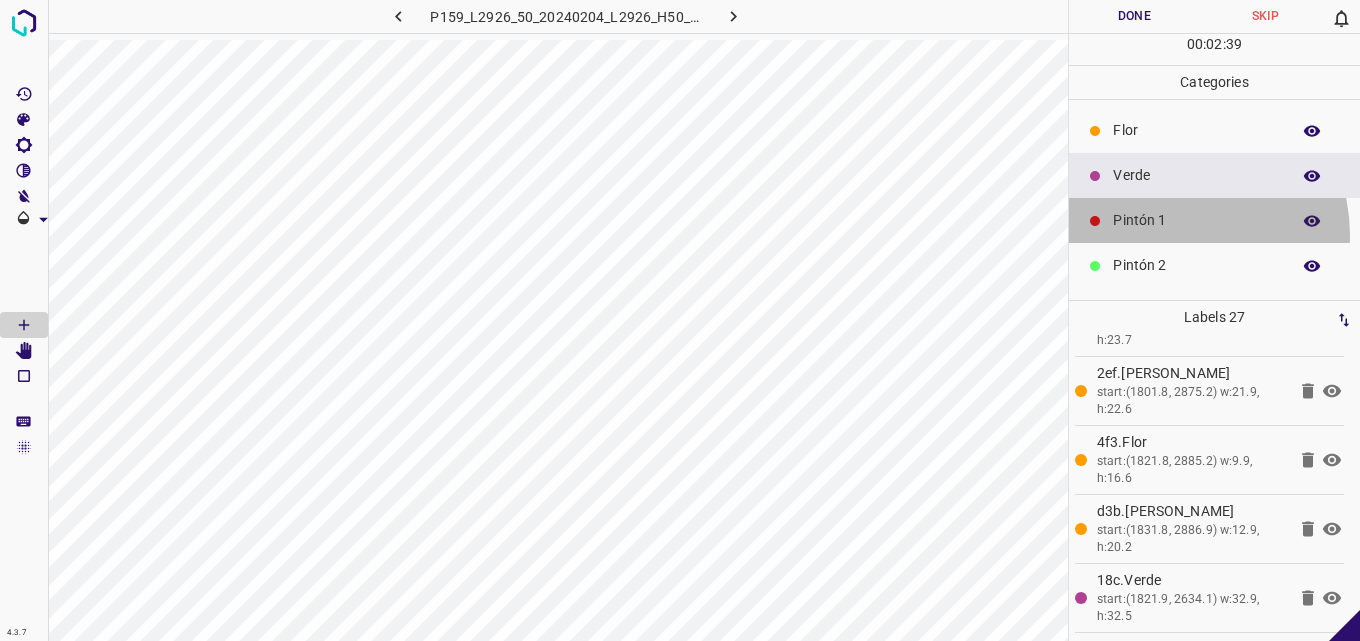 click on "Pintón 1" at bounding box center [1214, 220] 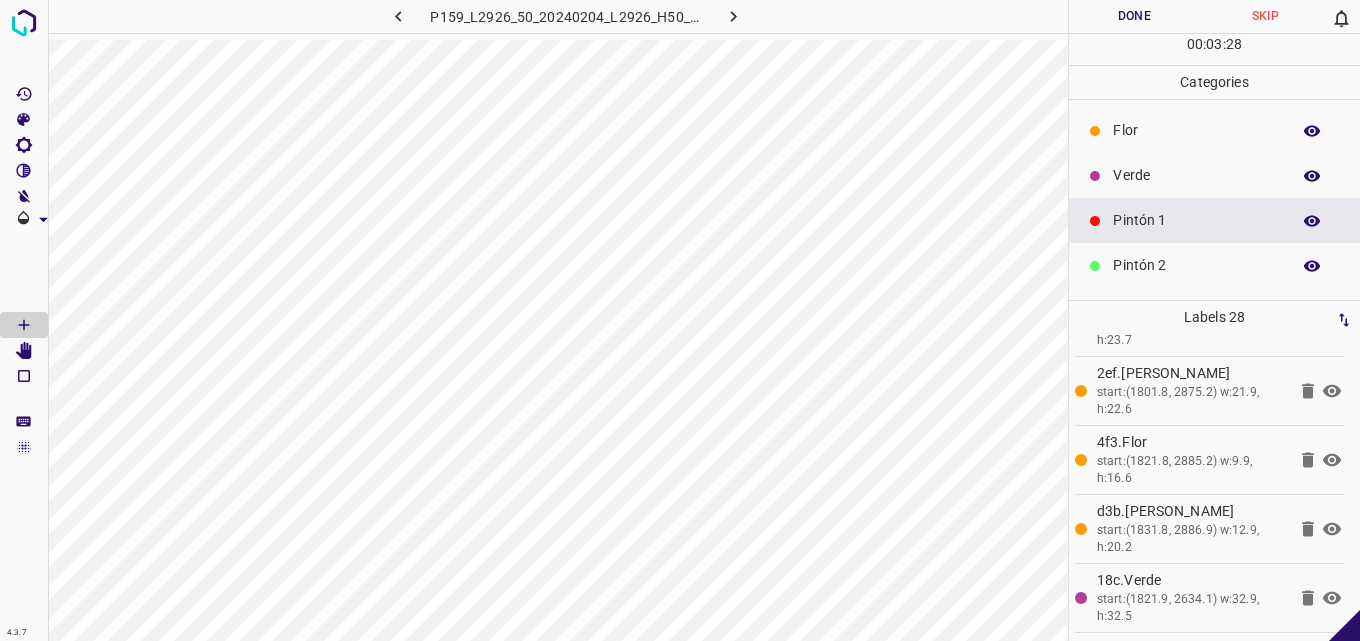 click on "Flor" at bounding box center [1214, 130] 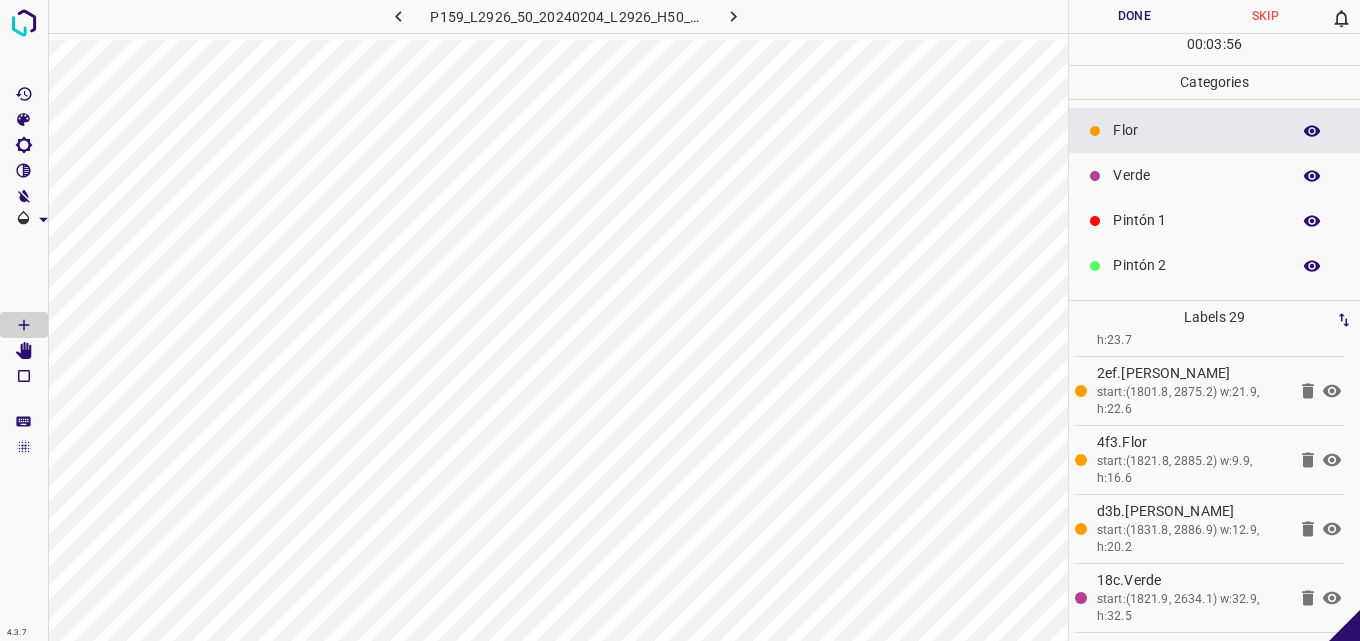 scroll, scrollTop: 176, scrollLeft: 0, axis: vertical 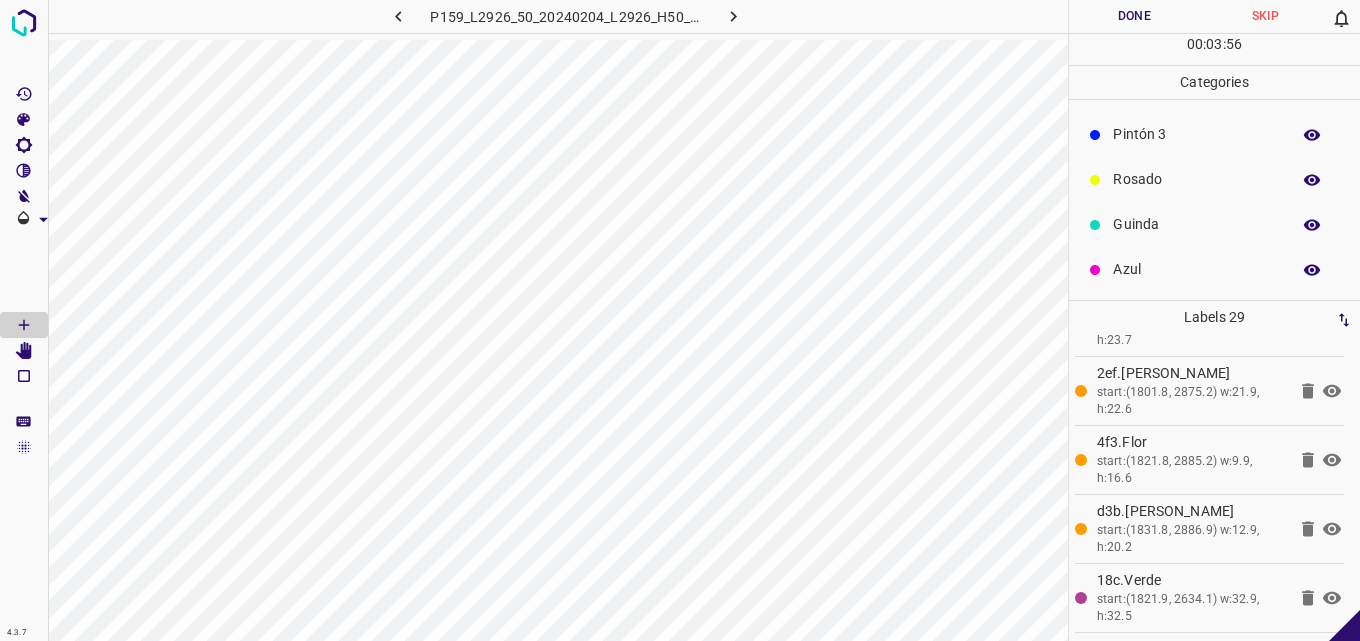 click on "Azul" at bounding box center [1196, 269] 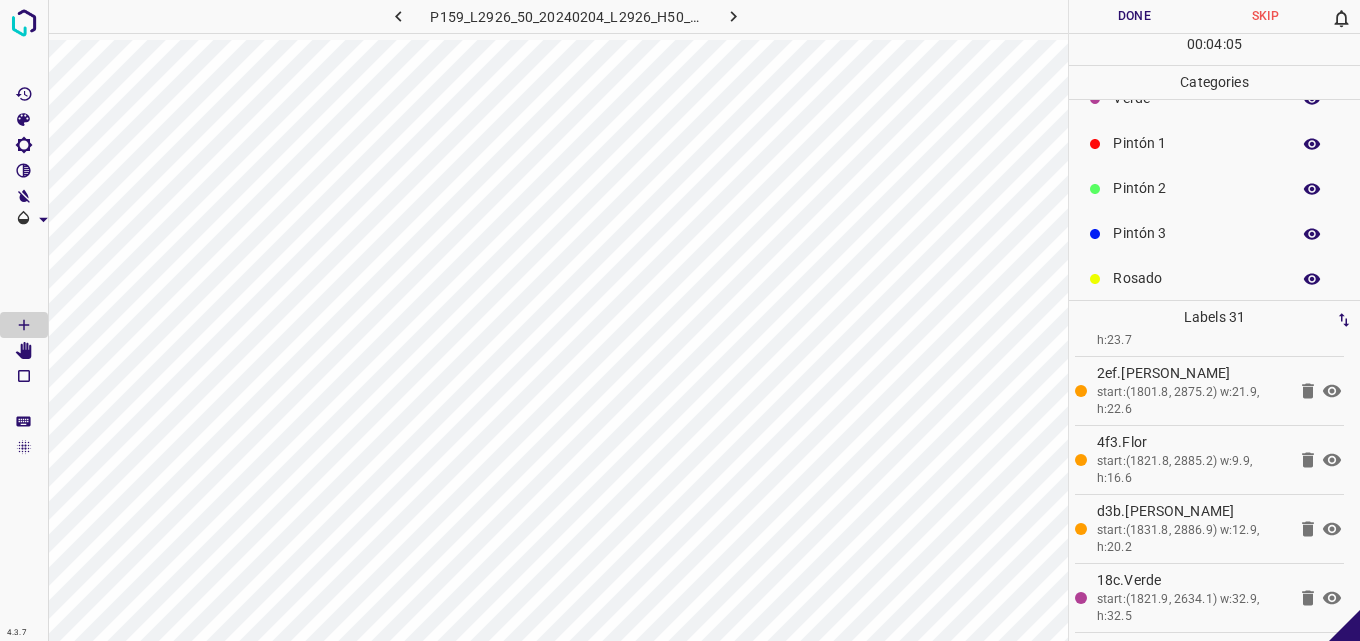 scroll, scrollTop: 0, scrollLeft: 0, axis: both 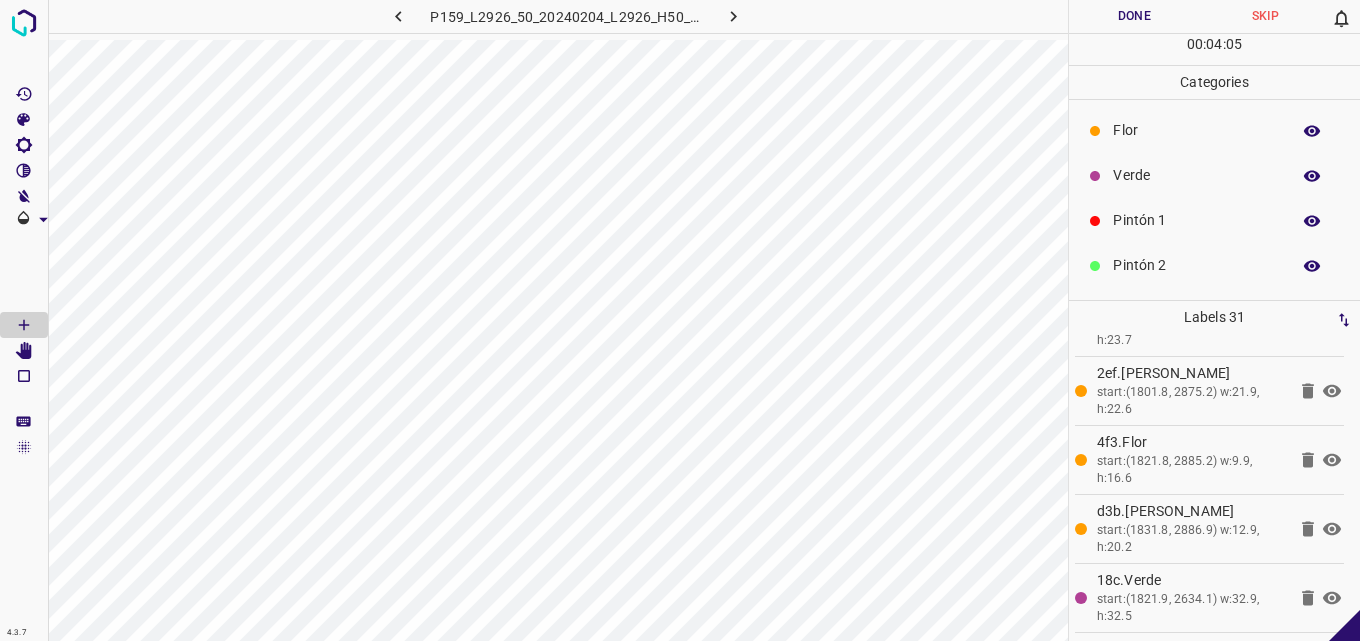 click on "Verde" at bounding box center [1196, 175] 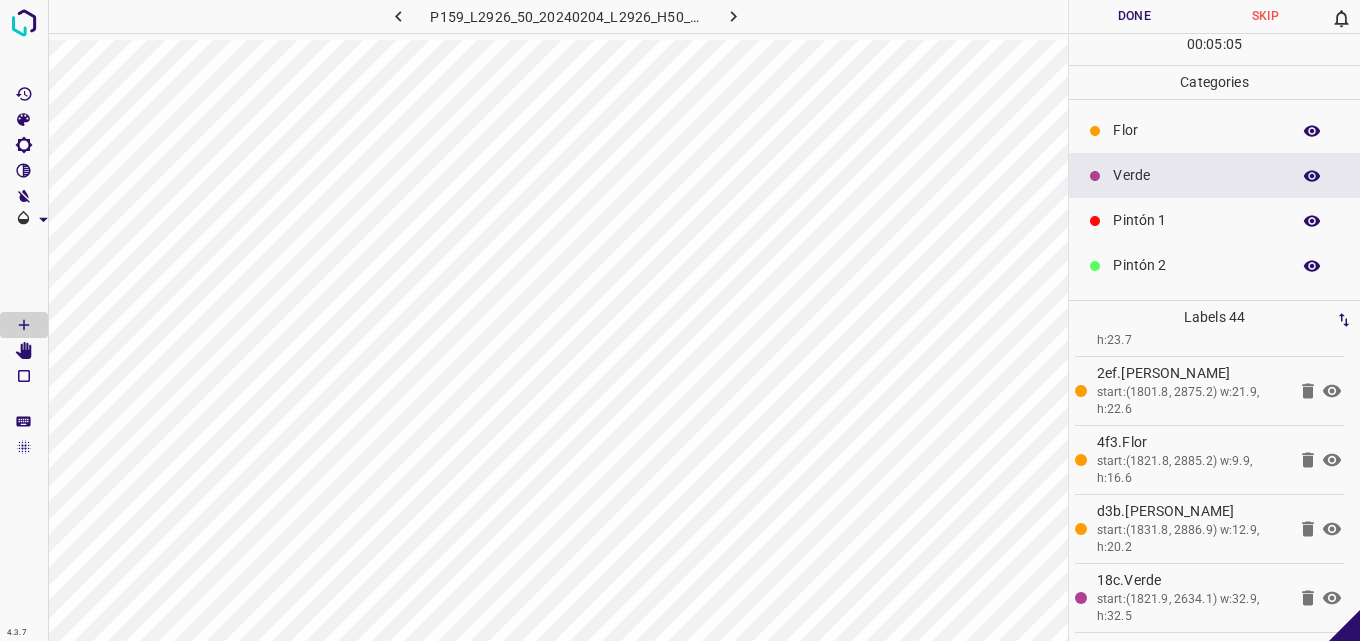 click on "Flor" at bounding box center (1196, 130) 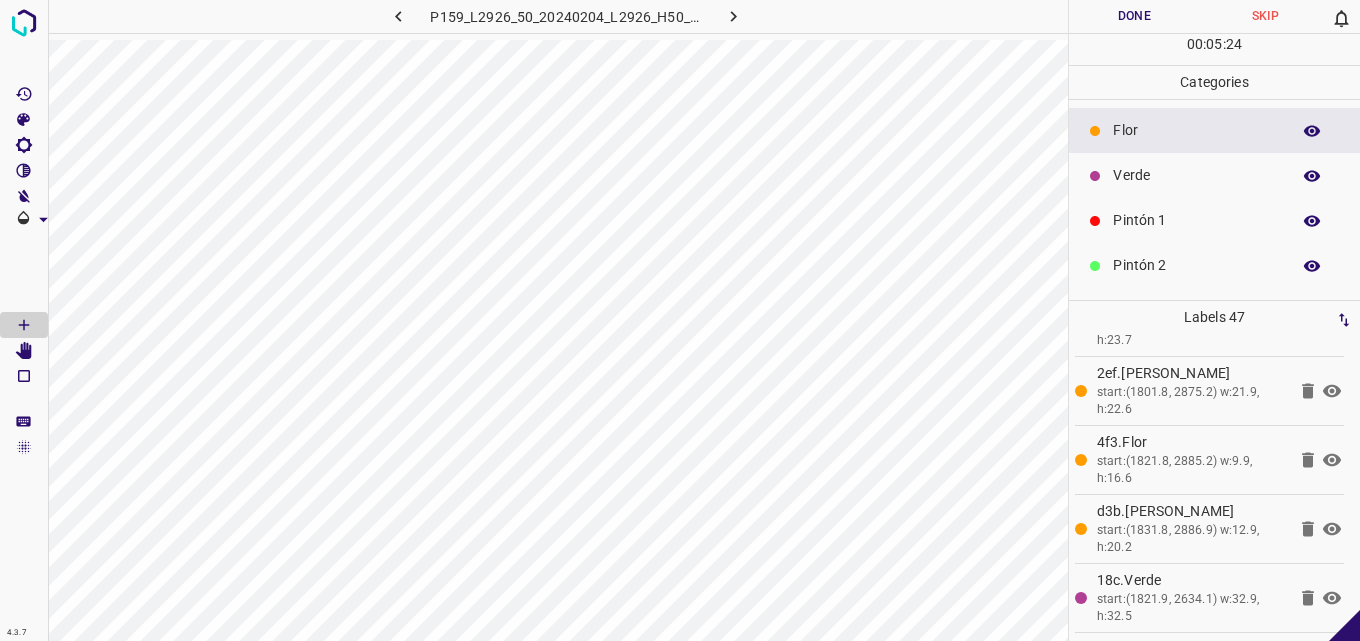click on "Verde" at bounding box center (1196, 175) 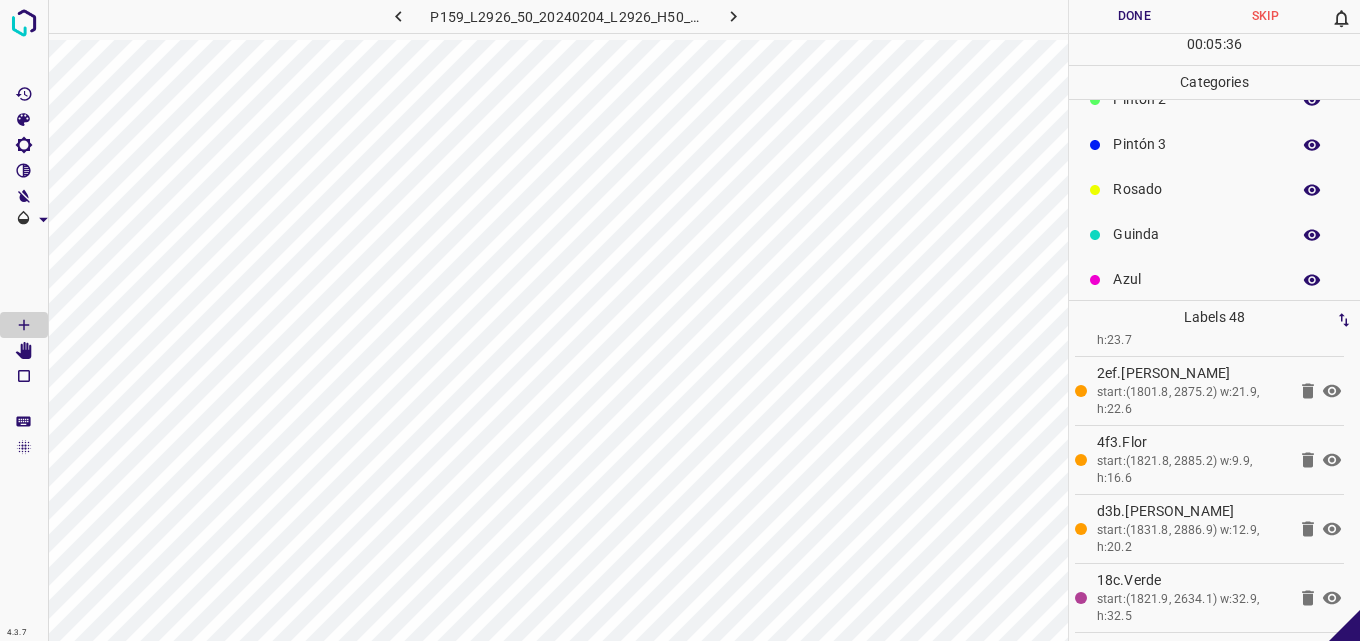 scroll, scrollTop: 176, scrollLeft: 0, axis: vertical 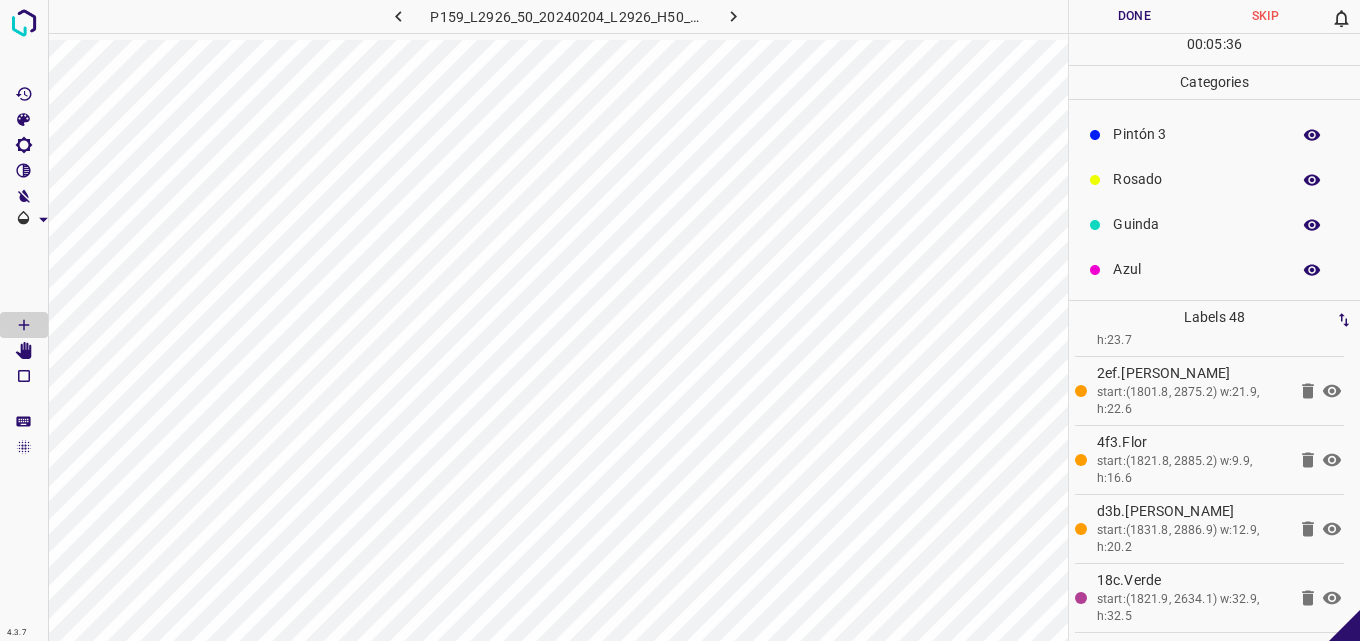 click on "Azul" at bounding box center [1196, 269] 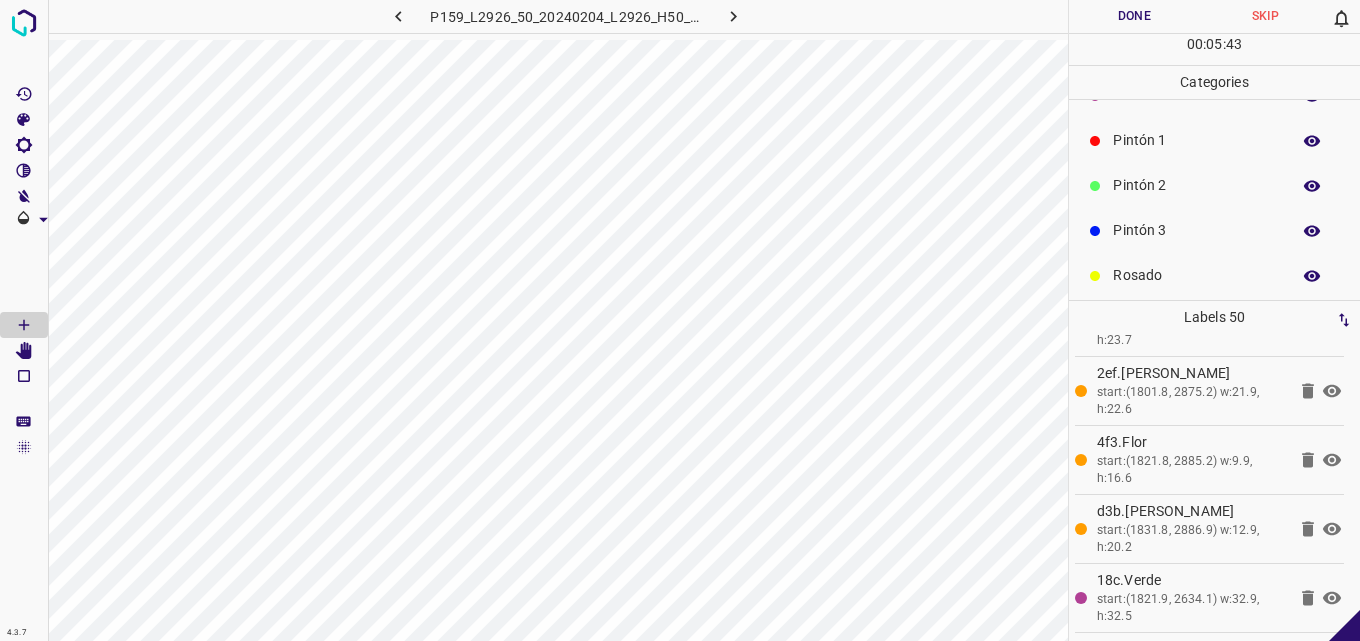 scroll, scrollTop: 0, scrollLeft: 0, axis: both 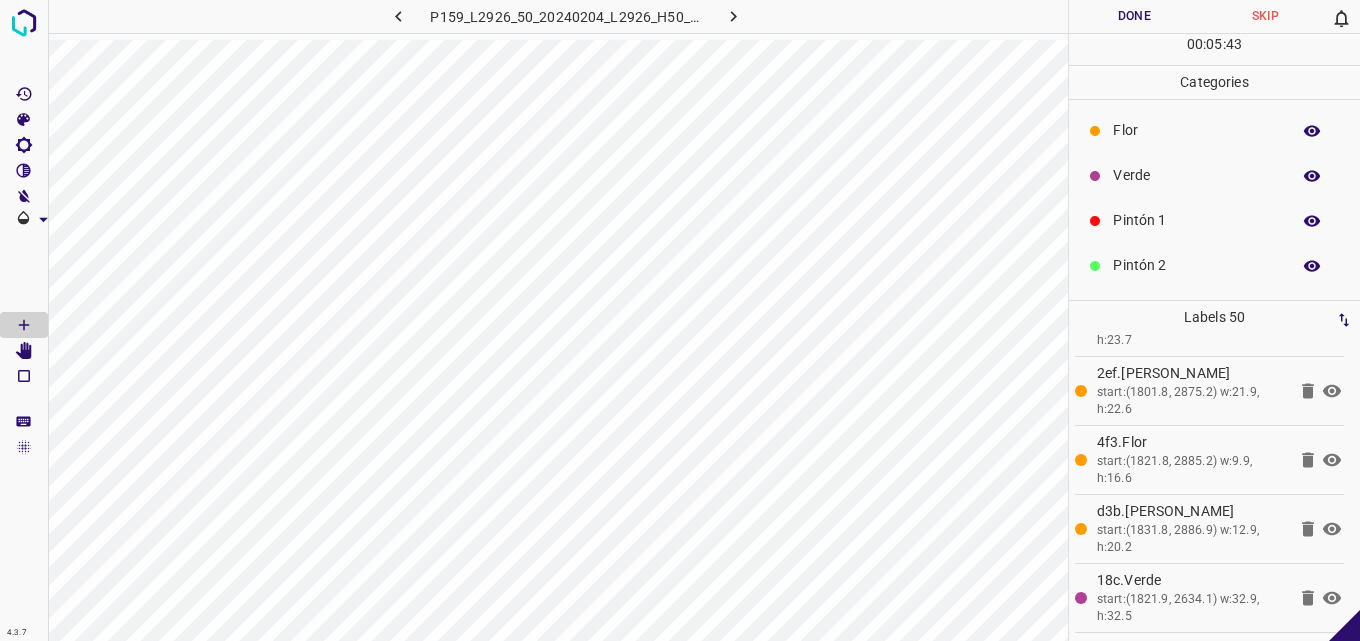click on "Verde" at bounding box center [1196, 175] 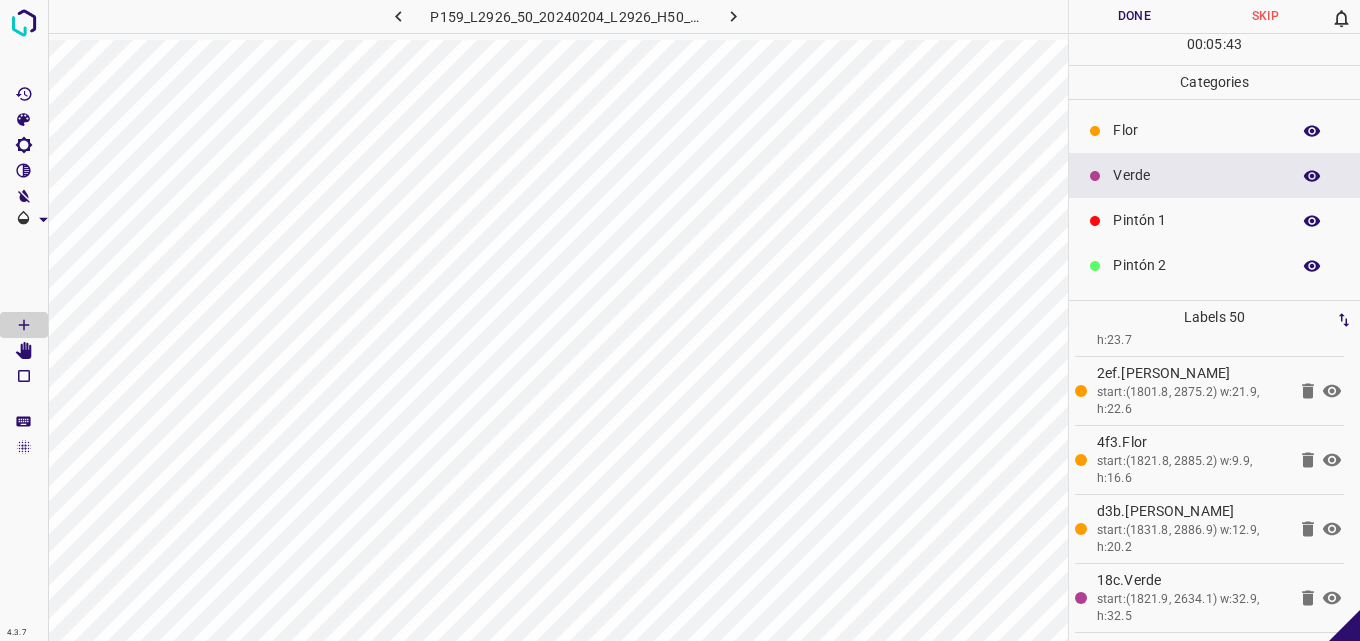 click on "Flor" at bounding box center [1196, 130] 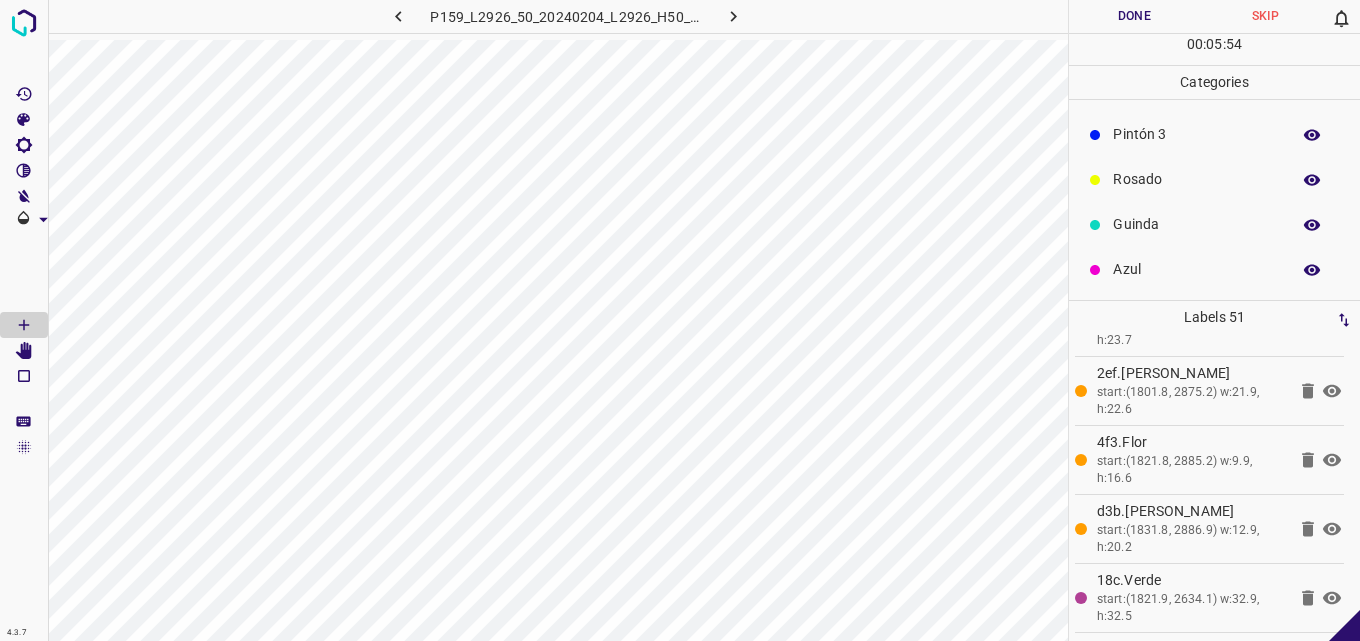 scroll, scrollTop: 0, scrollLeft: 0, axis: both 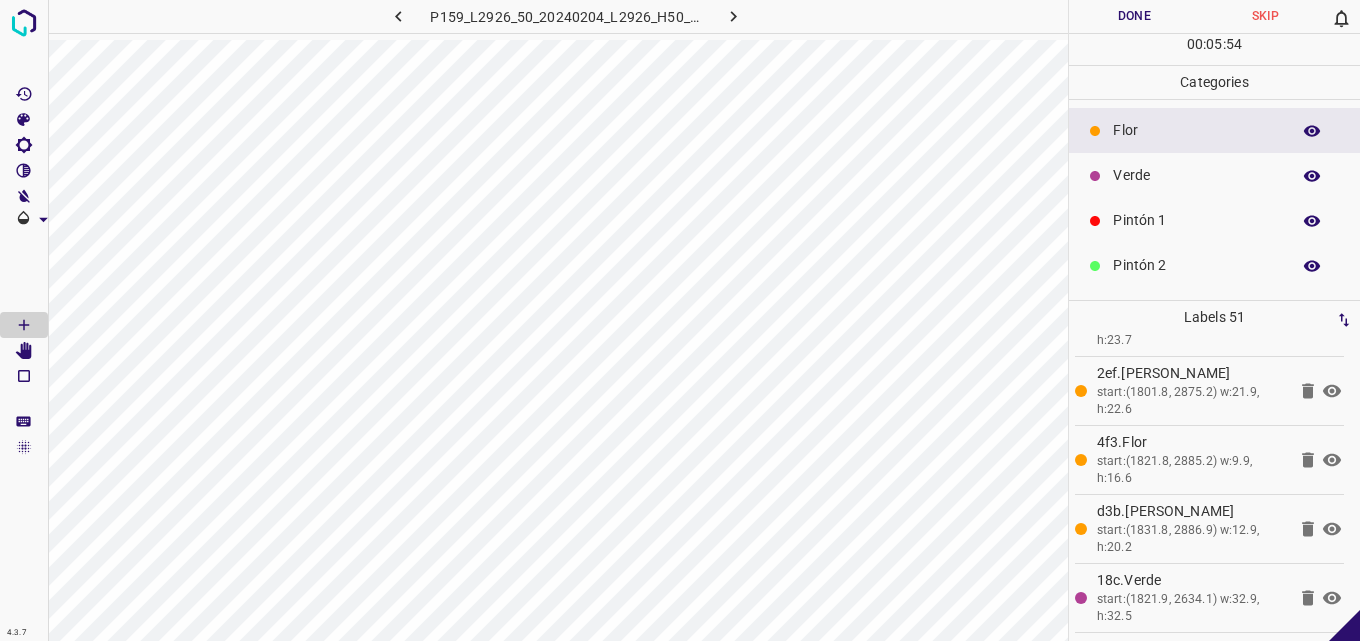 click on "Verde" at bounding box center (1214, 175) 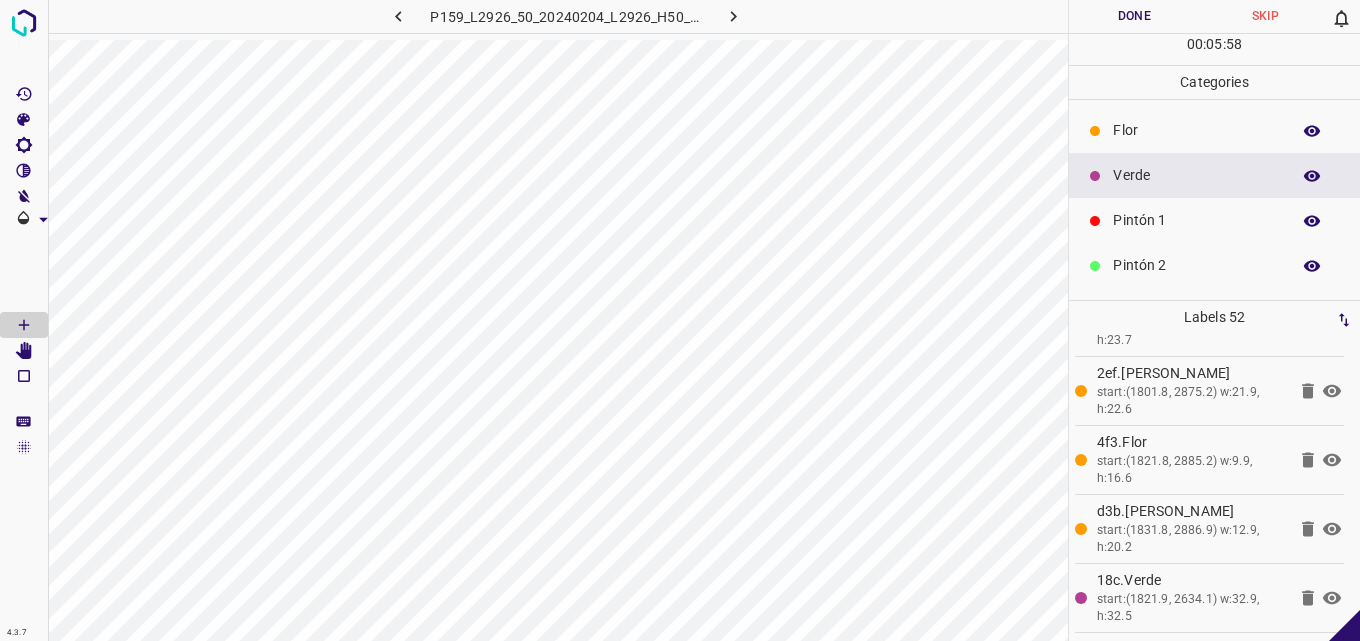scroll, scrollTop: 176, scrollLeft: 0, axis: vertical 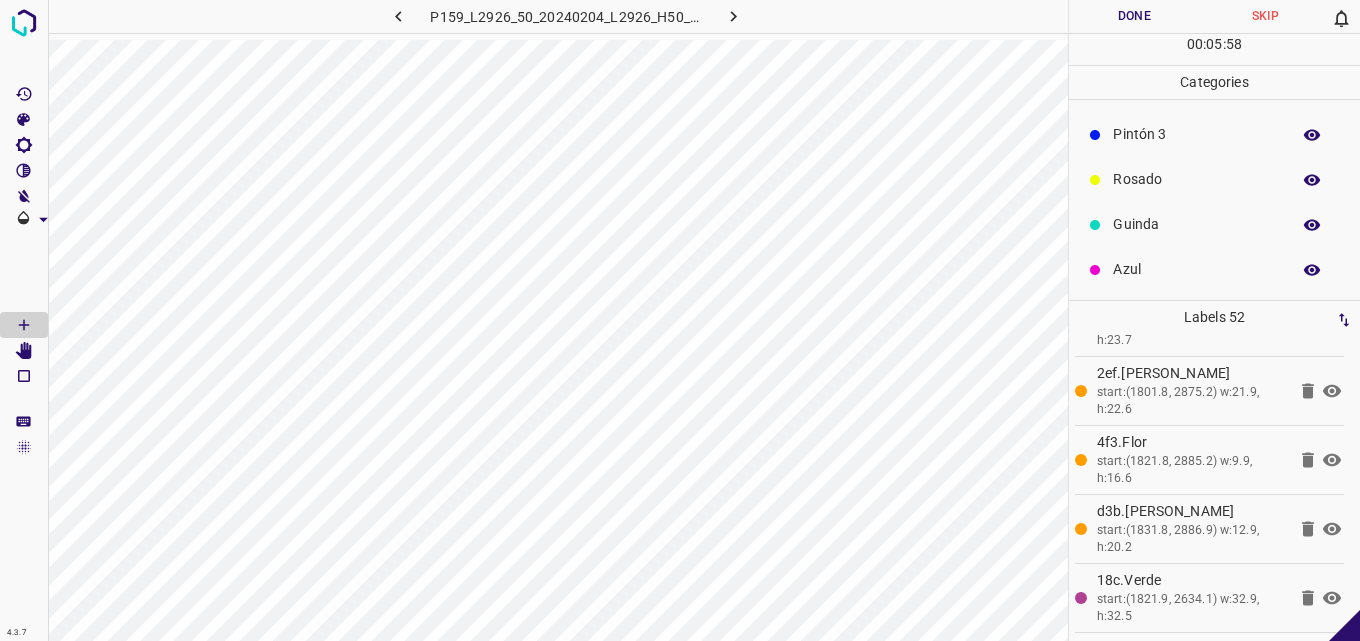 click on "Azul" at bounding box center (1196, 269) 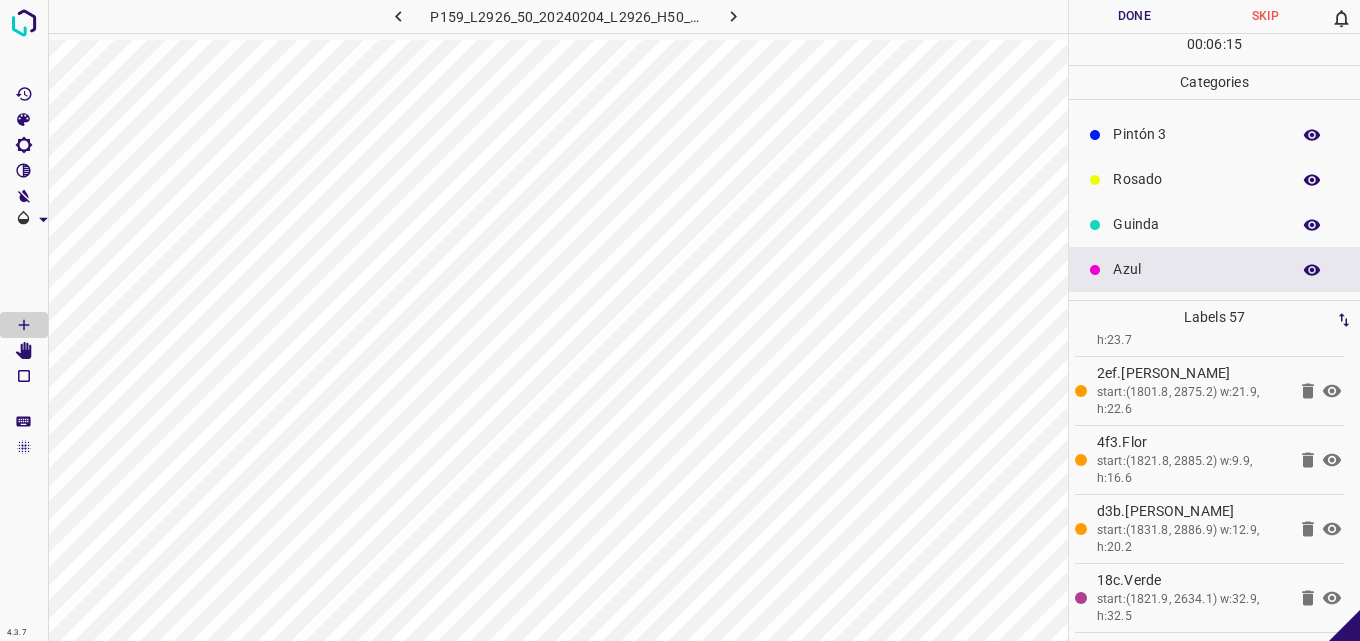 click on "Rosado" at bounding box center (1196, 179) 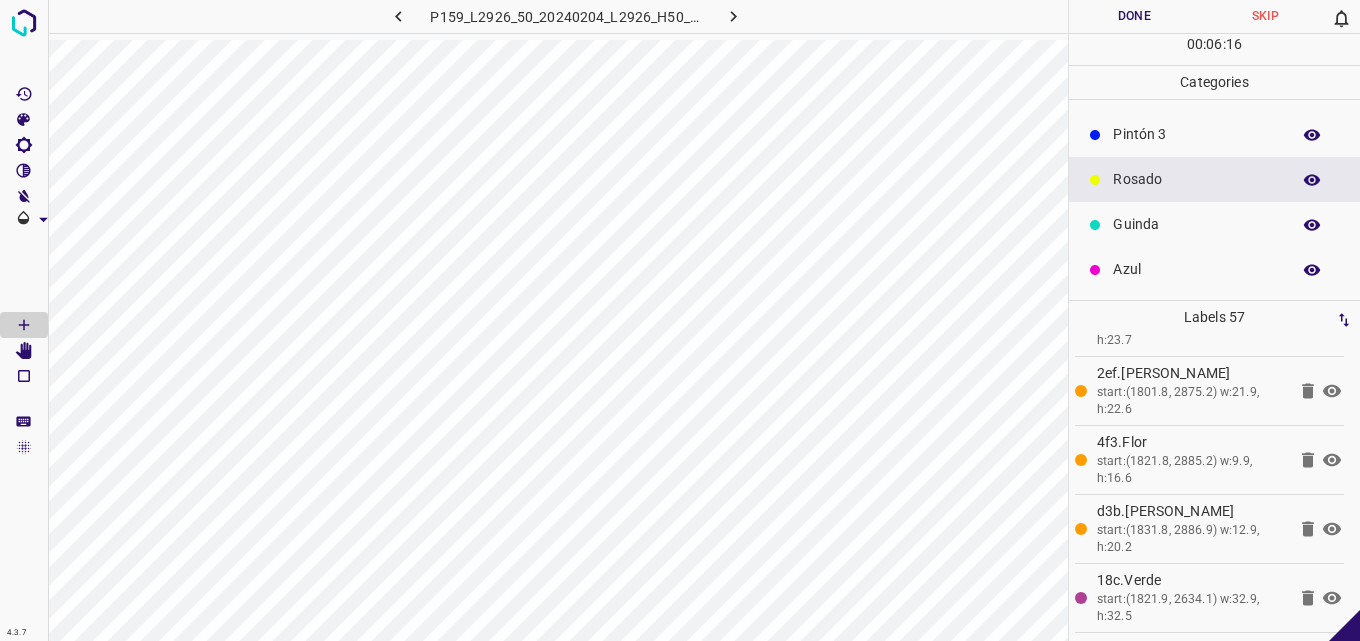 click on "Pintón 3" at bounding box center (1214, 134) 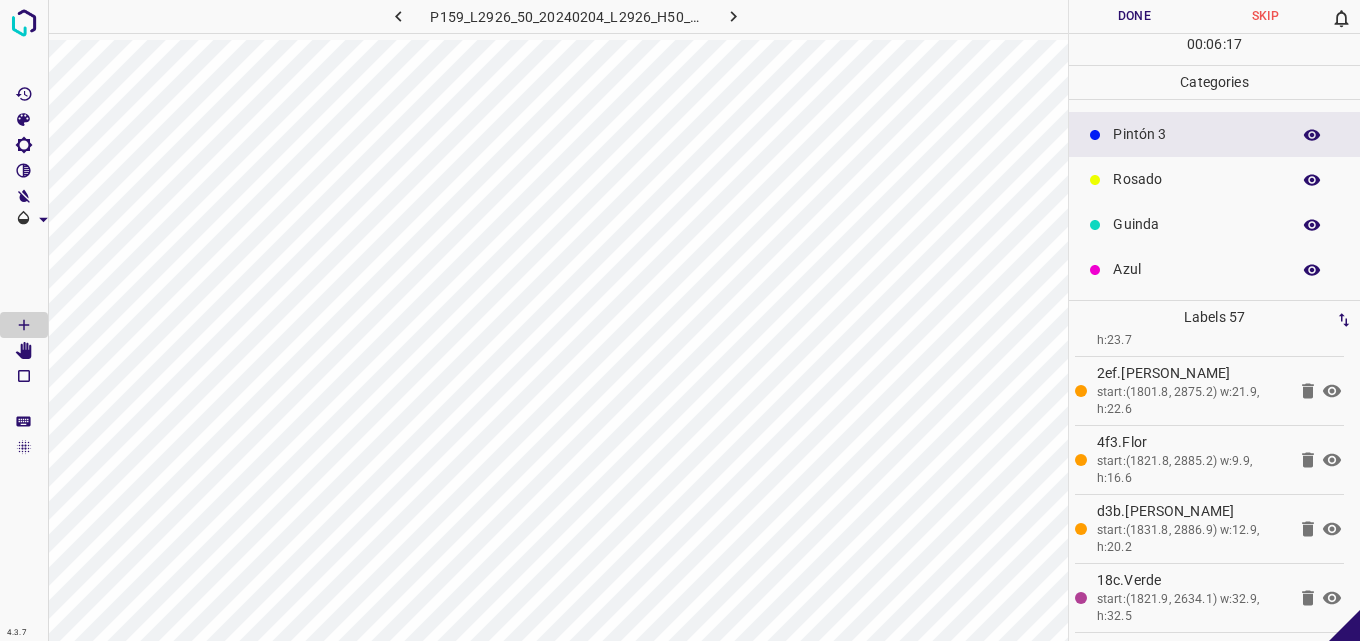 click on "Rosado" at bounding box center [1196, 179] 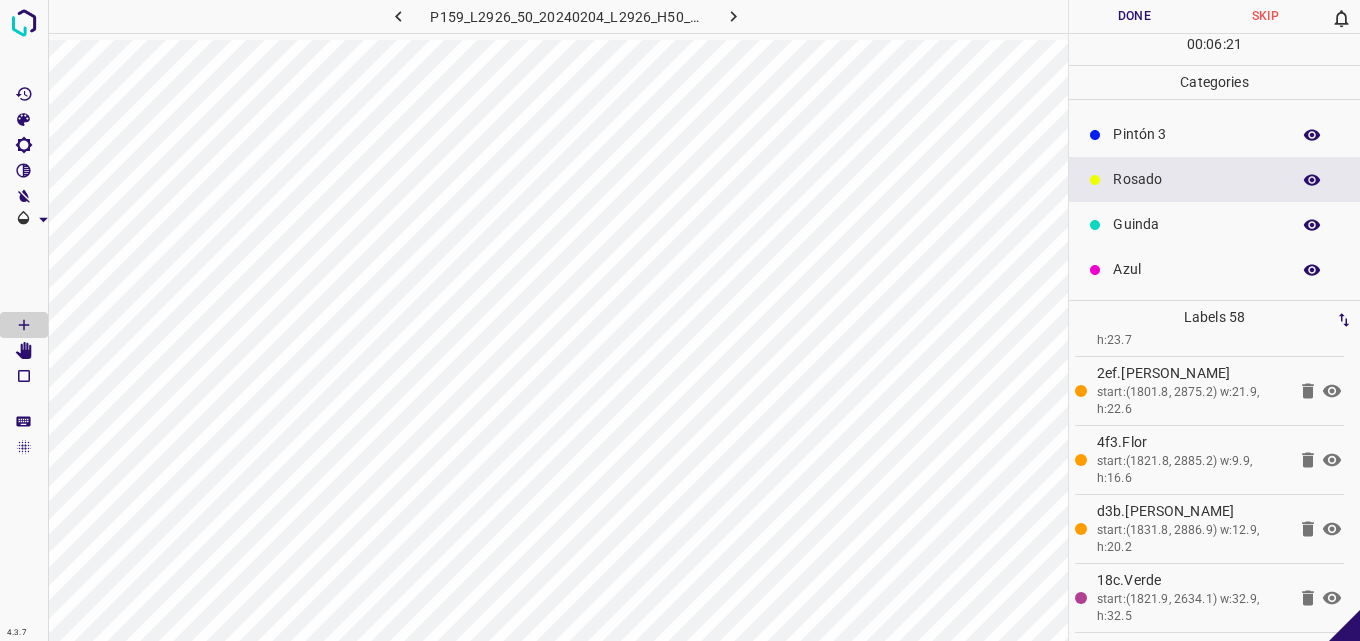scroll, scrollTop: 0, scrollLeft: 0, axis: both 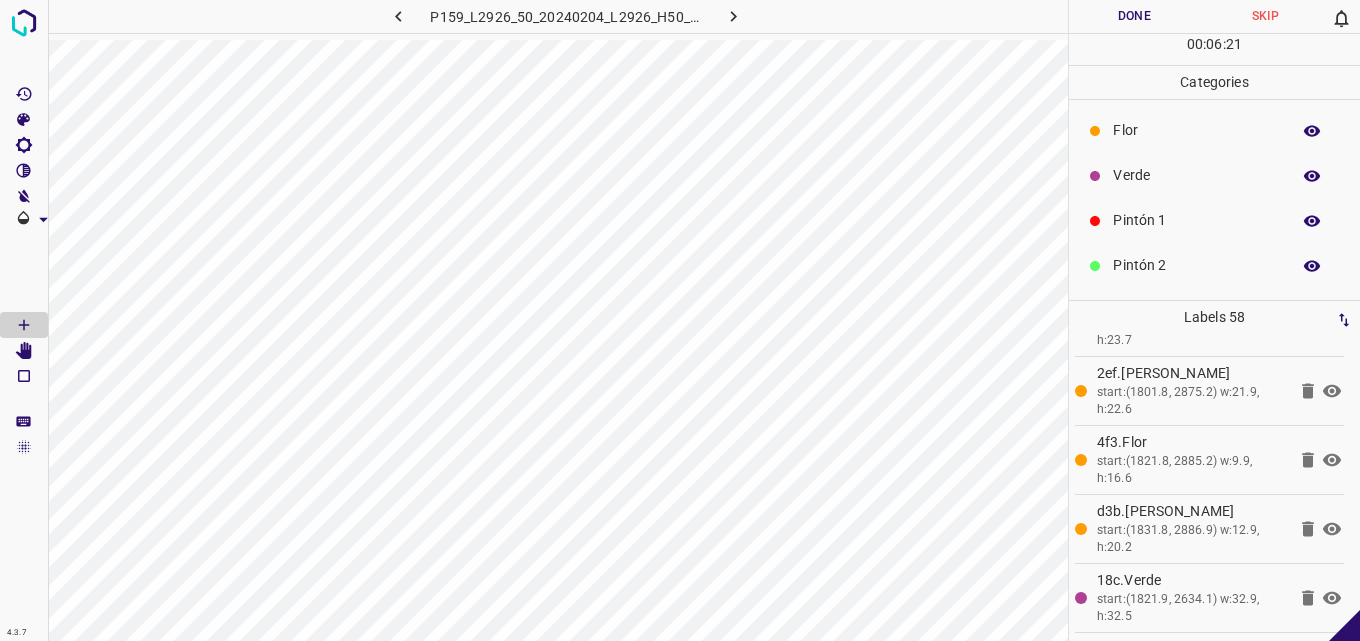 click on "Flor" at bounding box center (1214, 130) 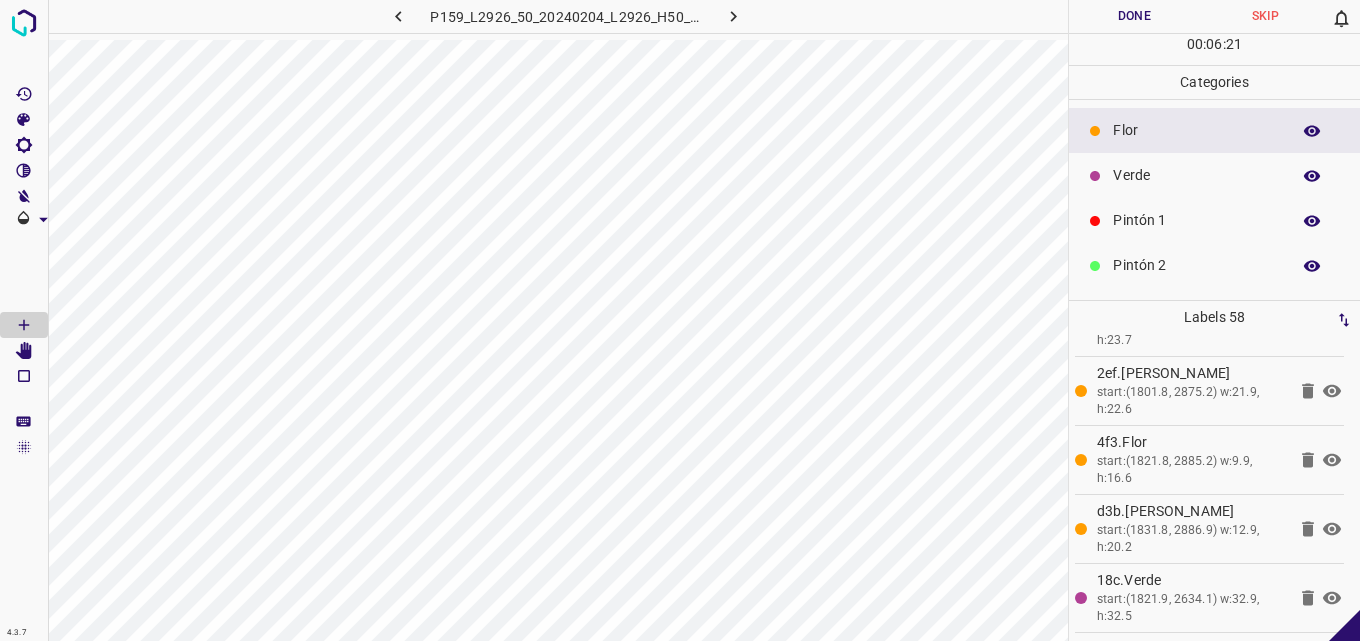 click on "Verde" at bounding box center (1196, 175) 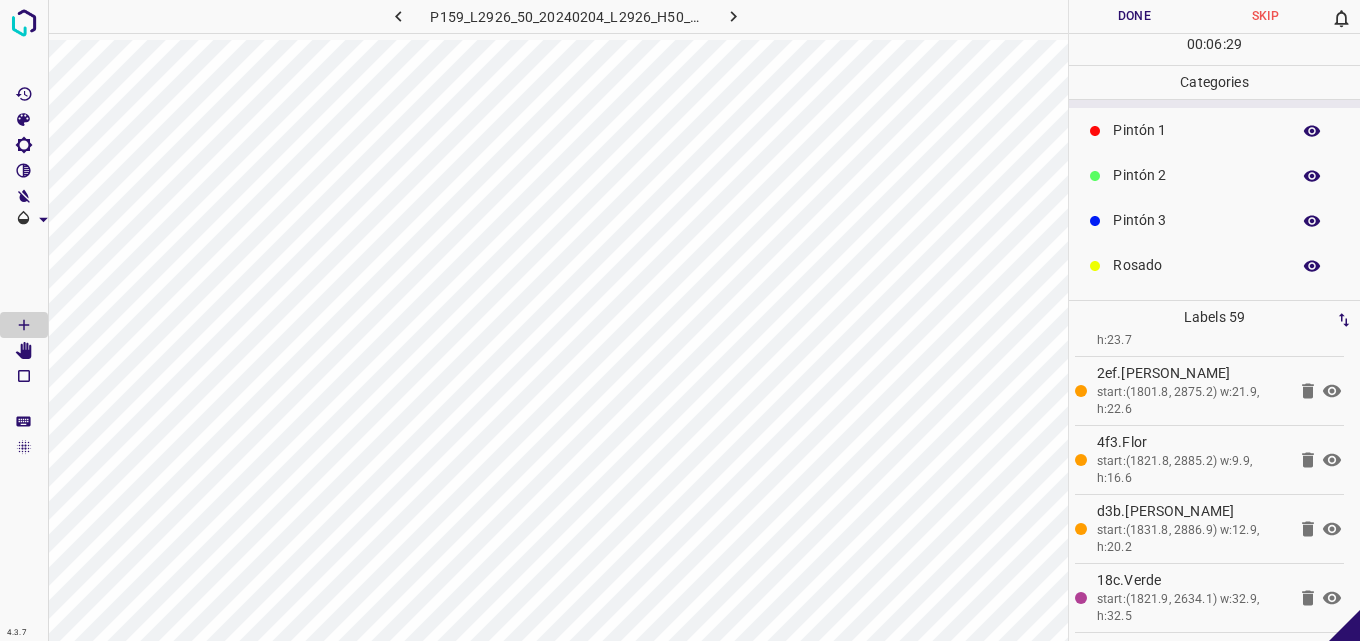 scroll, scrollTop: 176, scrollLeft: 0, axis: vertical 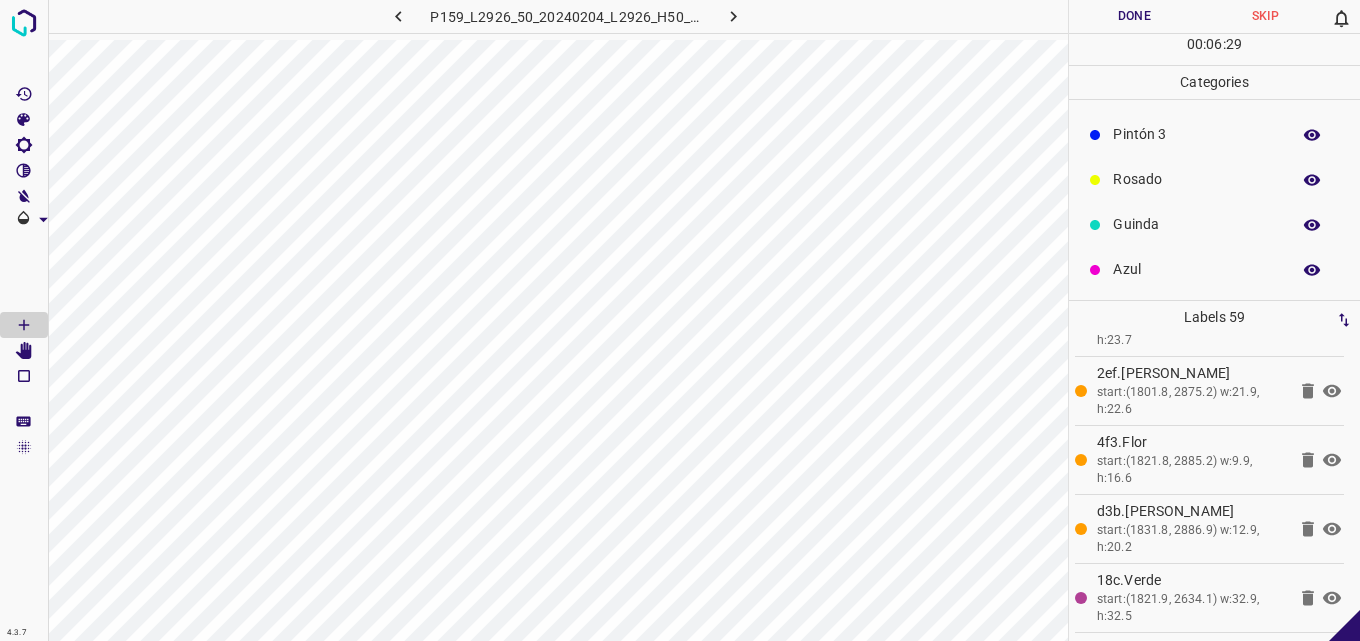 click on "Azul" at bounding box center (1214, 269) 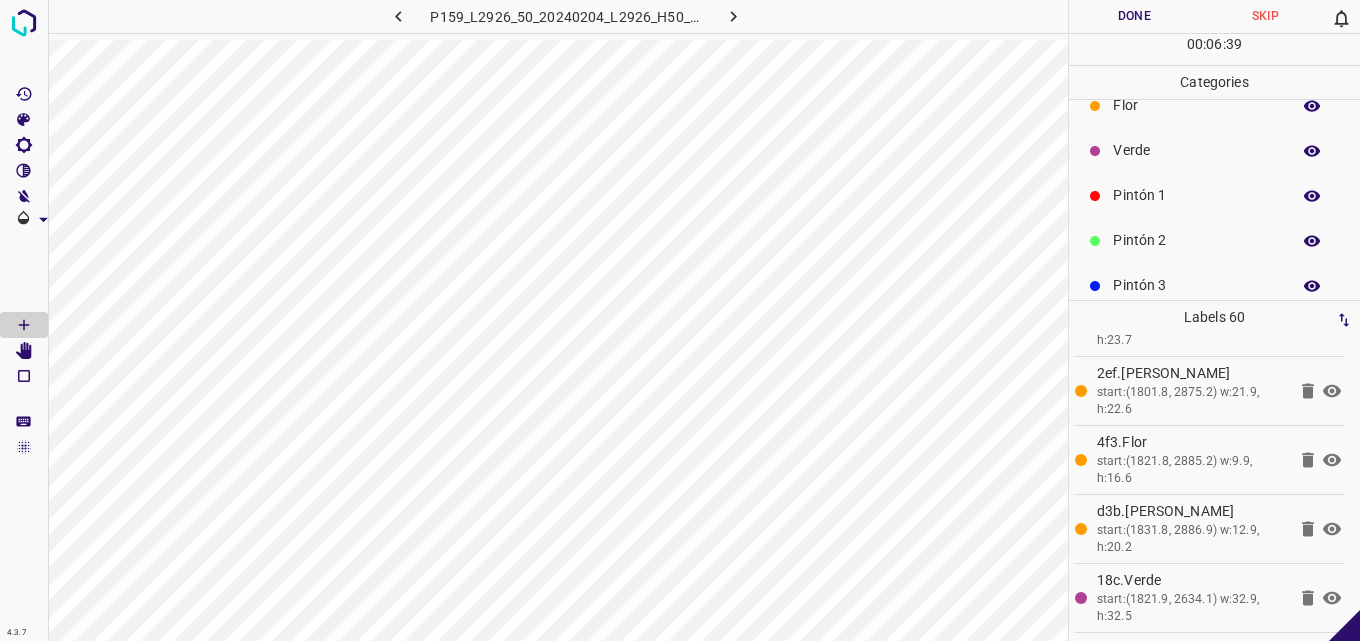 scroll, scrollTop: 0, scrollLeft: 0, axis: both 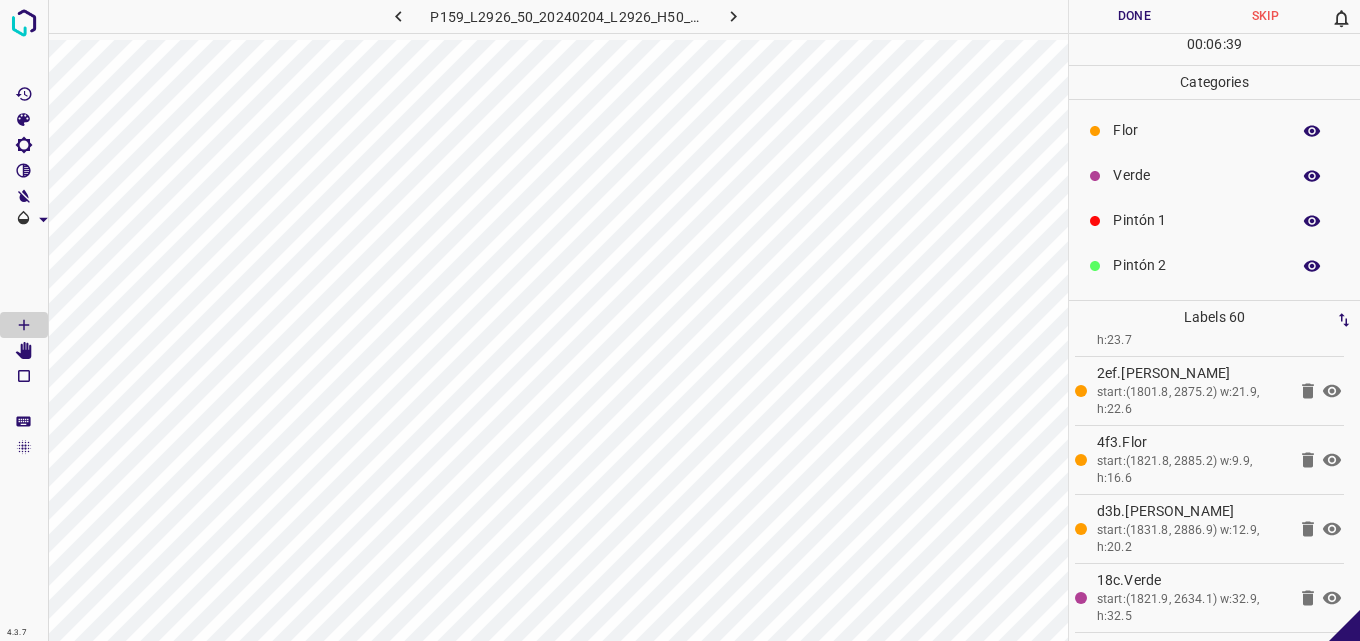 click on "Flor" at bounding box center [1196, 130] 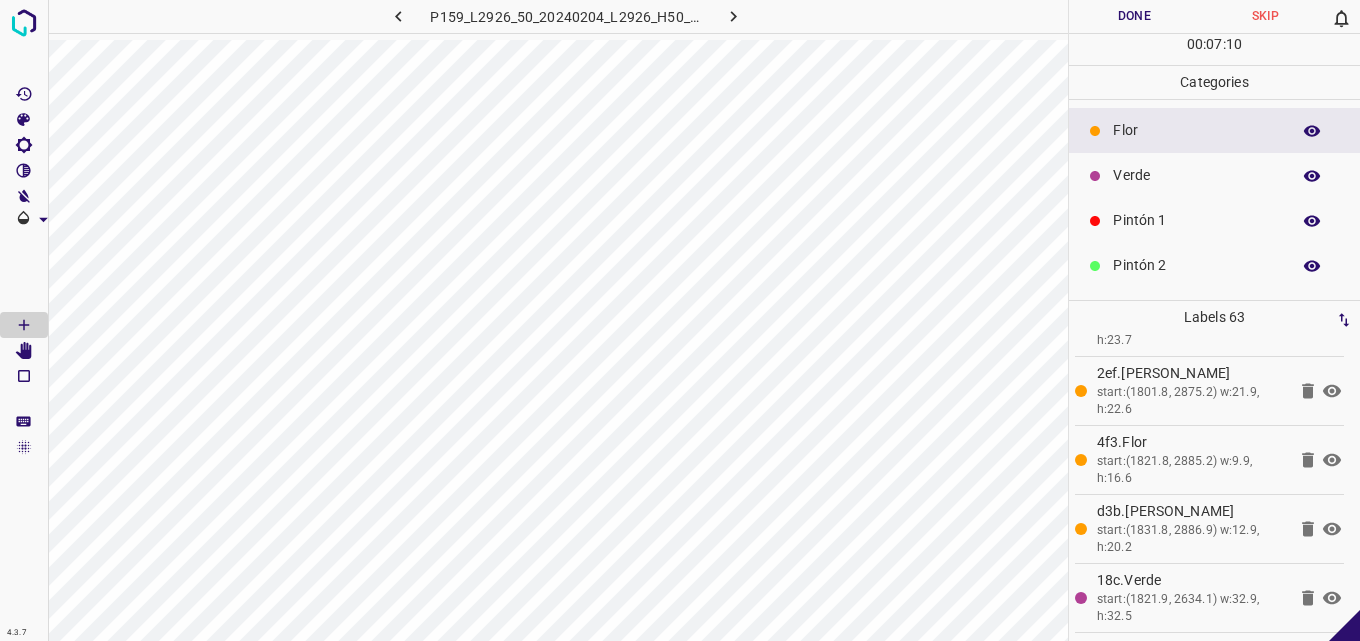 click on "Verde" at bounding box center [1196, 175] 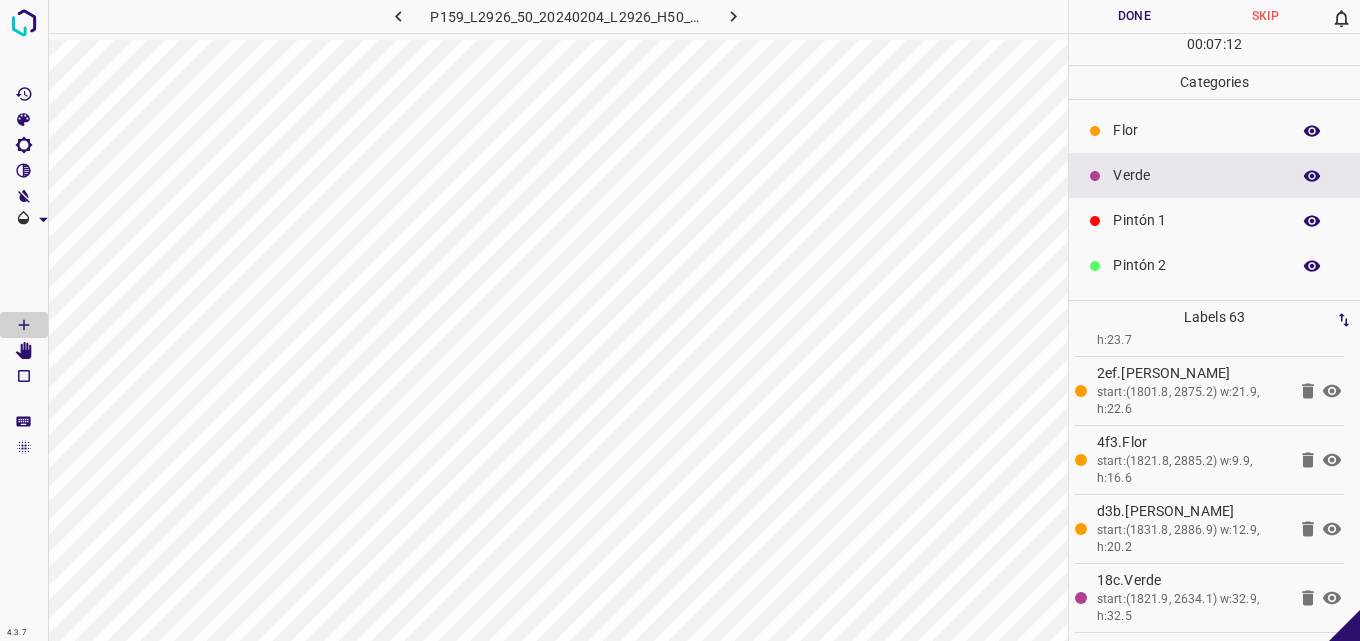 click on "Pintón 1" at bounding box center (1214, 220) 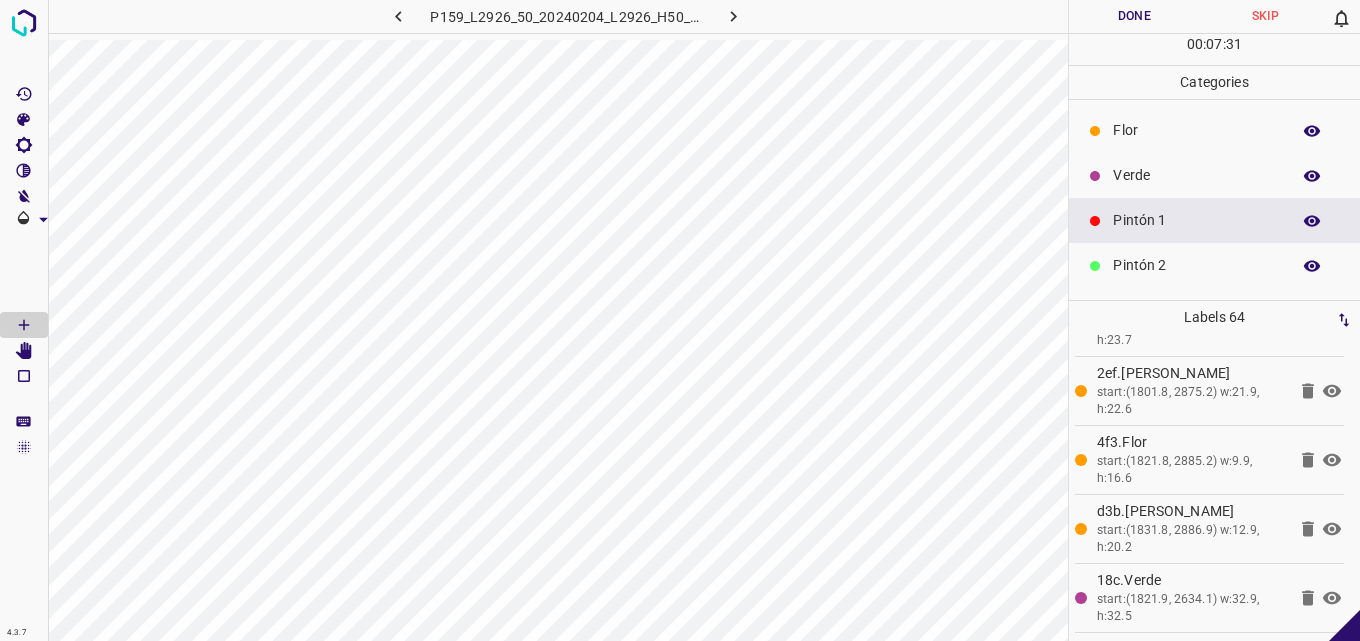 click on "Done" at bounding box center [1134, 16] 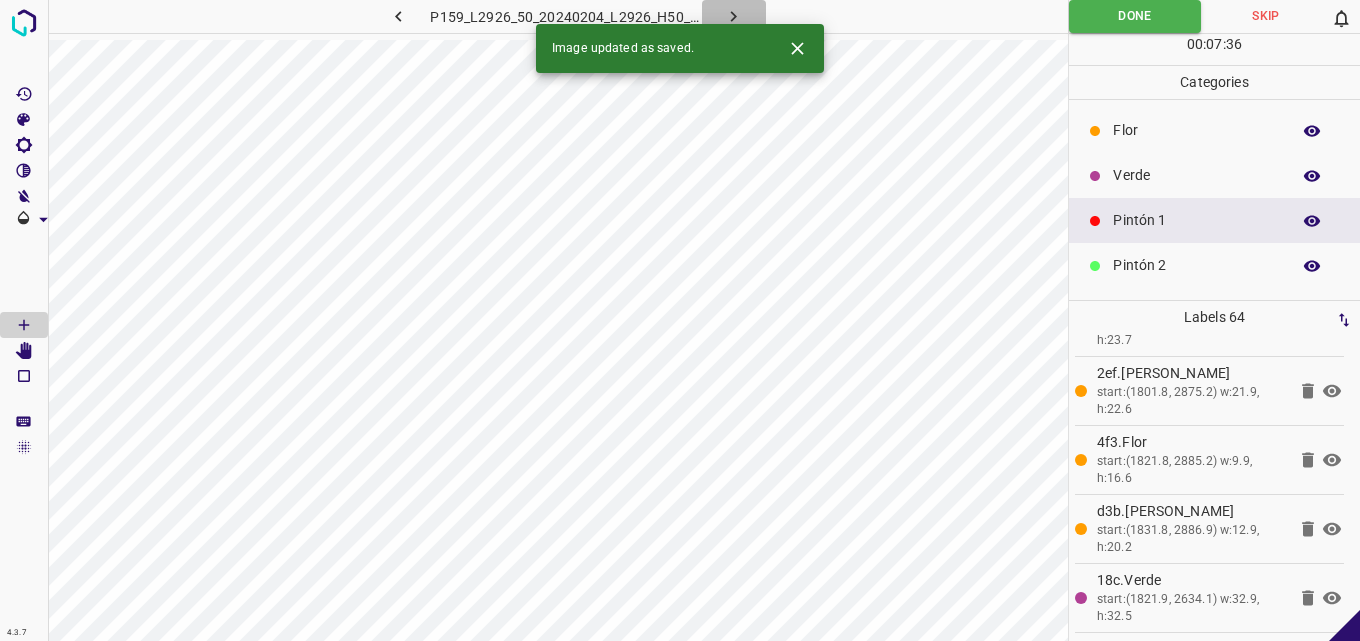 click 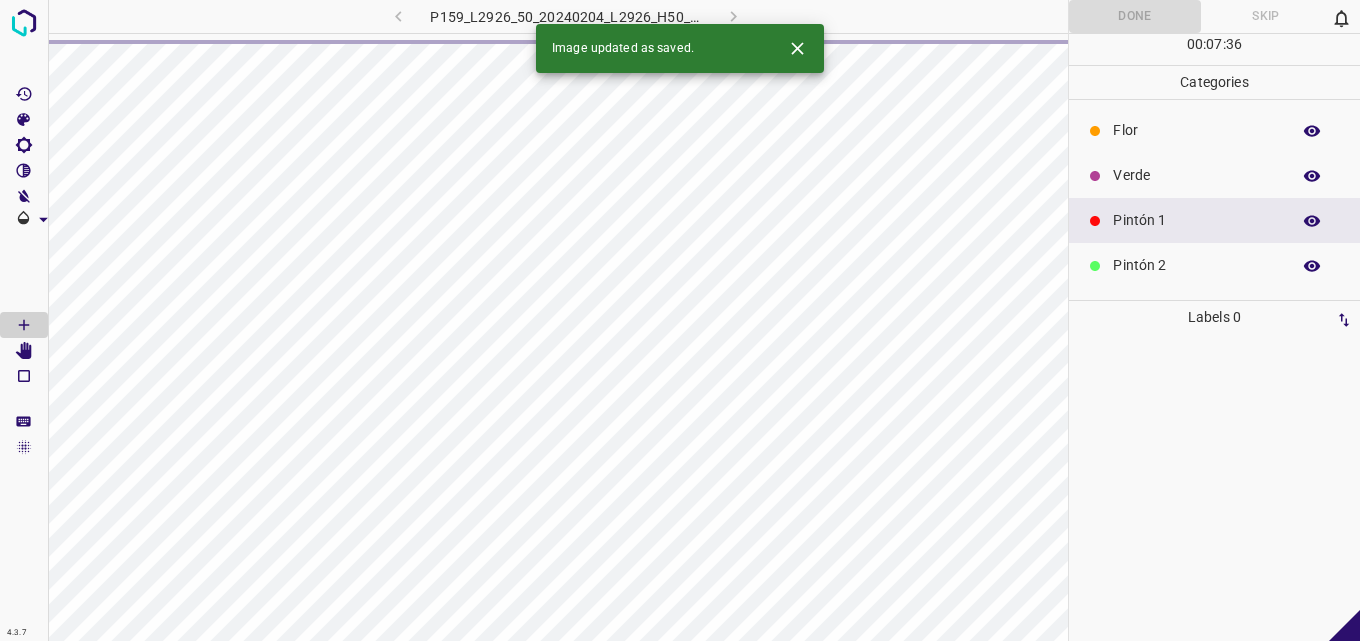 scroll, scrollTop: 0, scrollLeft: 0, axis: both 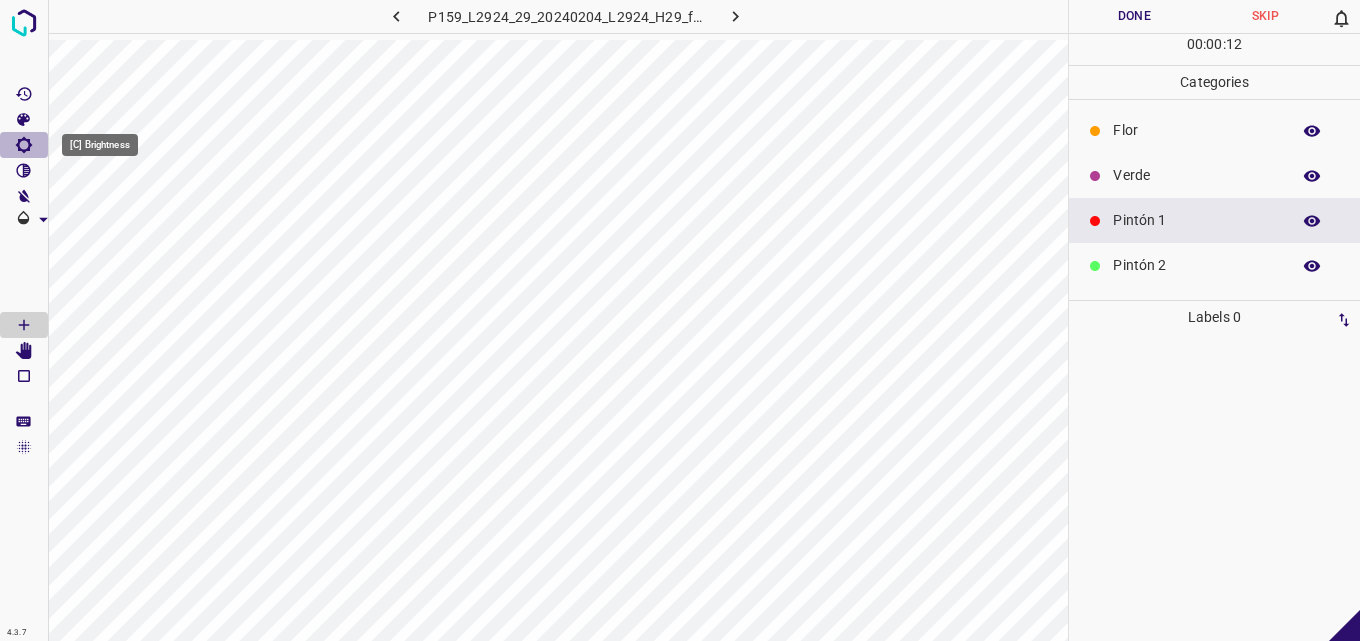 click 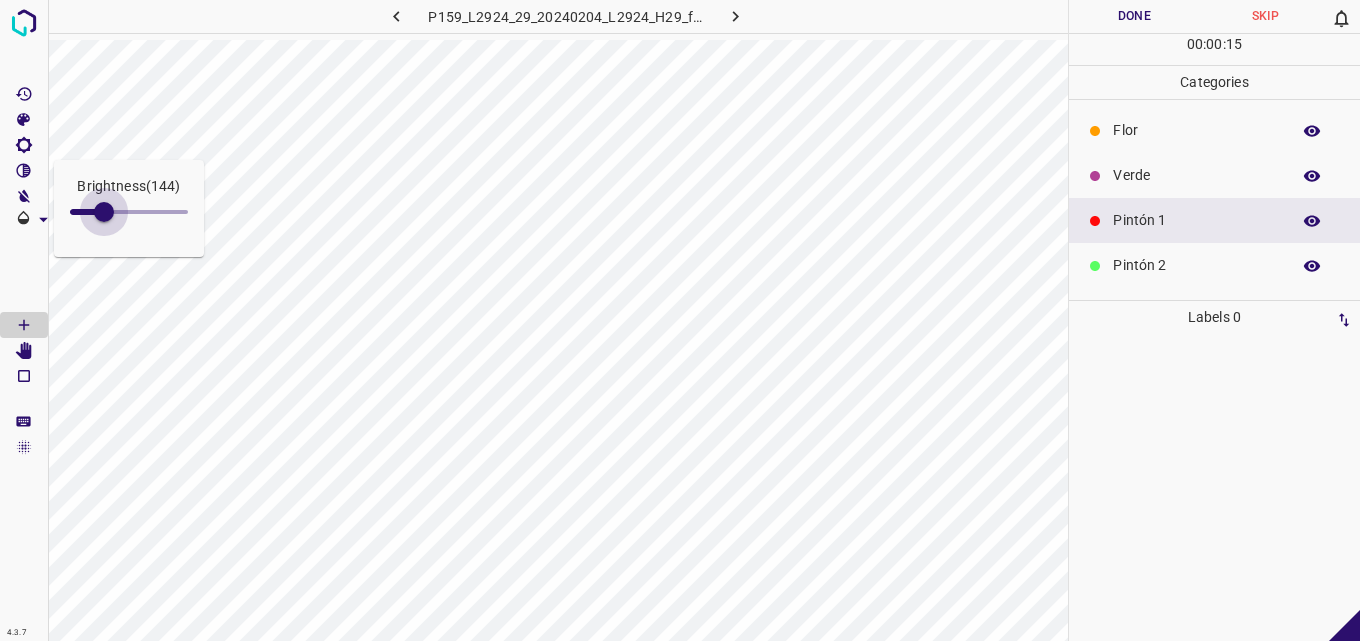 type on "131" 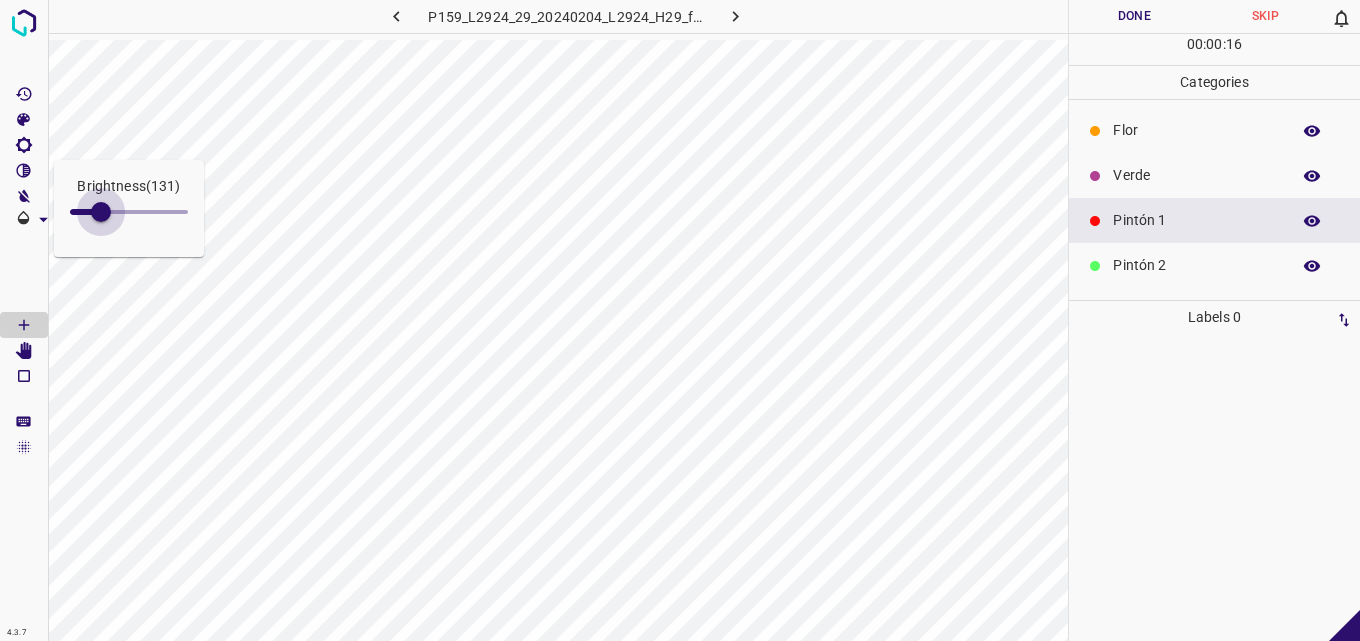 click at bounding box center [101, 212] 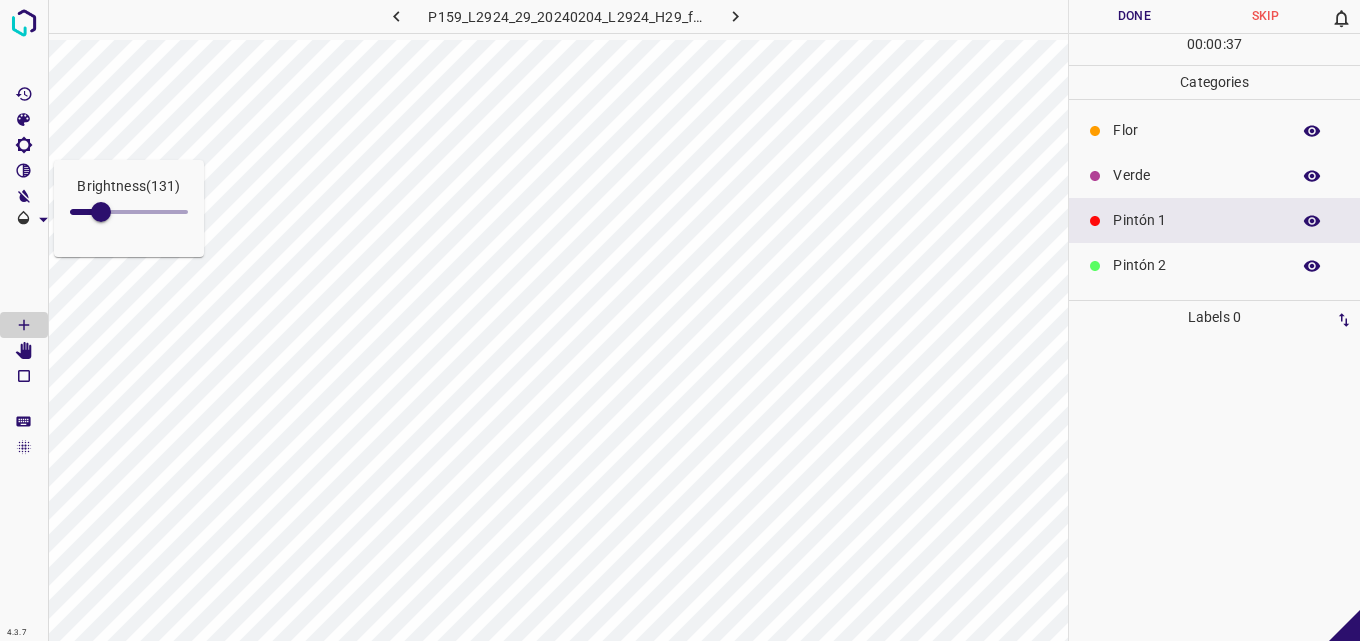 click 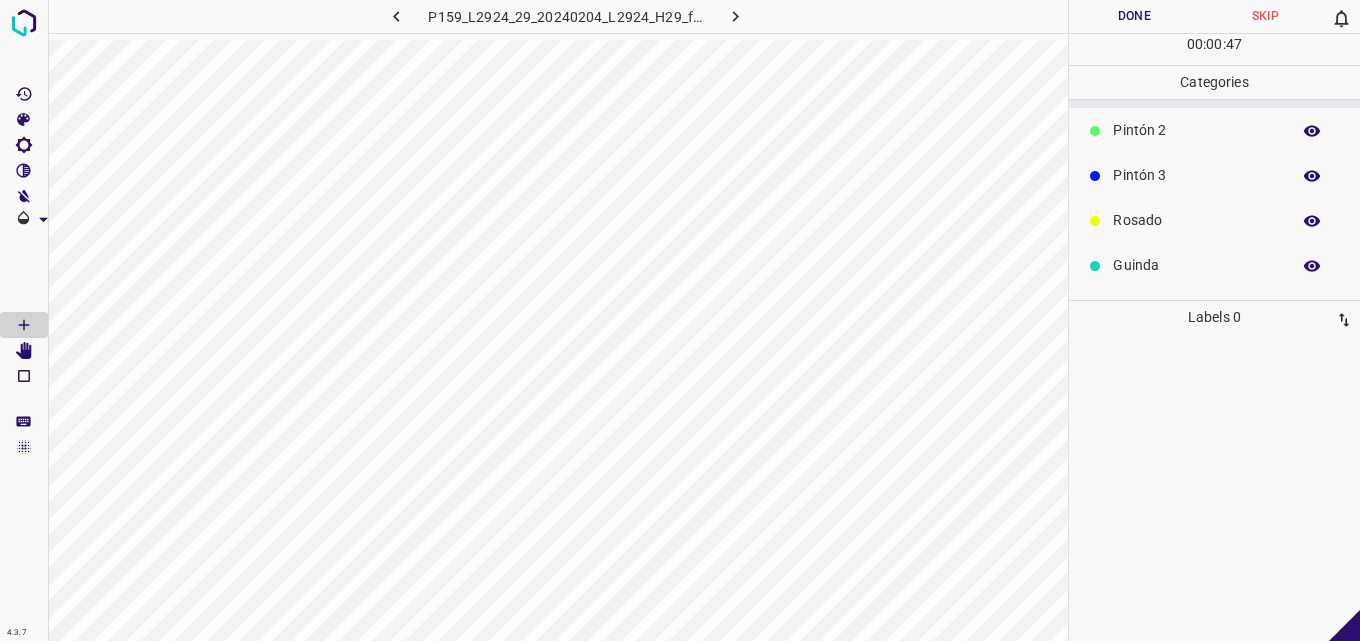scroll, scrollTop: 176, scrollLeft: 0, axis: vertical 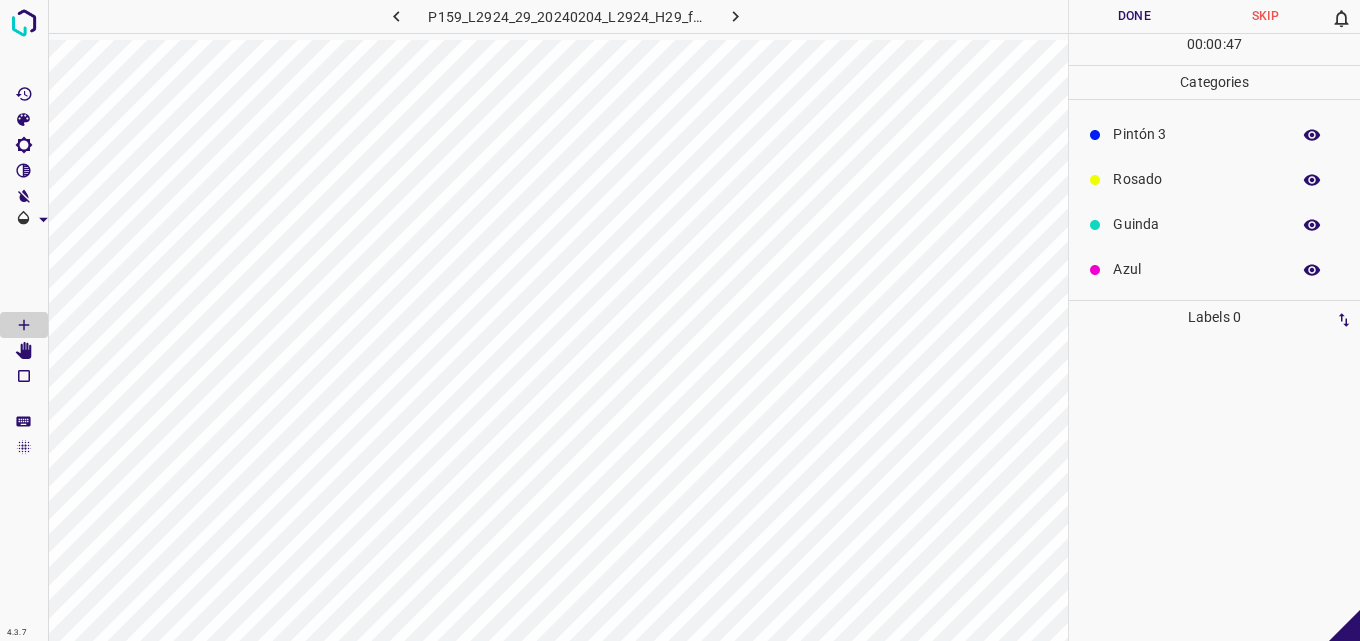 click on "Azul" at bounding box center [1196, 269] 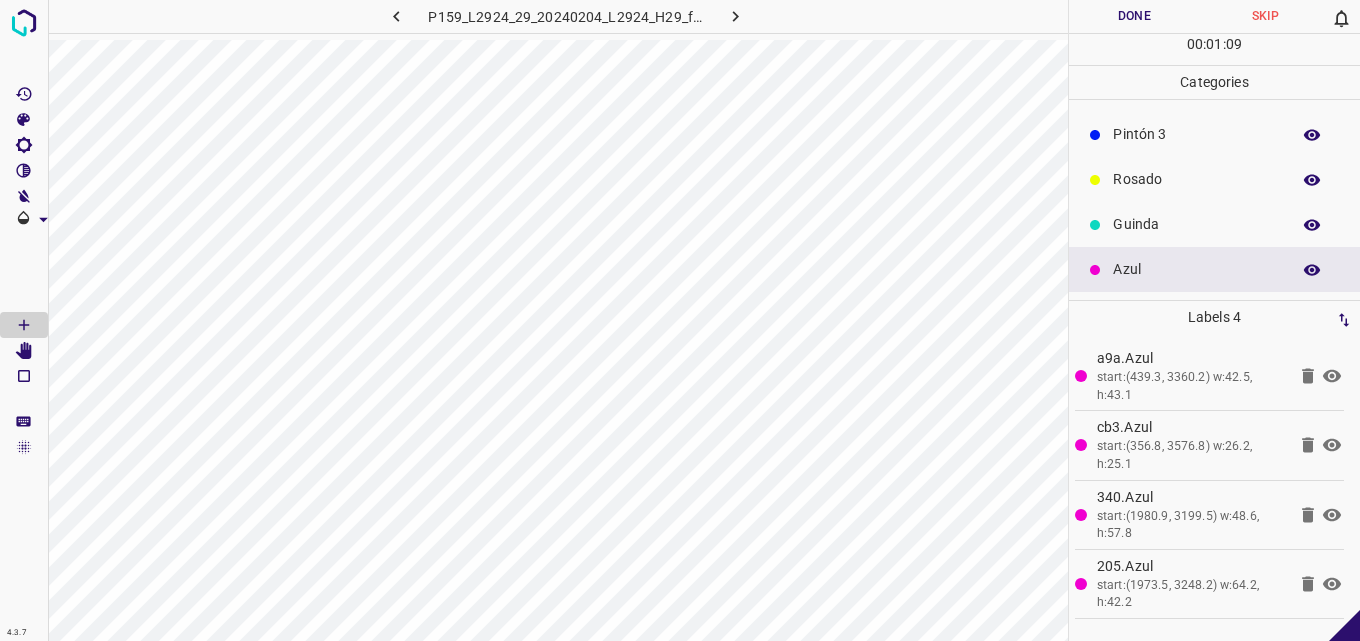 click 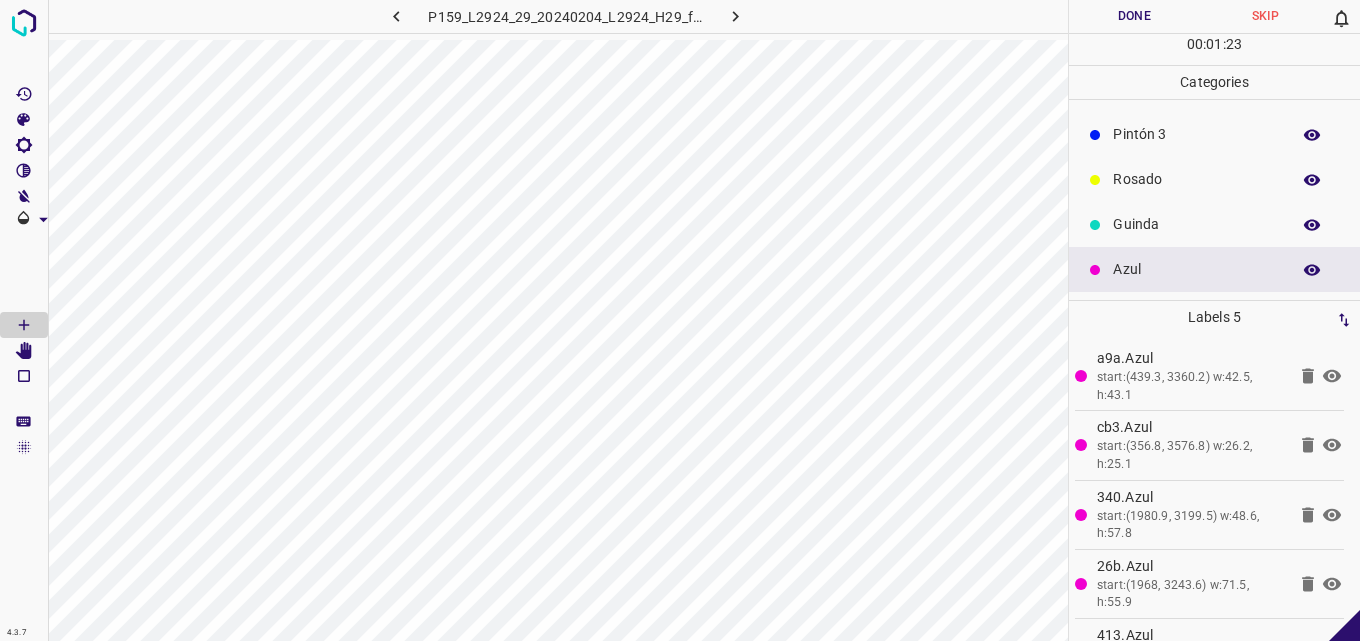 scroll, scrollTop: 54, scrollLeft: 0, axis: vertical 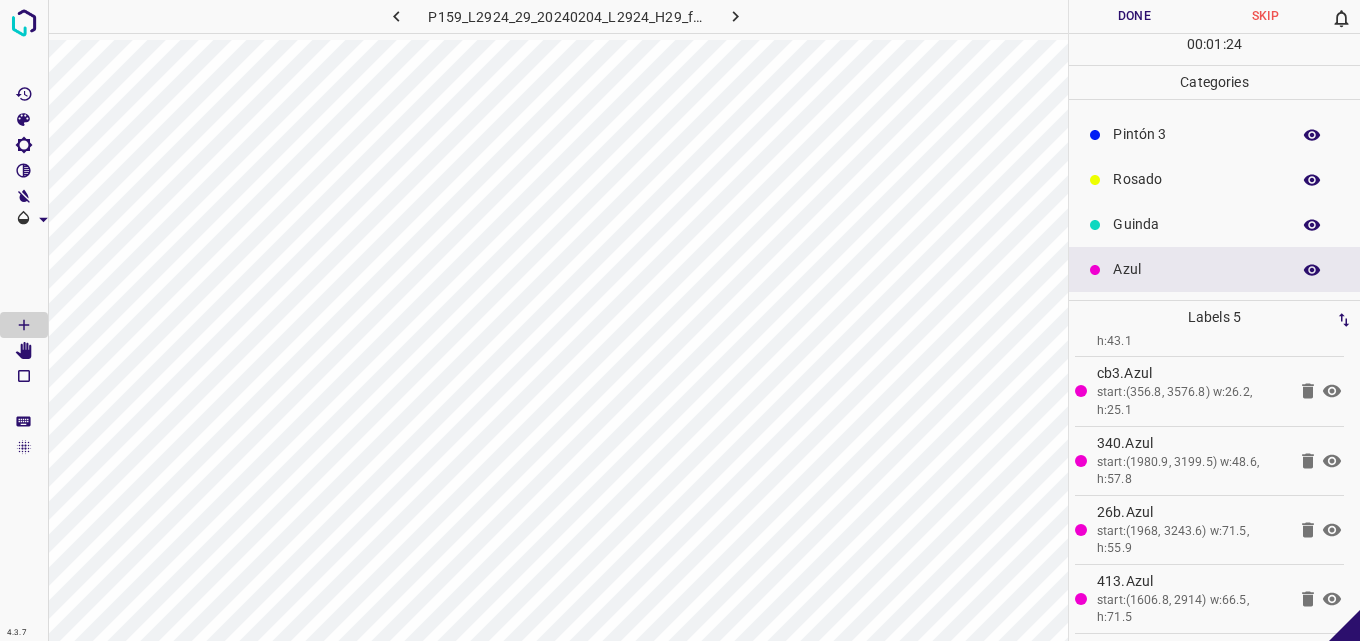 click 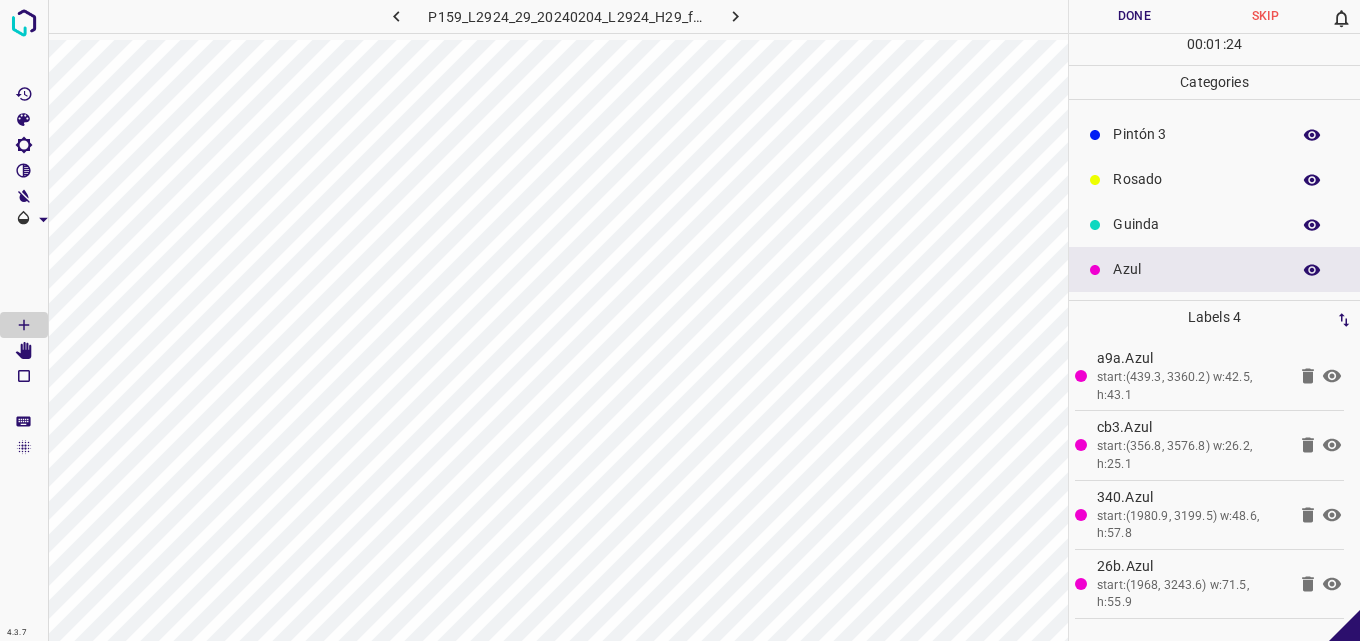 scroll, scrollTop: 0, scrollLeft: 0, axis: both 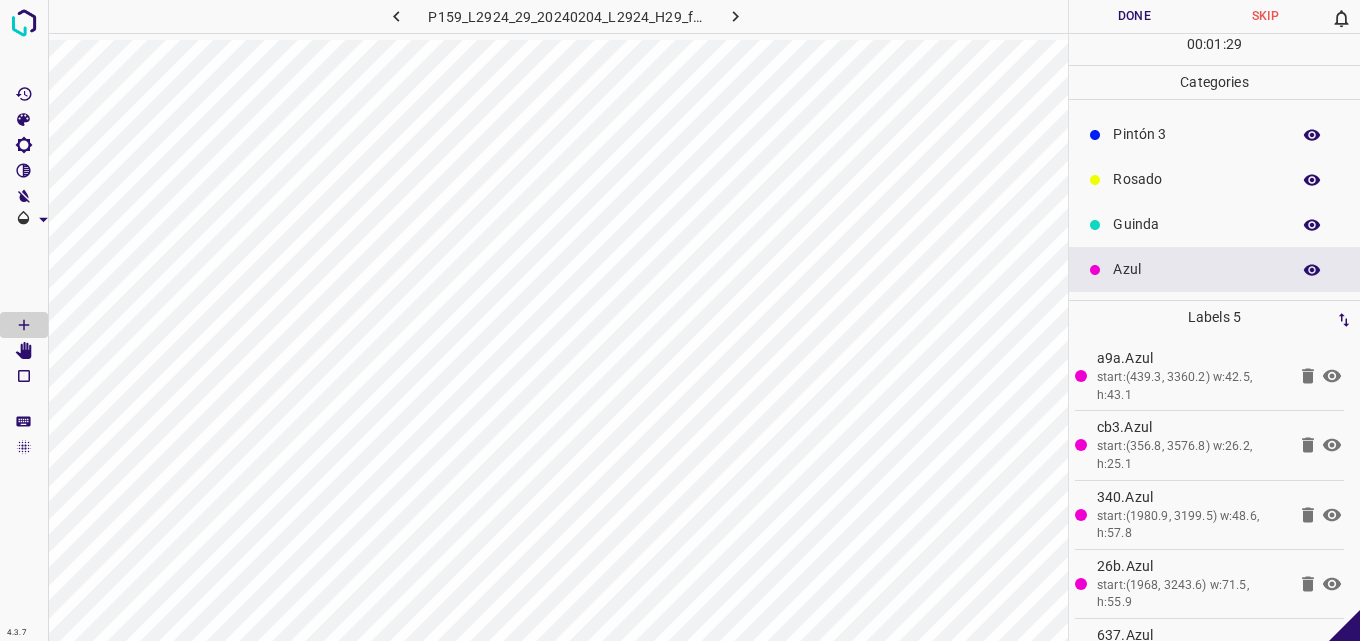 click on "Rosado" at bounding box center [1196, 179] 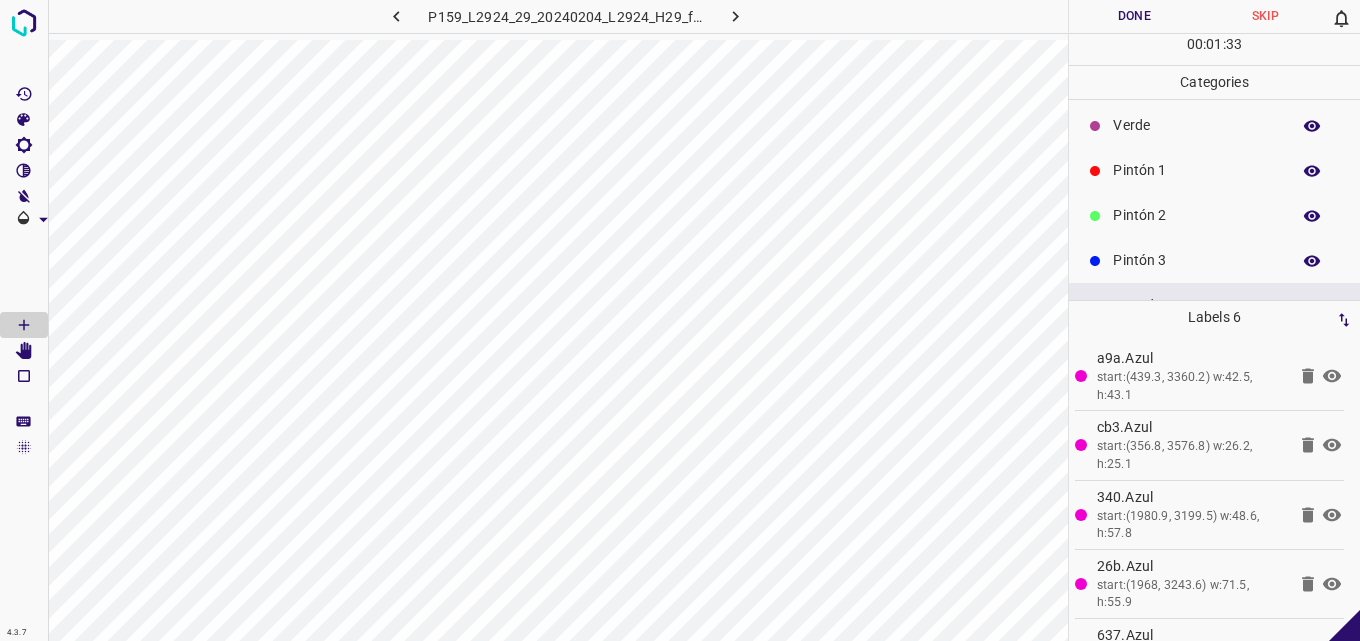 scroll, scrollTop: 0, scrollLeft: 0, axis: both 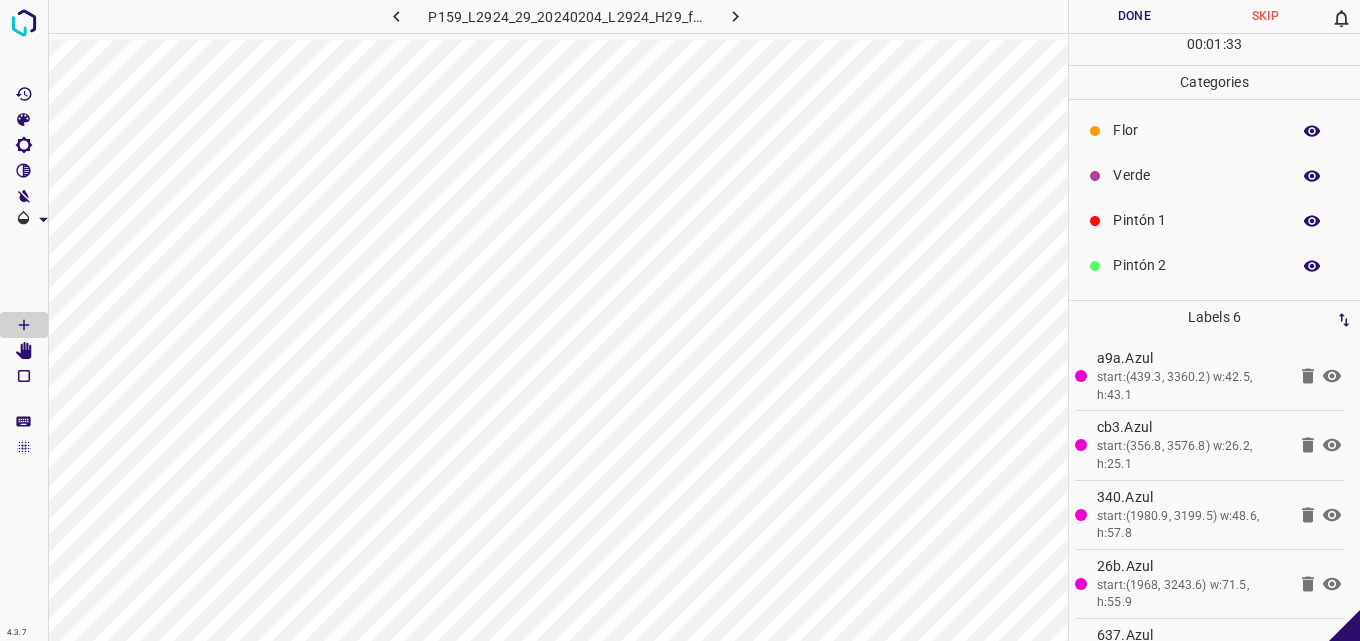 click on "Verde" at bounding box center (1196, 175) 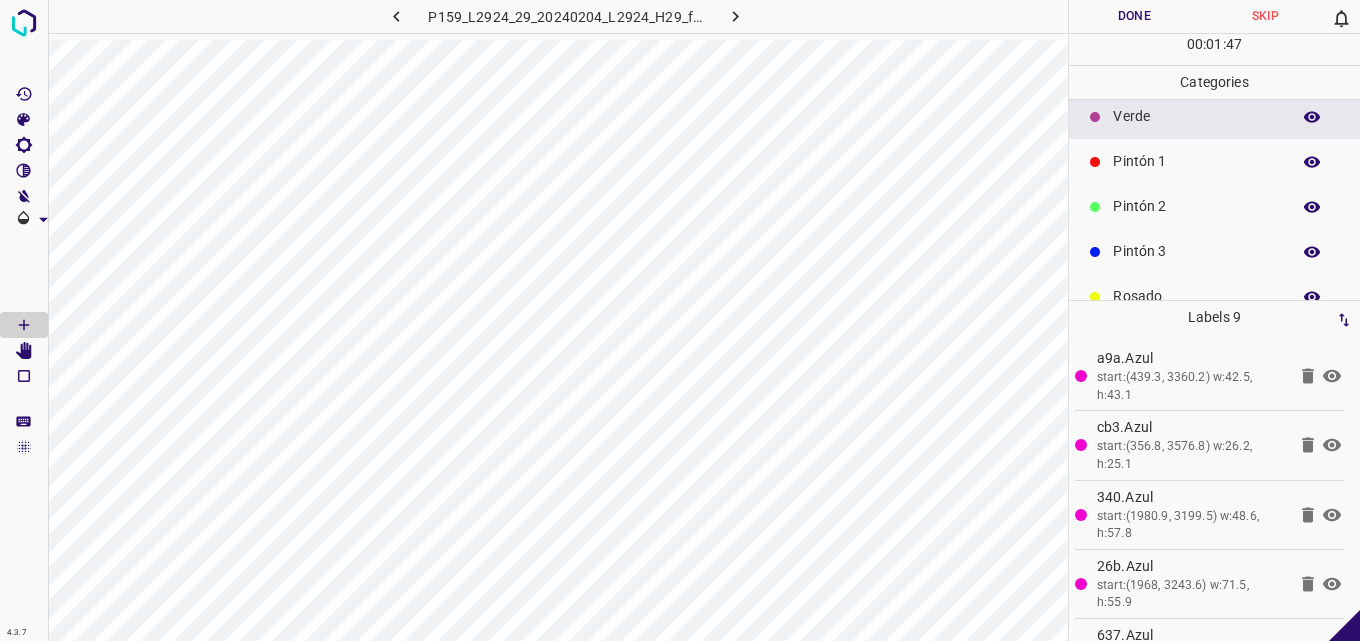 scroll, scrollTop: 176, scrollLeft: 0, axis: vertical 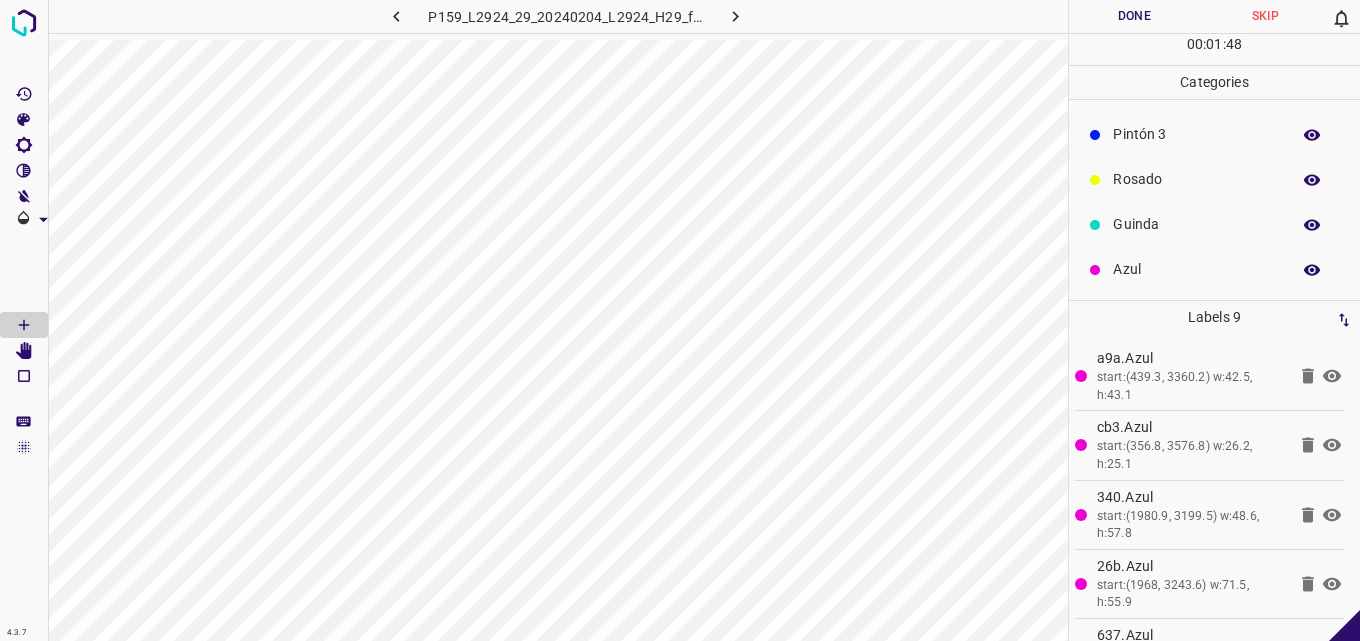 click on "Guinda" at bounding box center (1196, 224) 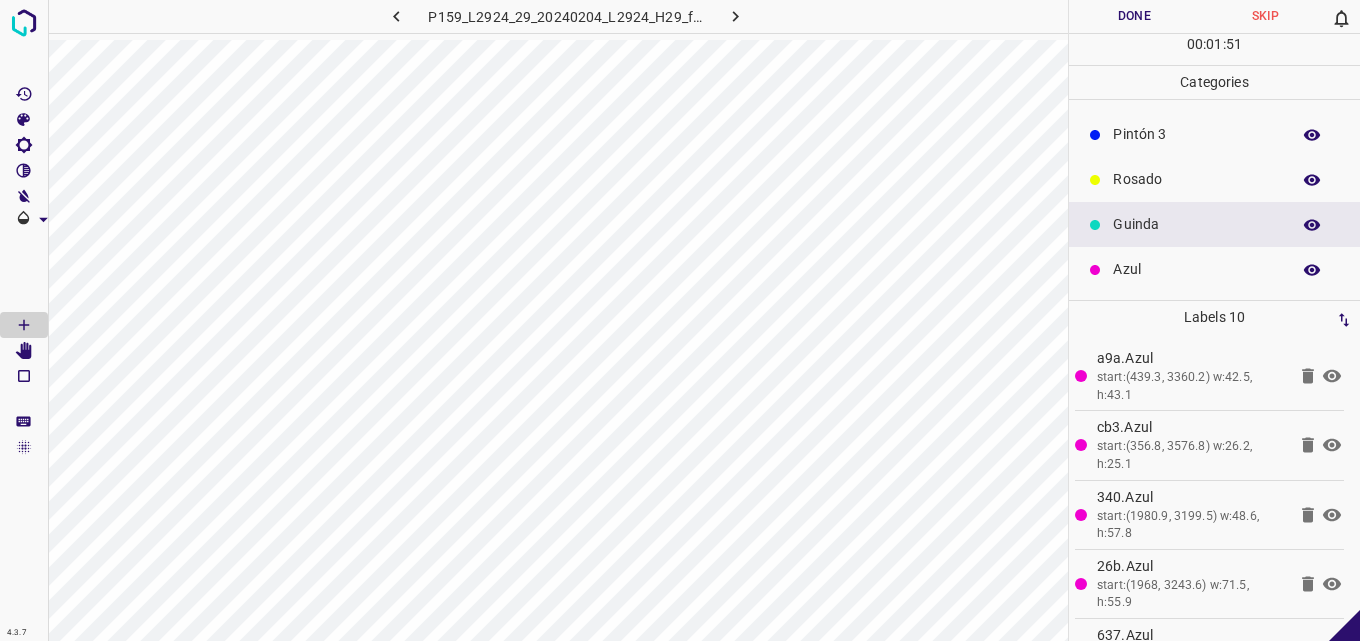 click on "Rosado" at bounding box center (1196, 179) 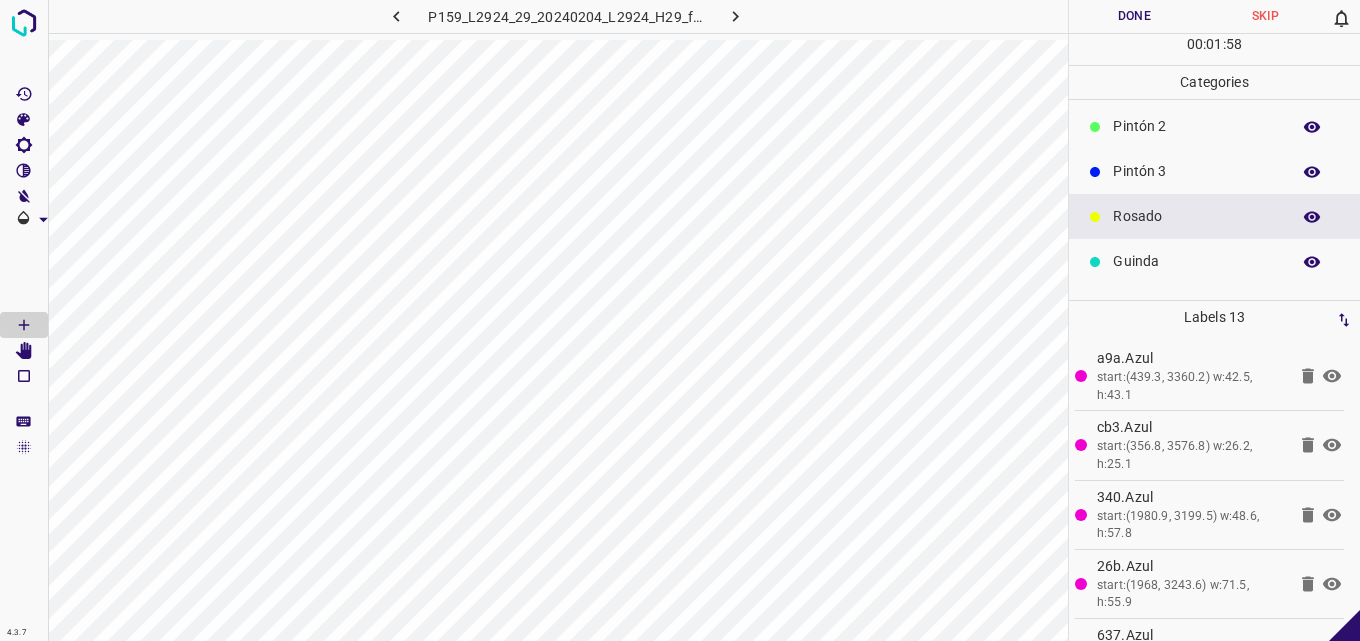 scroll, scrollTop: 76, scrollLeft: 0, axis: vertical 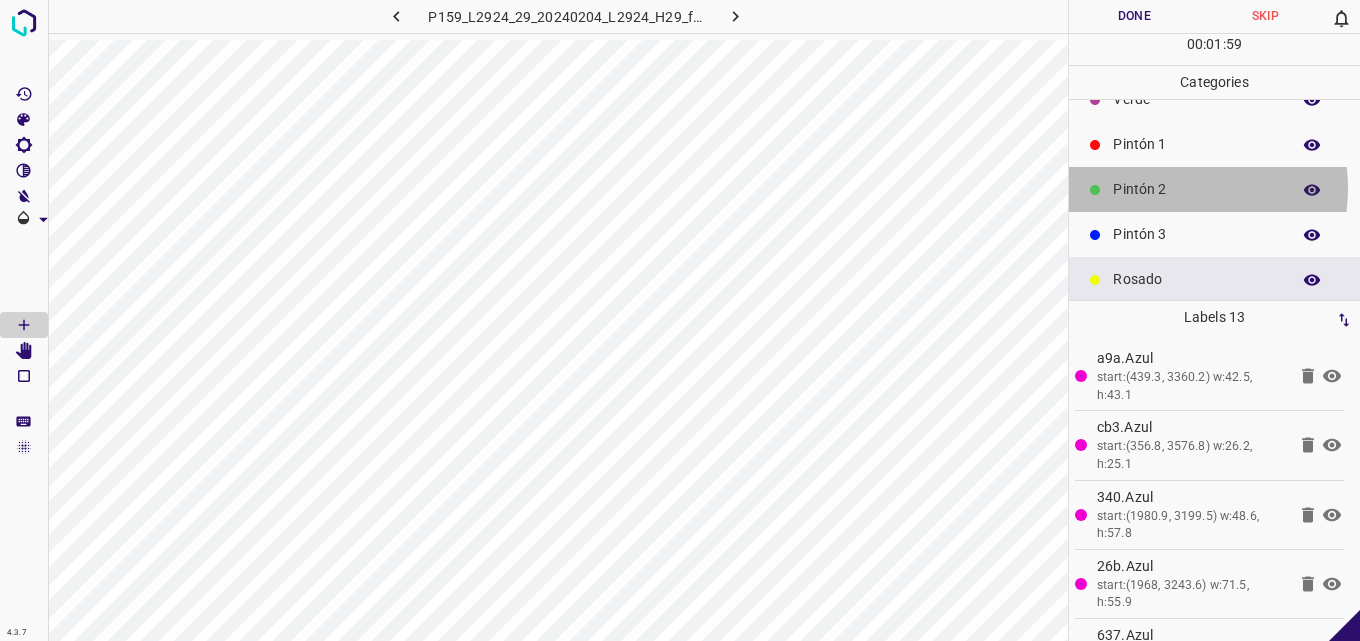 click on "Pintón 2" at bounding box center (1196, 189) 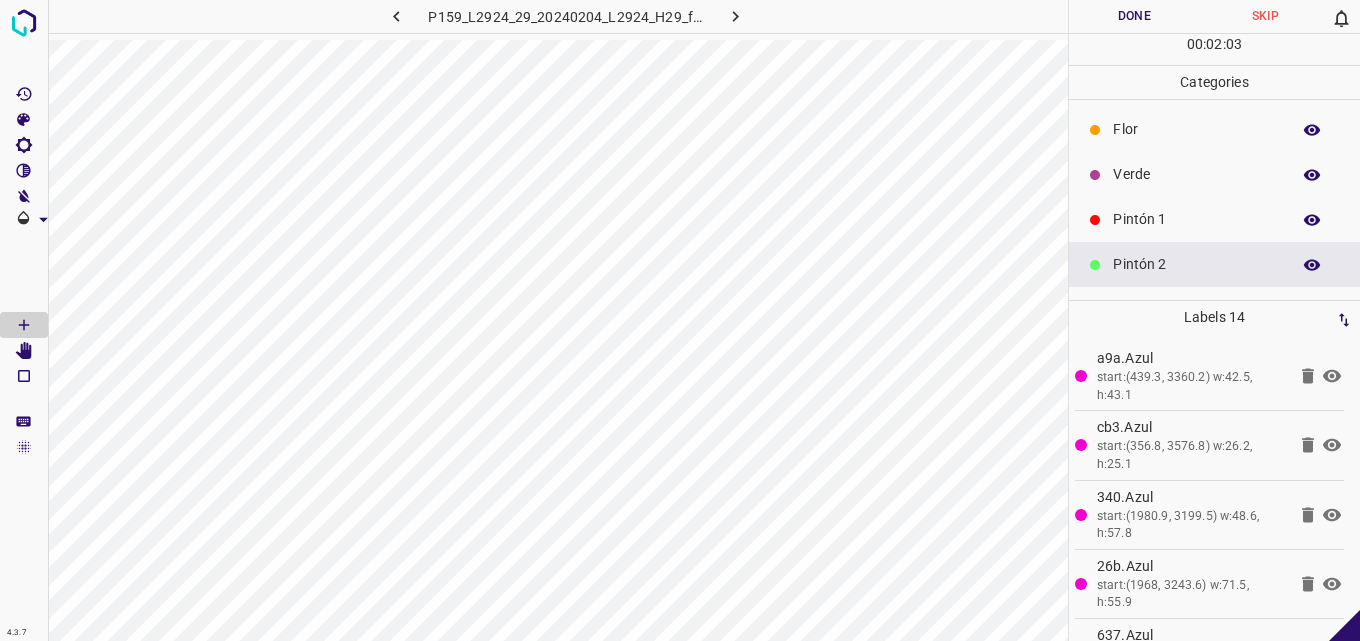 scroll, scrollTop: 0, scrollLeft: 0, axis: both 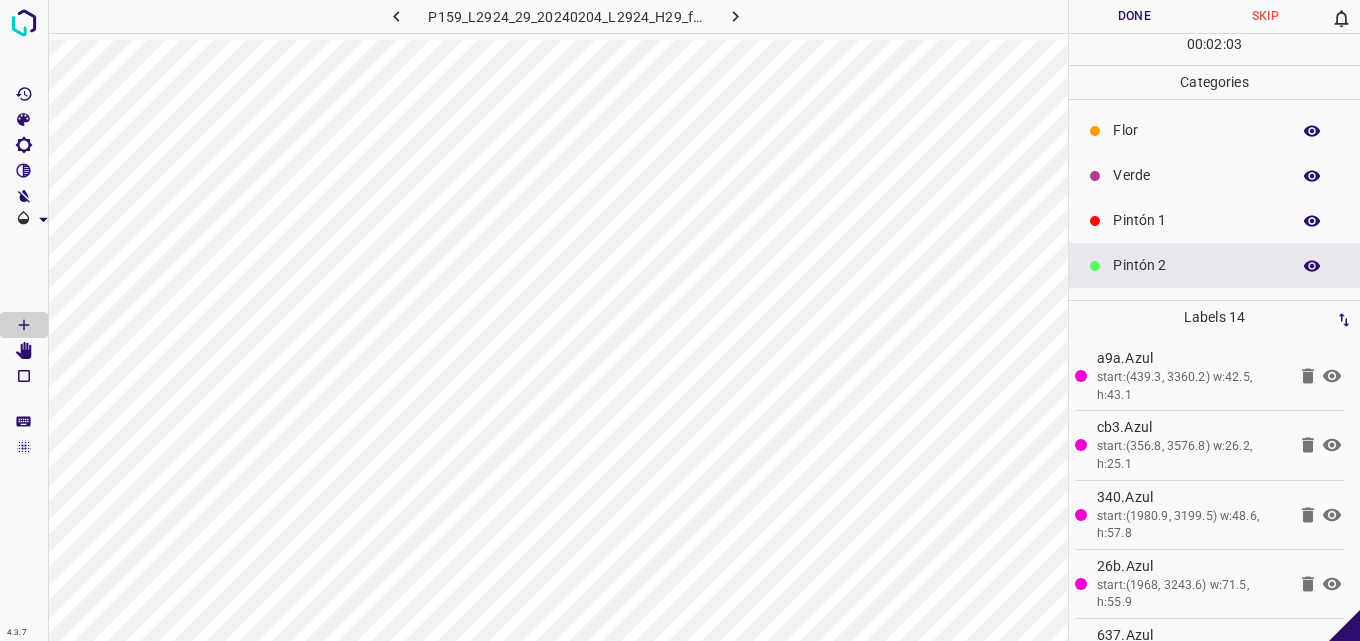 click on "Verde" at bounding box center (1196, 175) 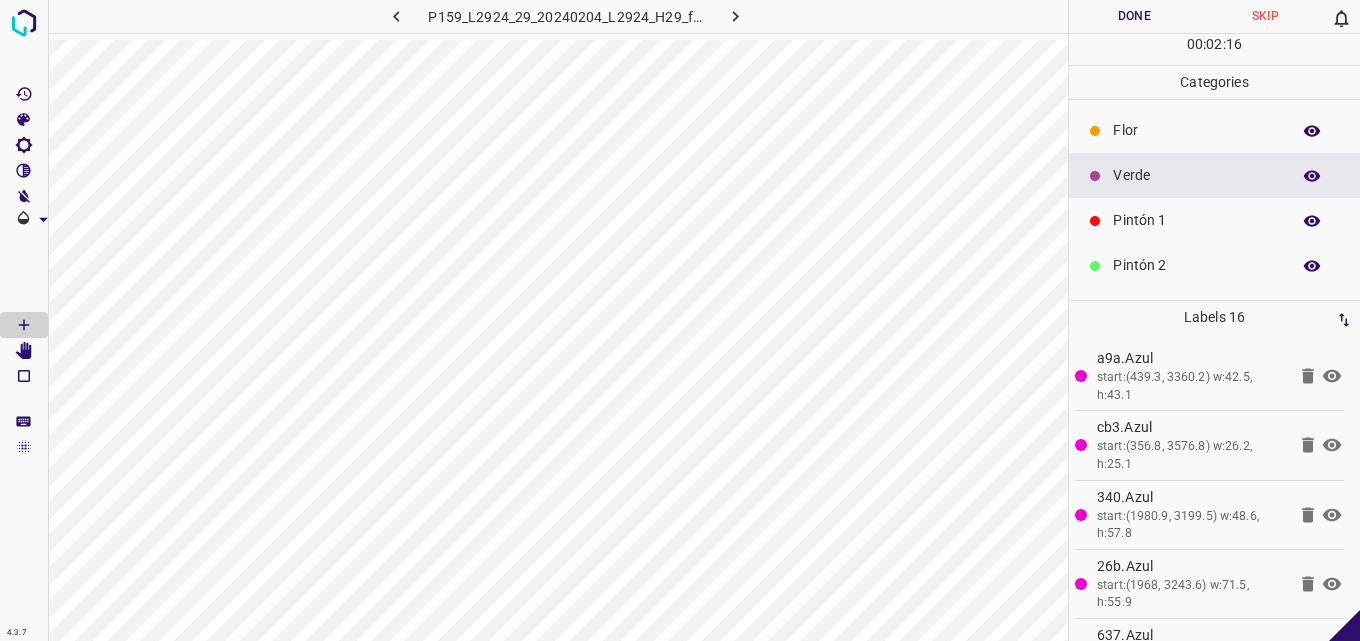 scroll, scrollTop: 176, scrollLeft: 0, axis: vertical 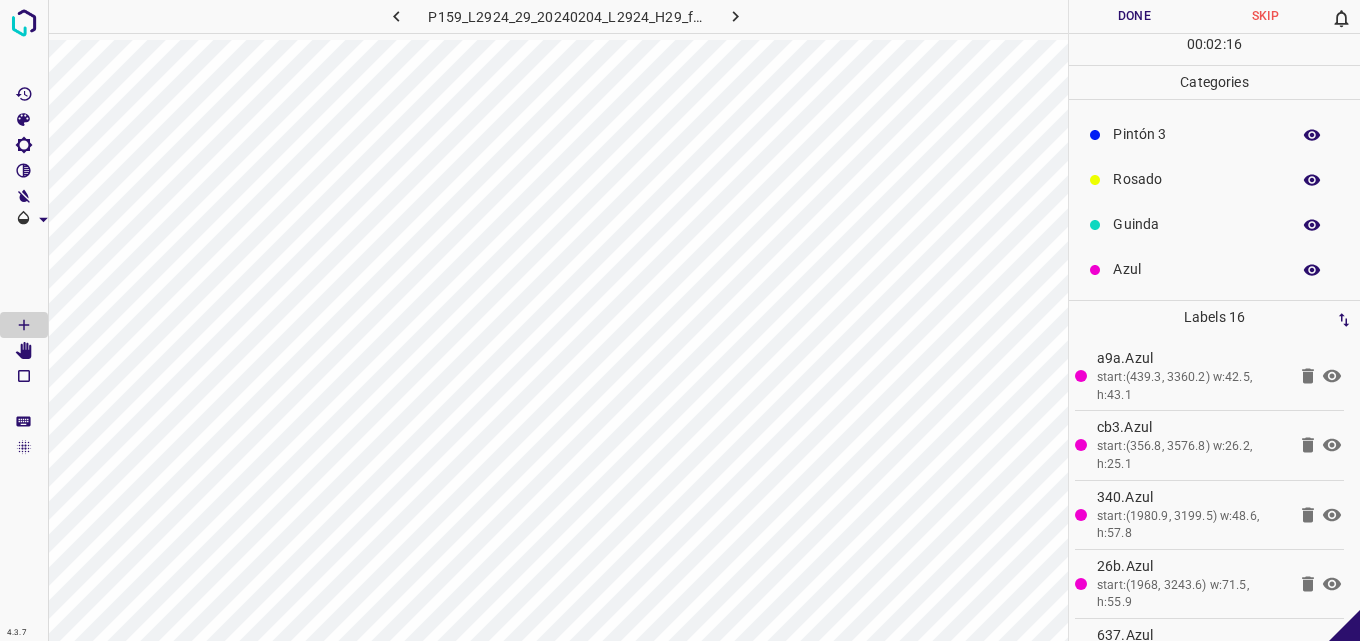click on "Azul" at bounding box center [1196, 269] 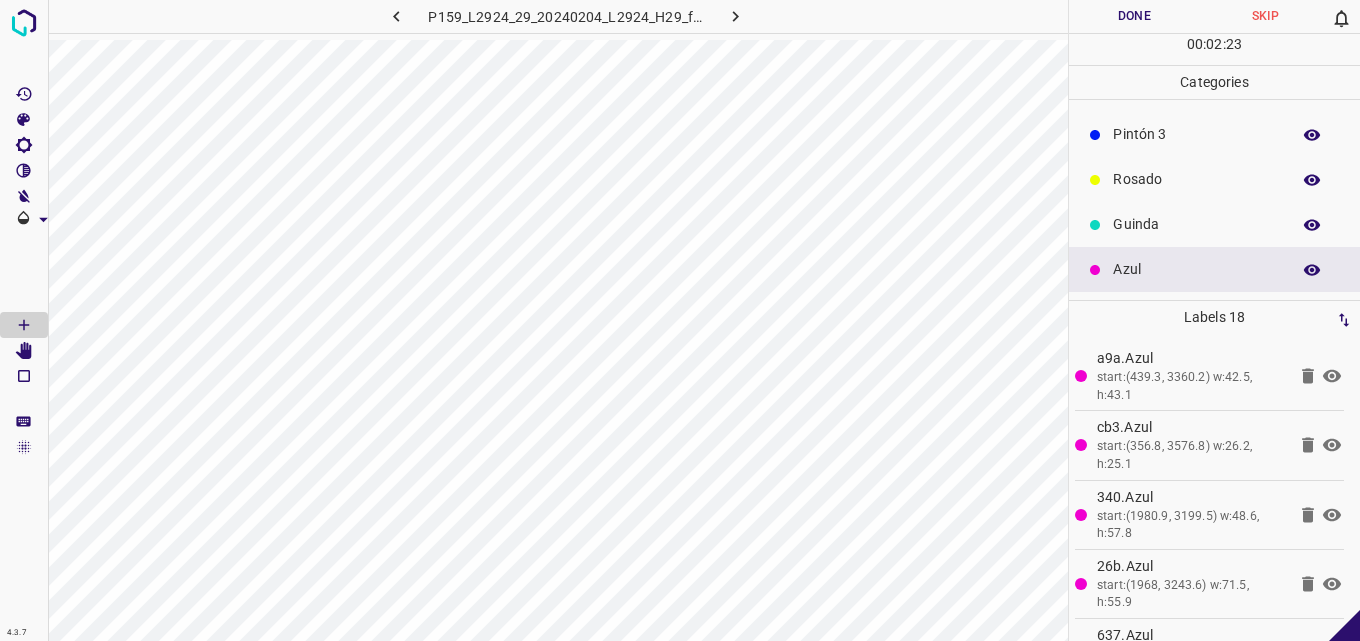 click on "Guinda" at bounding box center [1214, 224] 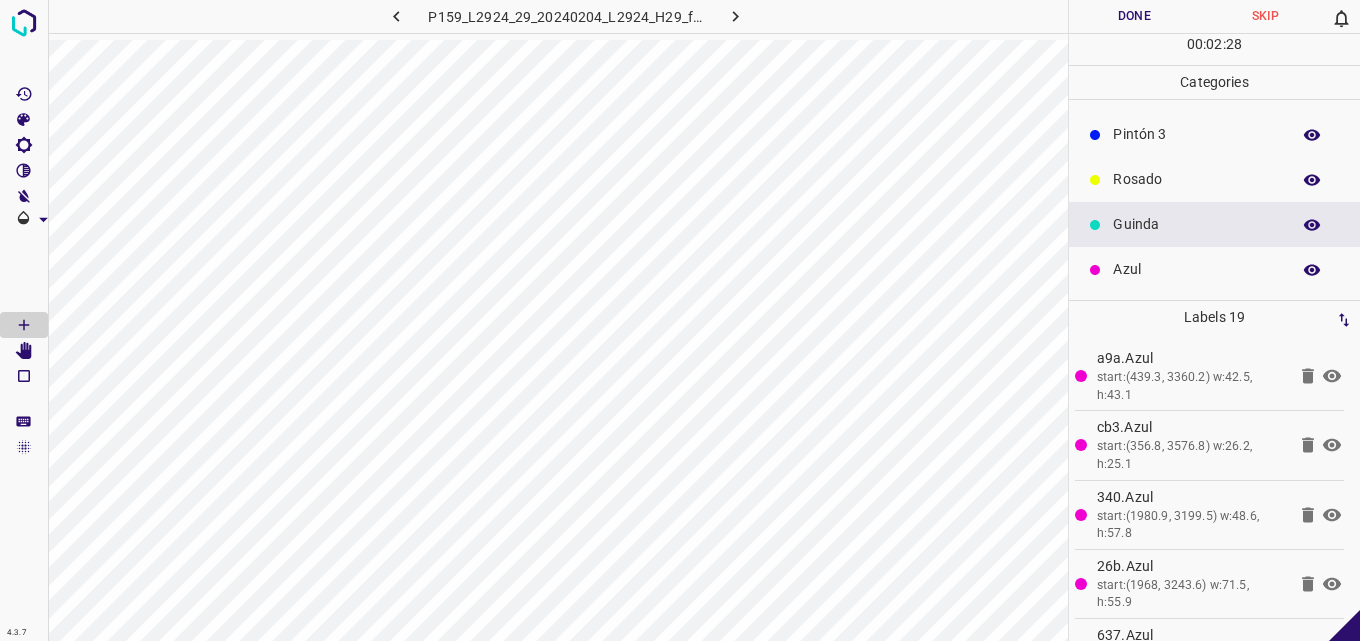 click on "Pintón 3" at bounding box center (1196, 134) 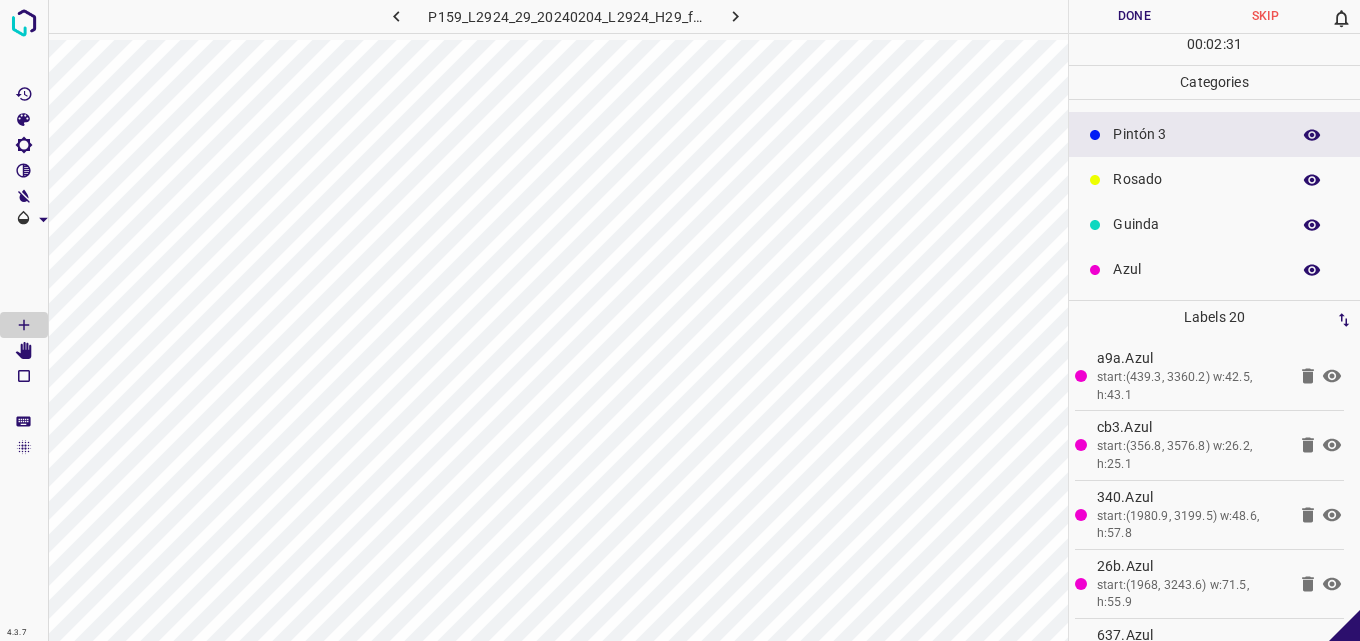 click on "Rosado" at bounding box center (1196, 179) 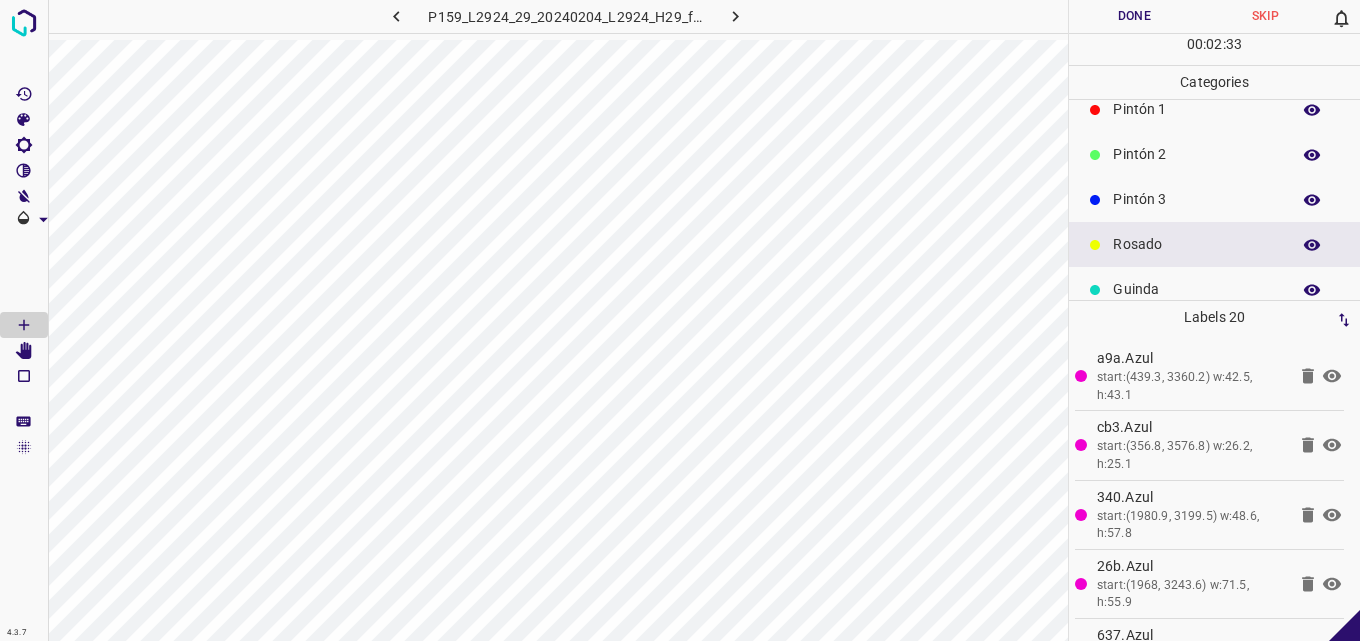 scroll, scrollTop: 76, scrollLeft: 0, axis: vertical 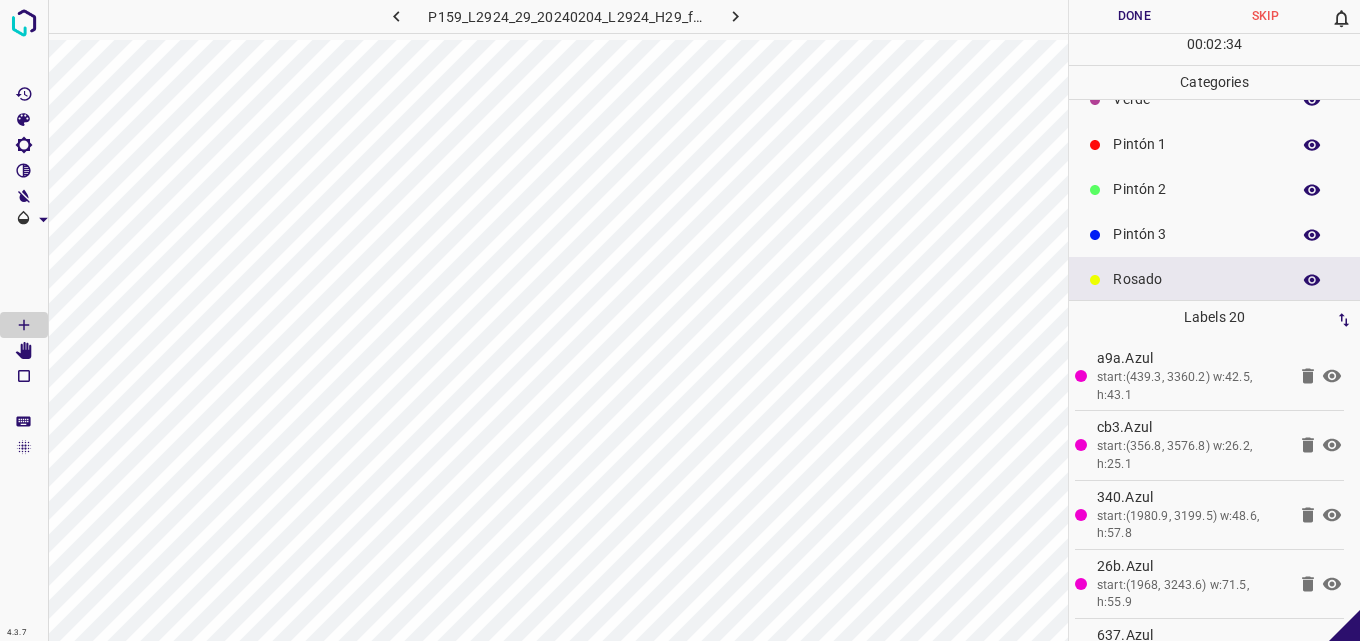 click on "Pintón 3" at bounding box center (1196, 234) 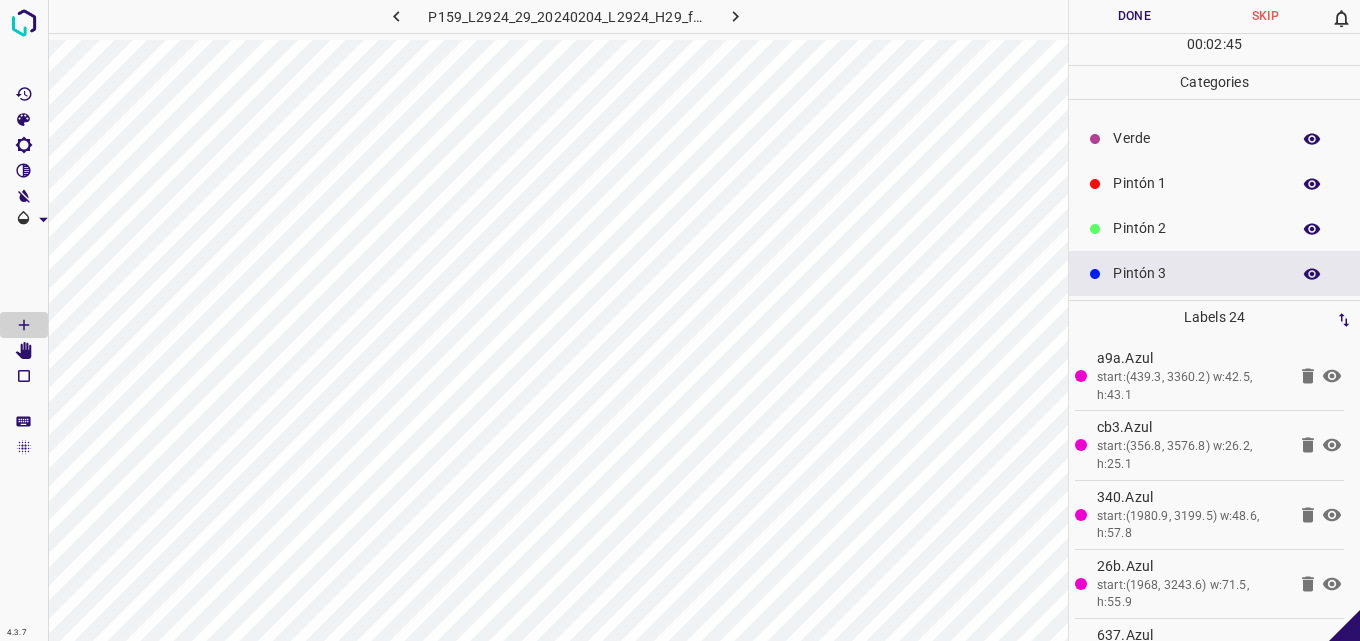 scroll, scrollTop: 0, scrollLeft: 0, axis: both 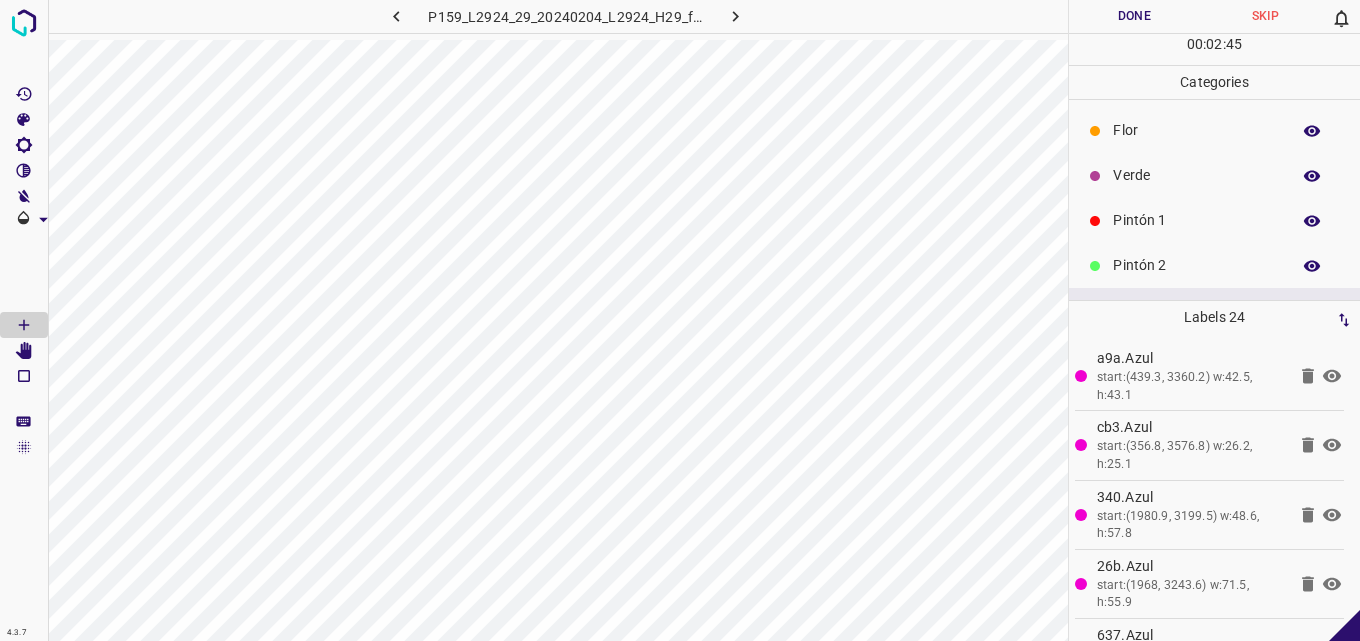 click on "Verde" at bounding box center [1196, 175] 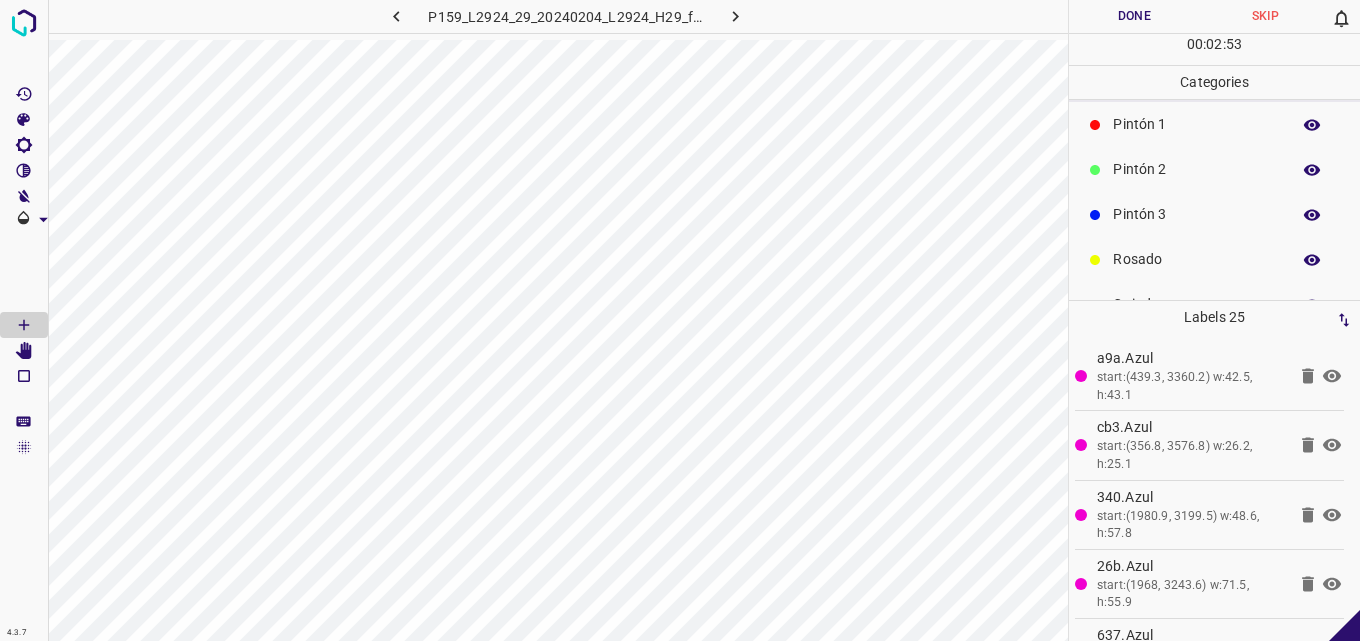 scroll, scrollTop: 176, scrollLeft: 0, axis: vertical 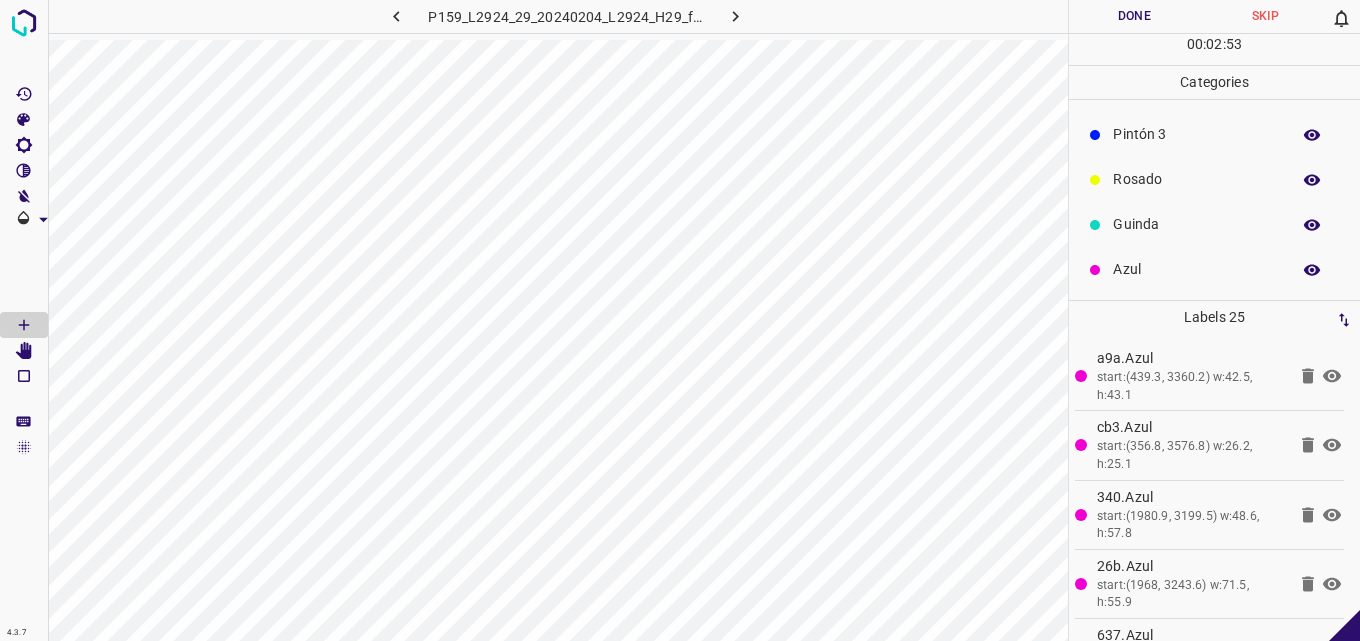 click on "Rosado" at bounding box center [1196, 179] 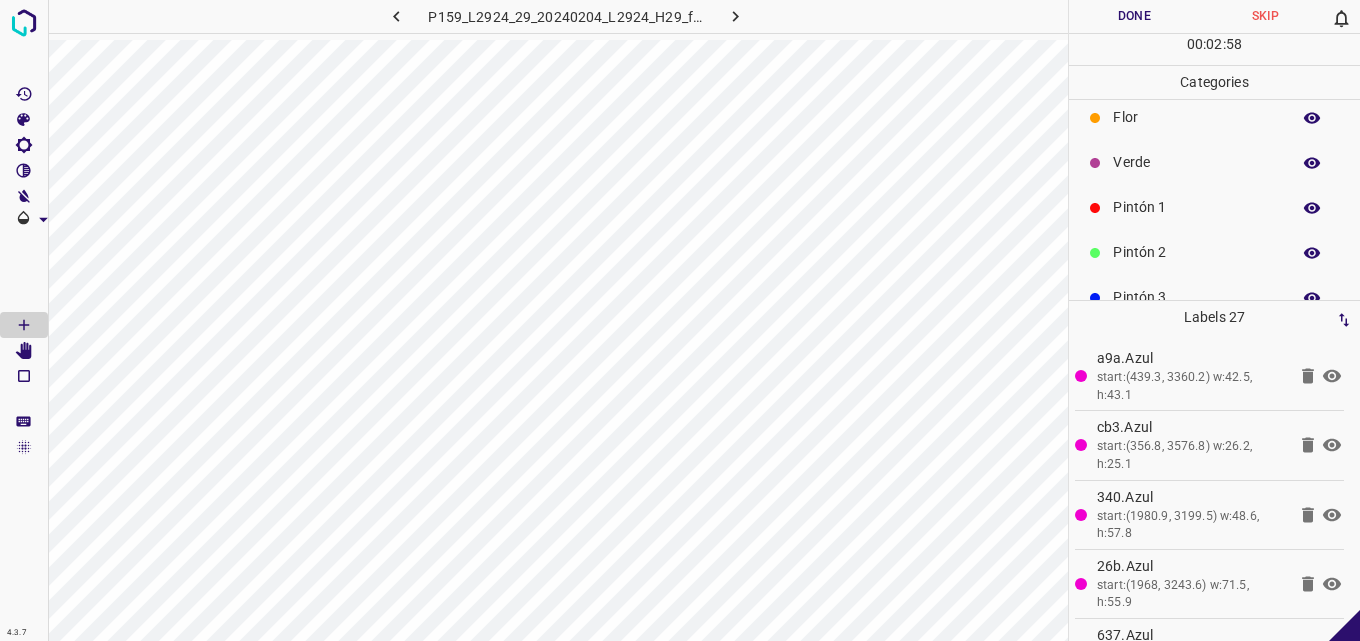 scroll, scrollTop: 0, scrollLeft: 0, axis: both 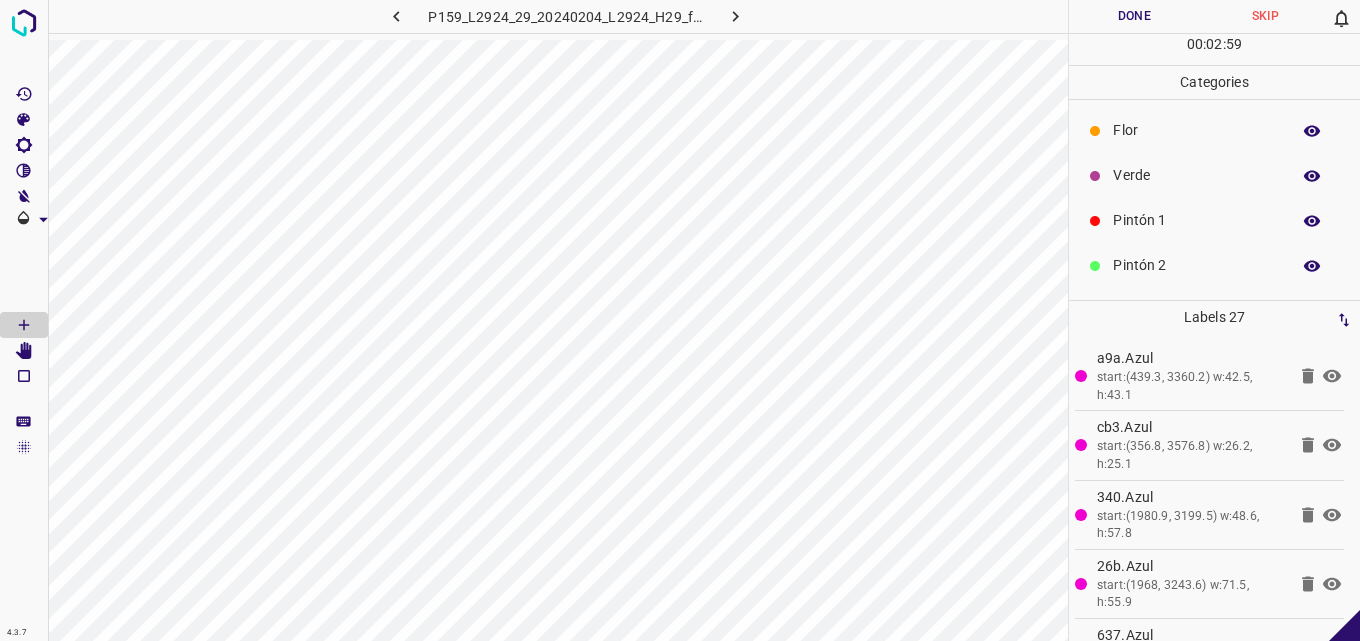 click on "Pintón 1" at bounding box center (1196, 220) 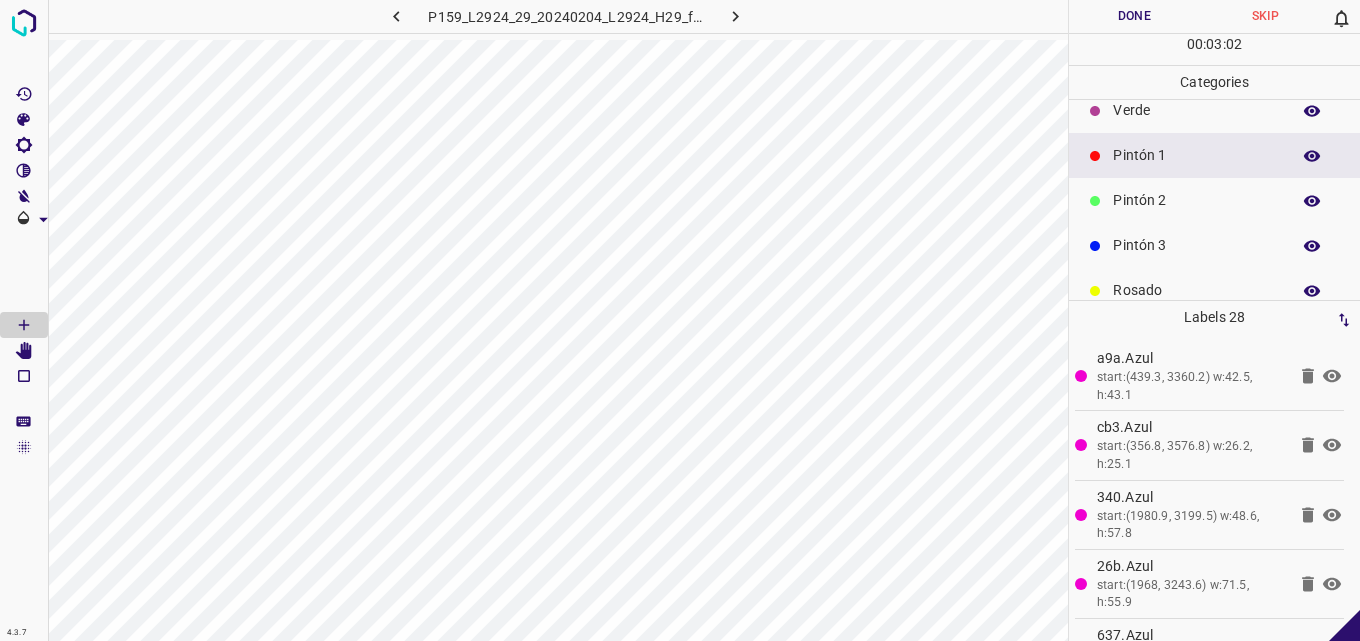 scroll, scrollTop: 100, scrollLeft: 0, axis: vertical 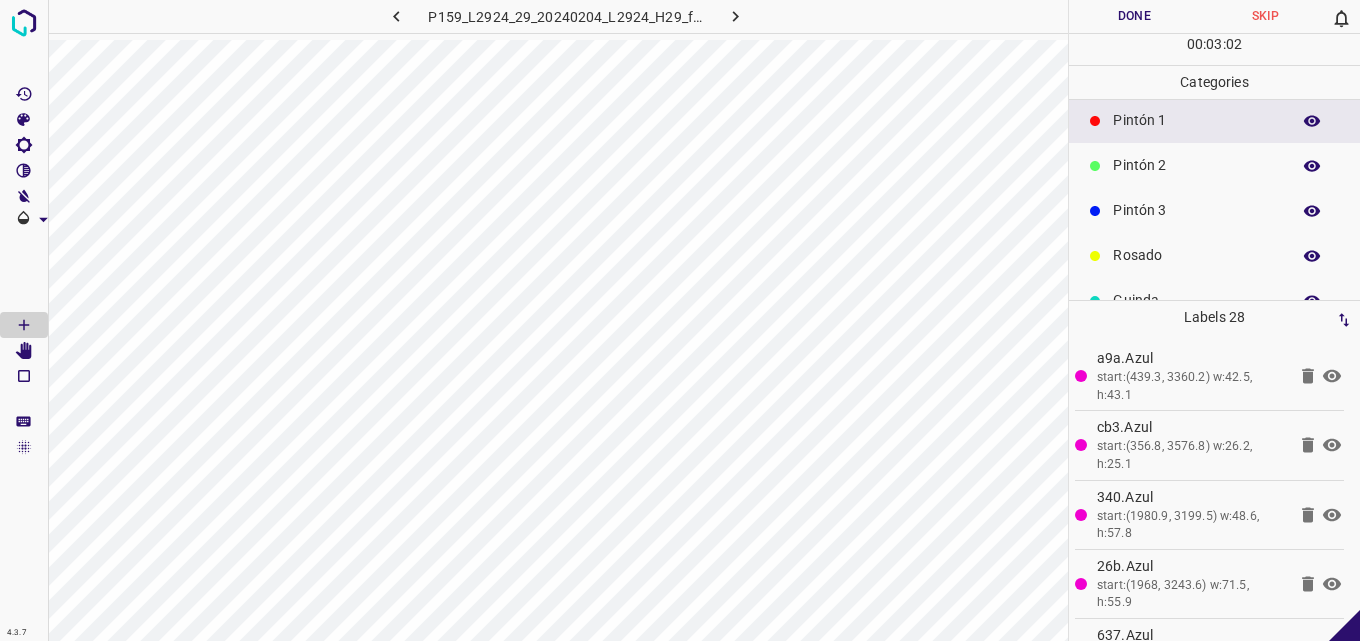 click on "Pintón 2" at bounding box center [1196, 165] 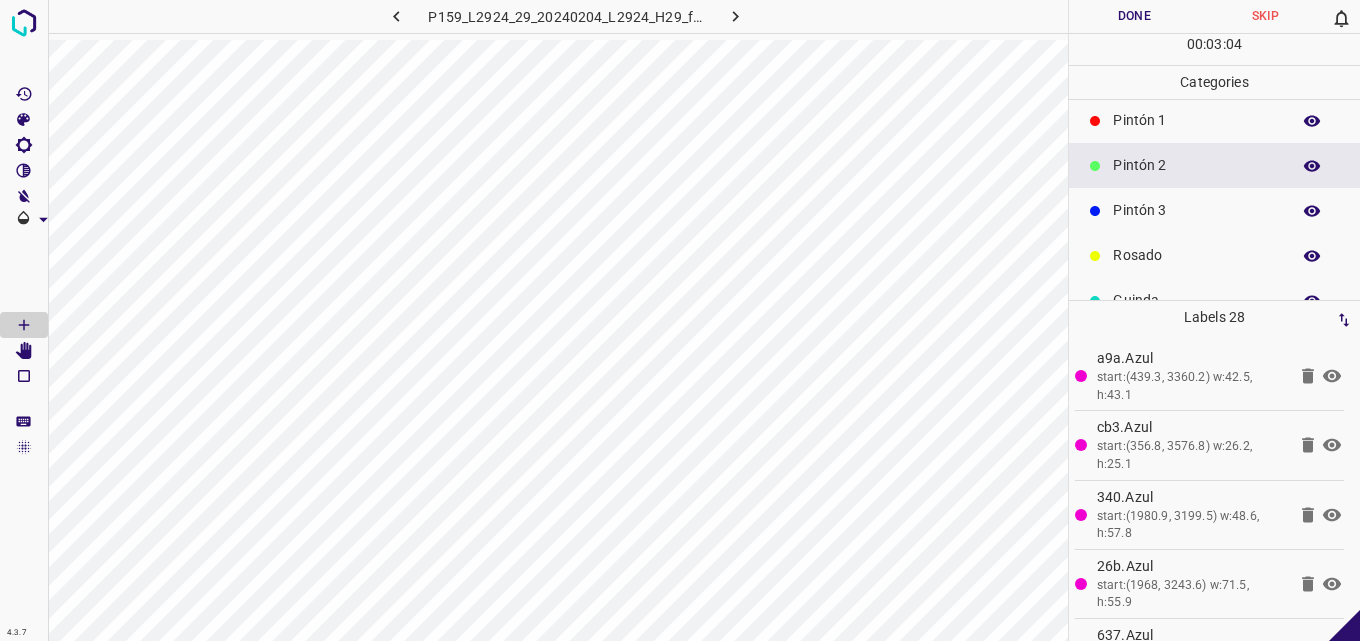 click on "Pintón 3" at bounding box center [1196, 210] 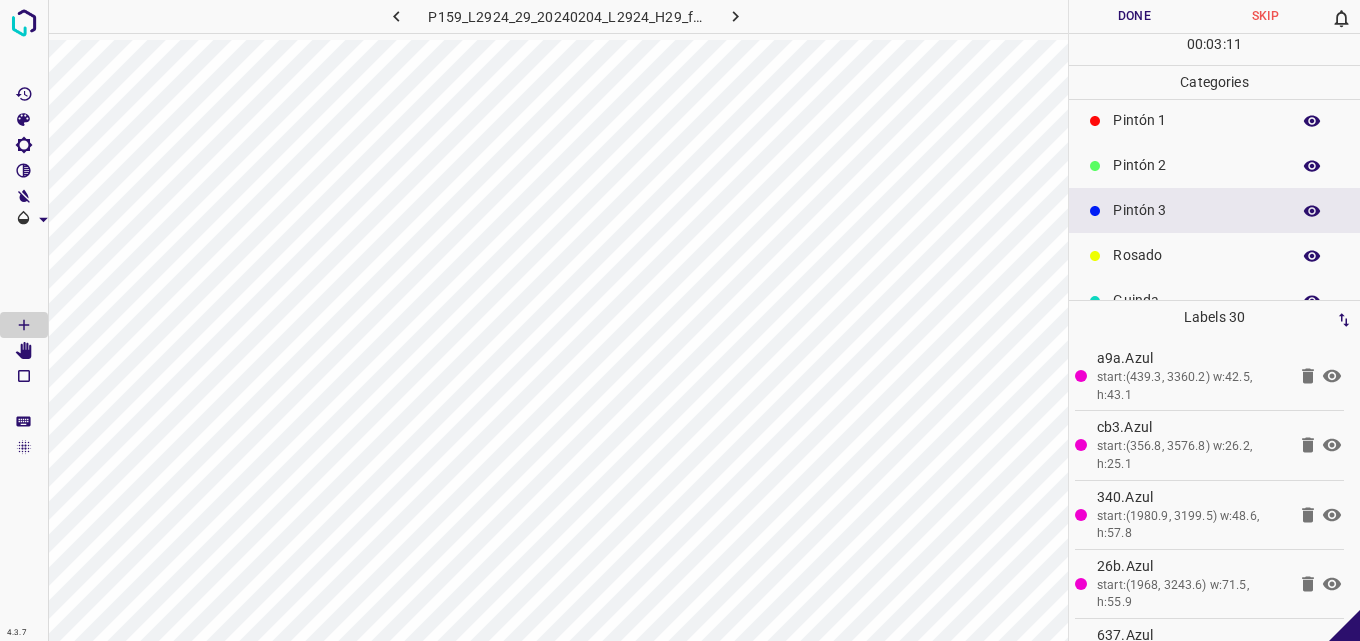 click on "Pintón 2" at bounding box center [1196, 165] 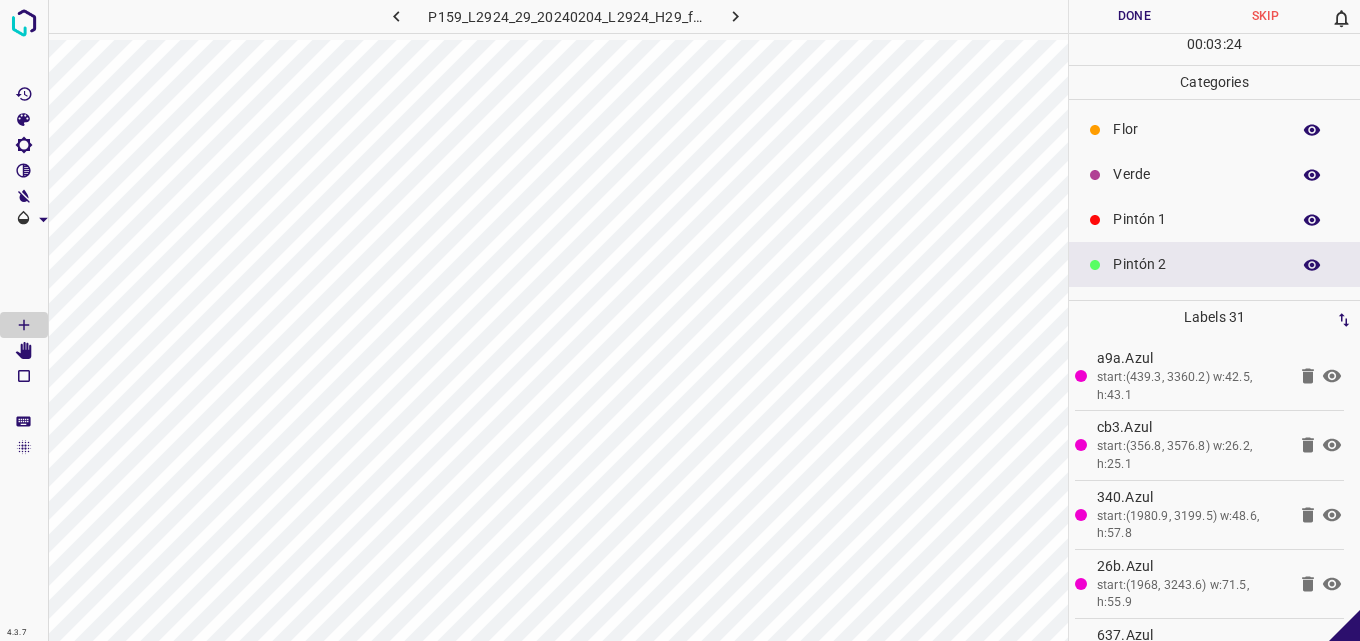 scroll, scrollTop: 0, scrollLeft: 0, axis: both 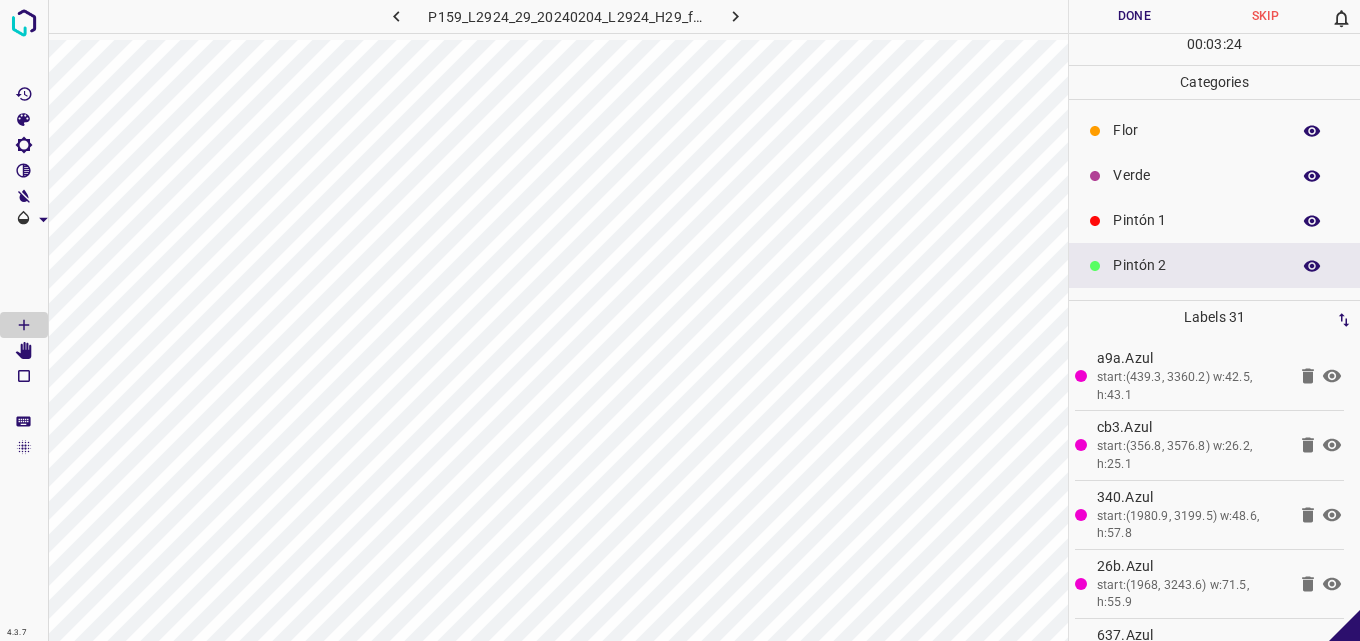 click on "Verde" at bounding box center (1196, 175) 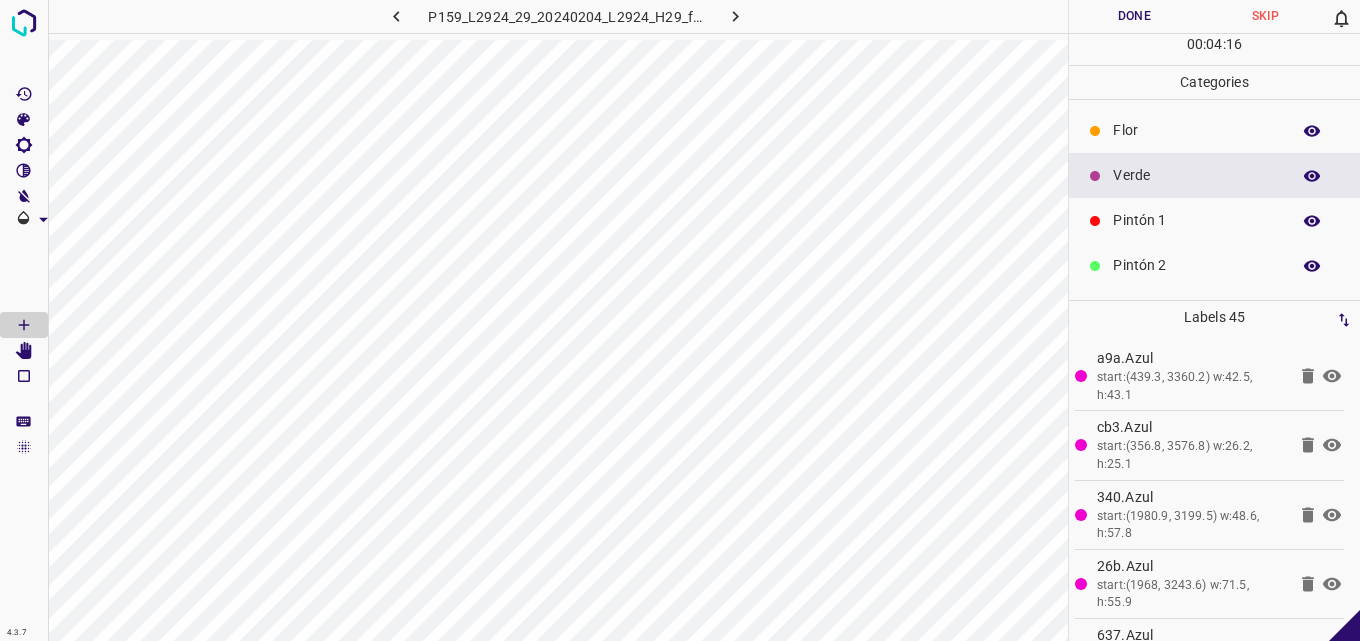 click on "Flor" at bounding box center [1196, 130] 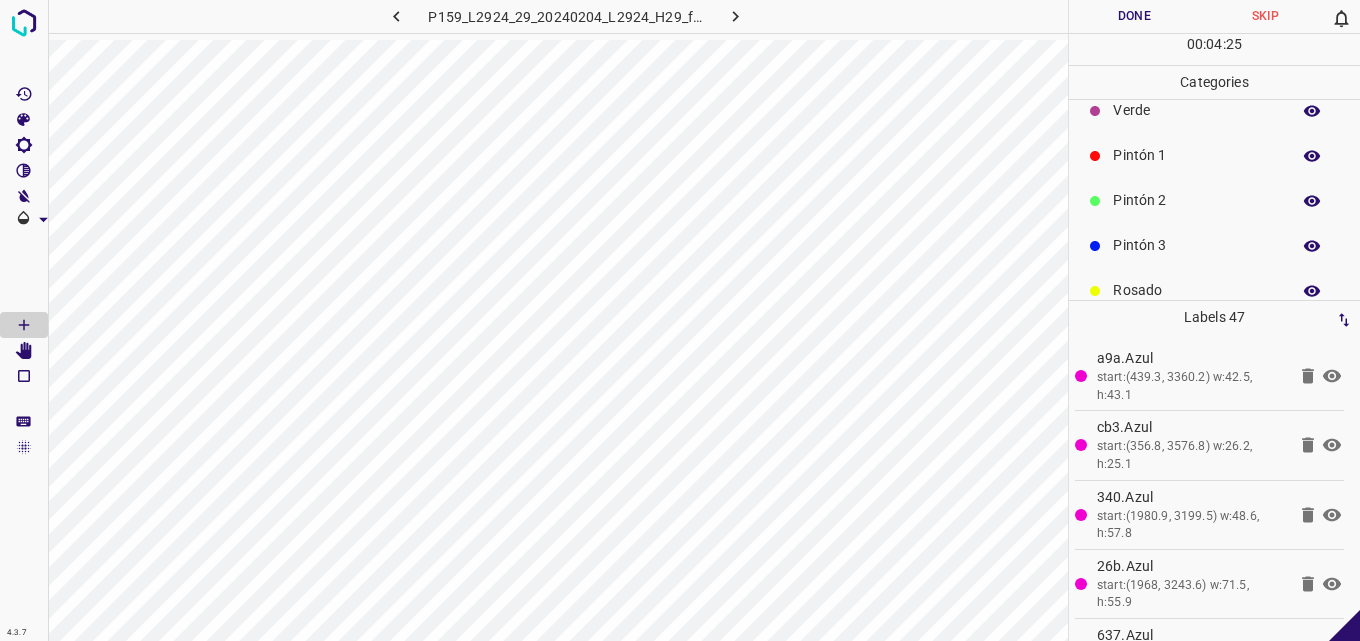 scroll, scrollTop: 100, scrollLeft: 0, axis: vertical 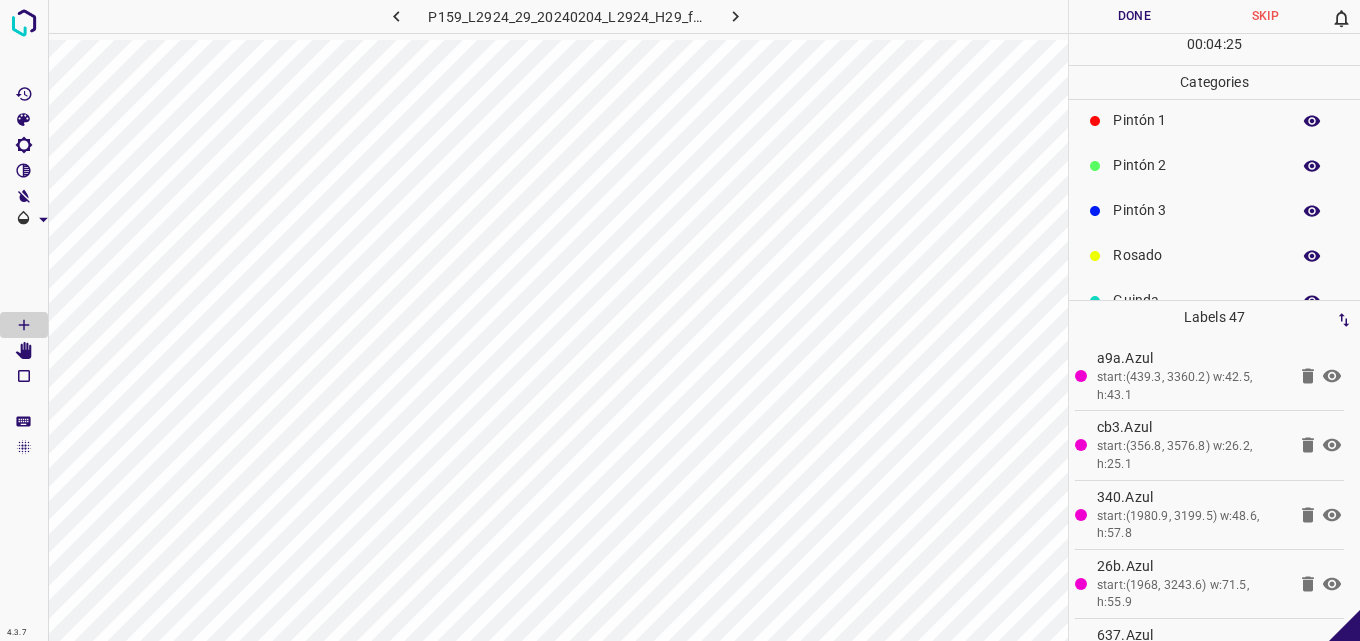 click on "Pintón 3" at bounding box center [1214, 210] 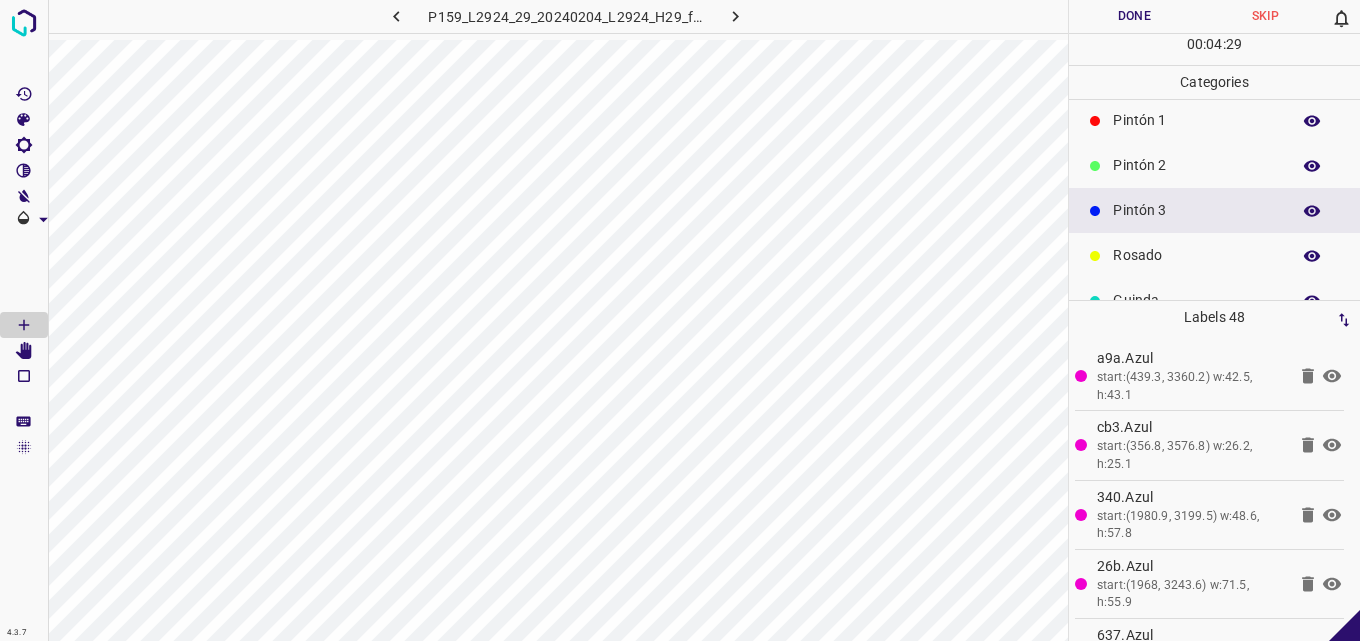 click on "Rosado" at bounding box center [1196, 255] 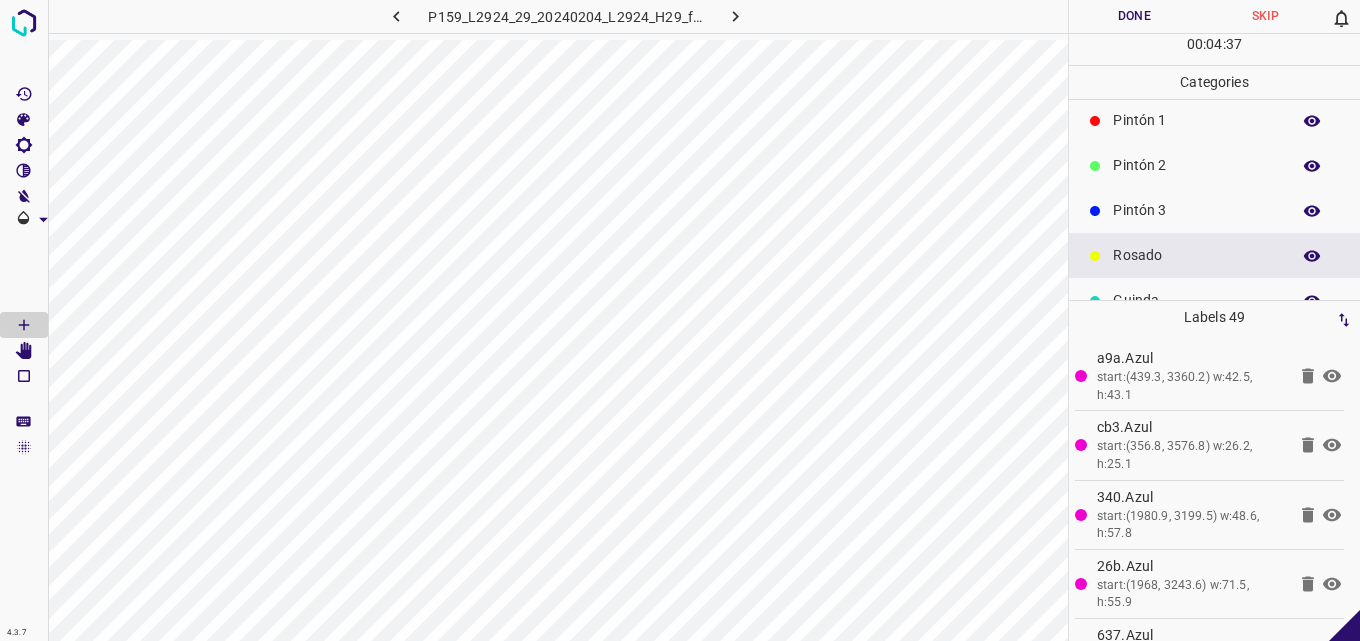 scroll, scrollTop: 0, scrollLeft: 0, axis: both 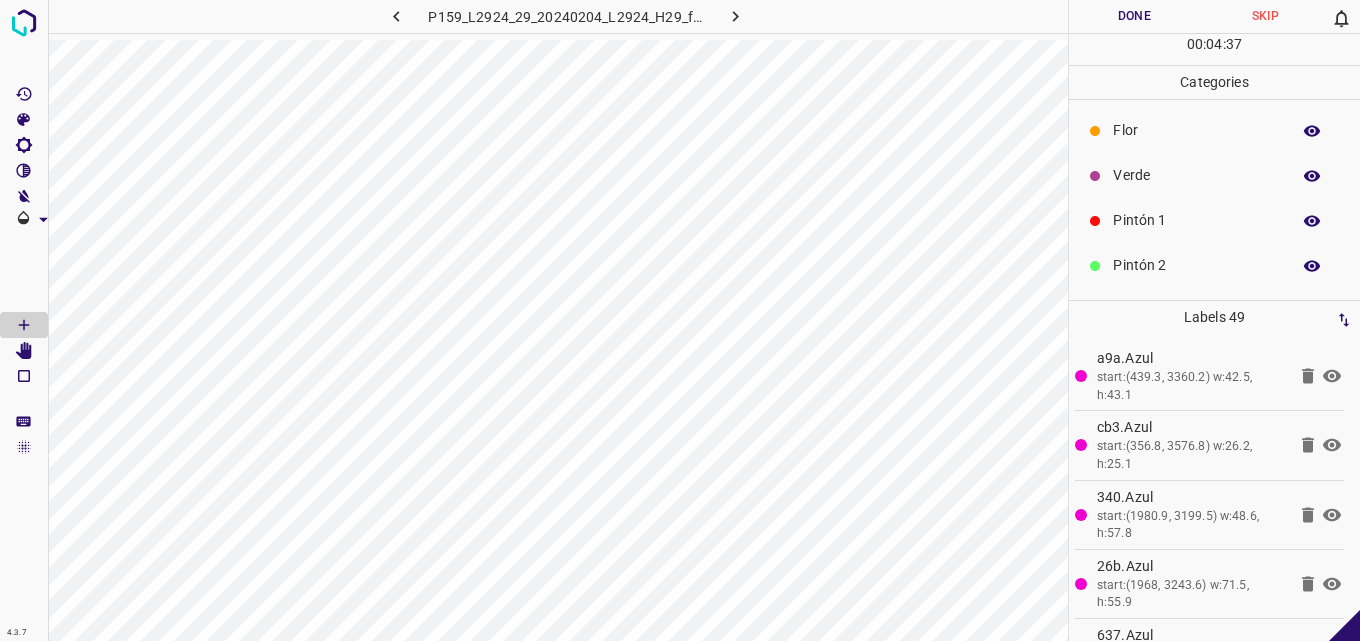 click on "Verde" at bounding box center (1196, 175) 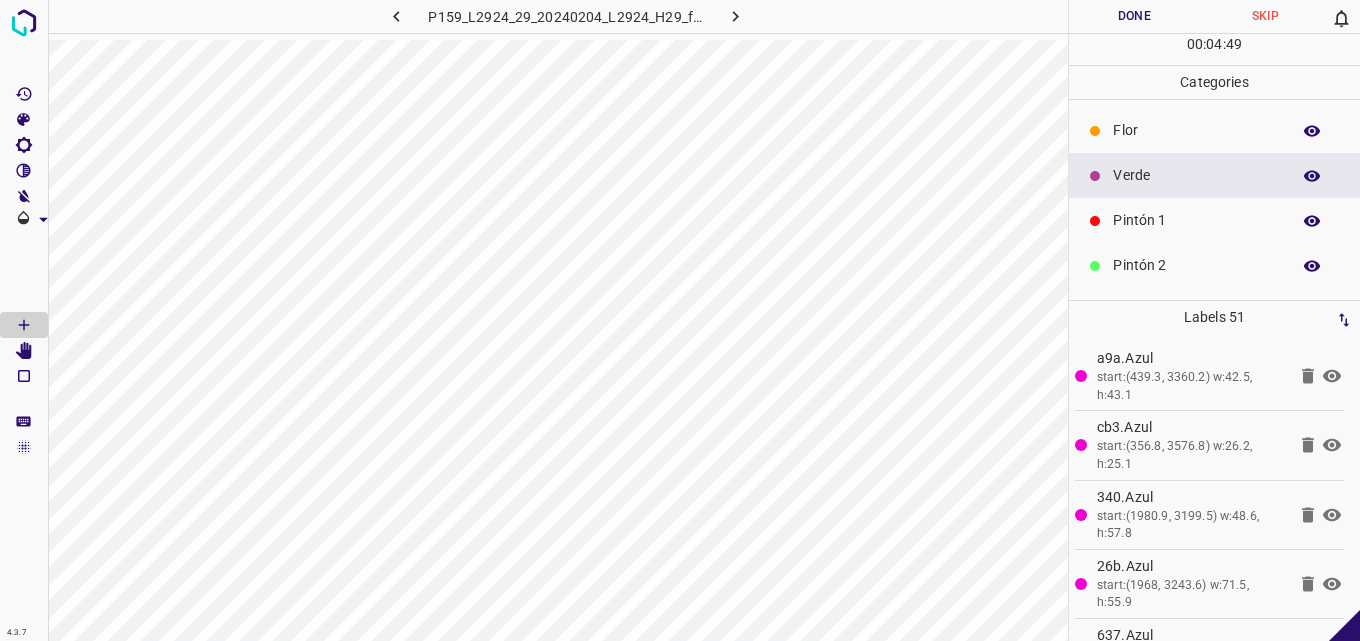 scroll, scrollTop: 100, scrollLeft: 0, axis: vertical 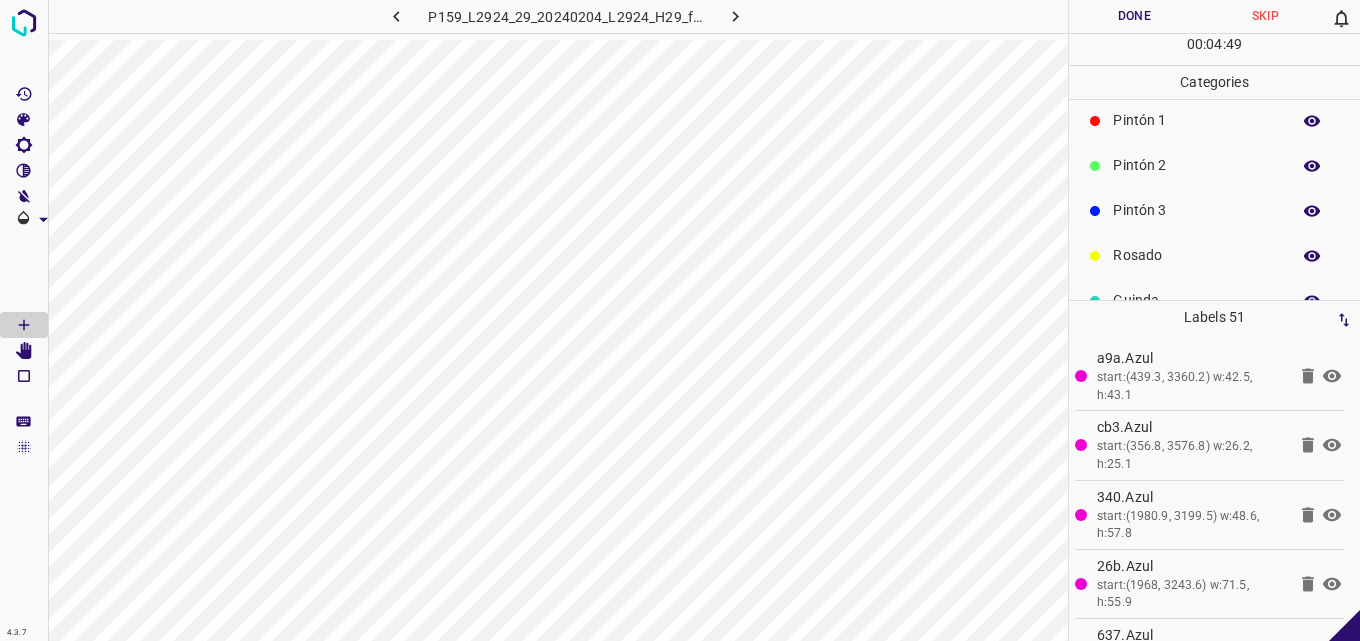 click on "Rosado" at bounding box center [1196, 255] 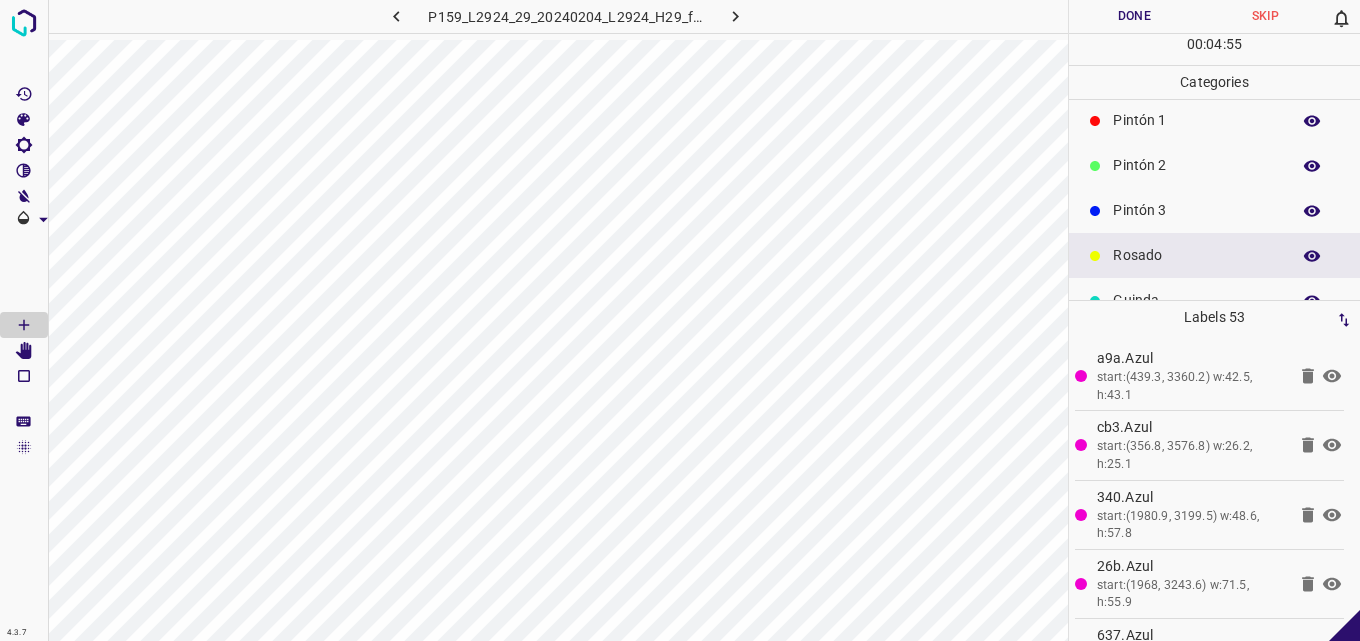 click on "Pintón 2" at bounding box center (1196, 165) 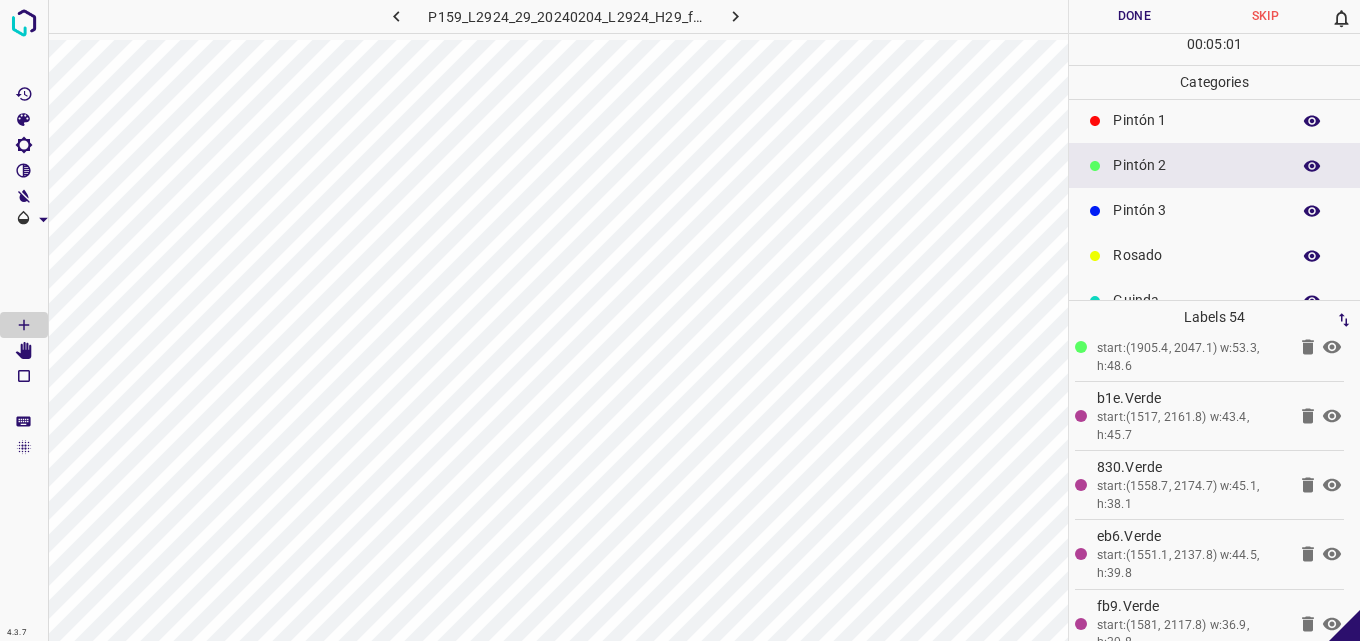 scroll, scrollTop: 3437, scrollLeft: 0, axis: vertical 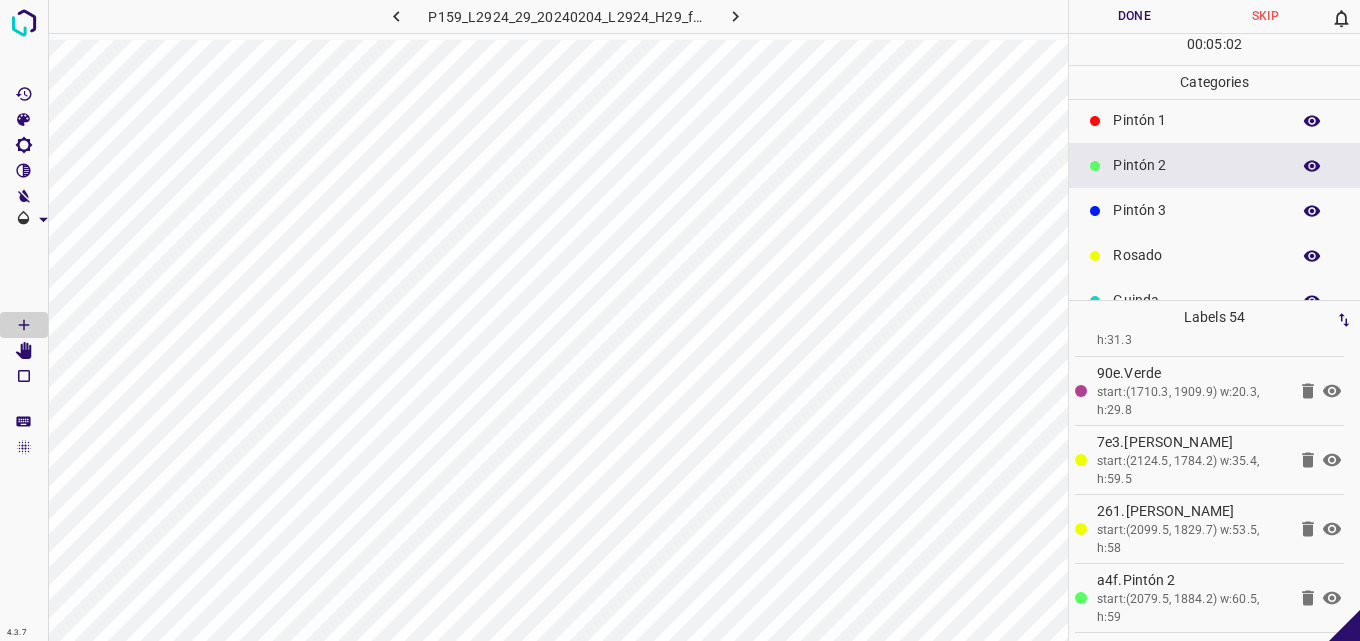 click 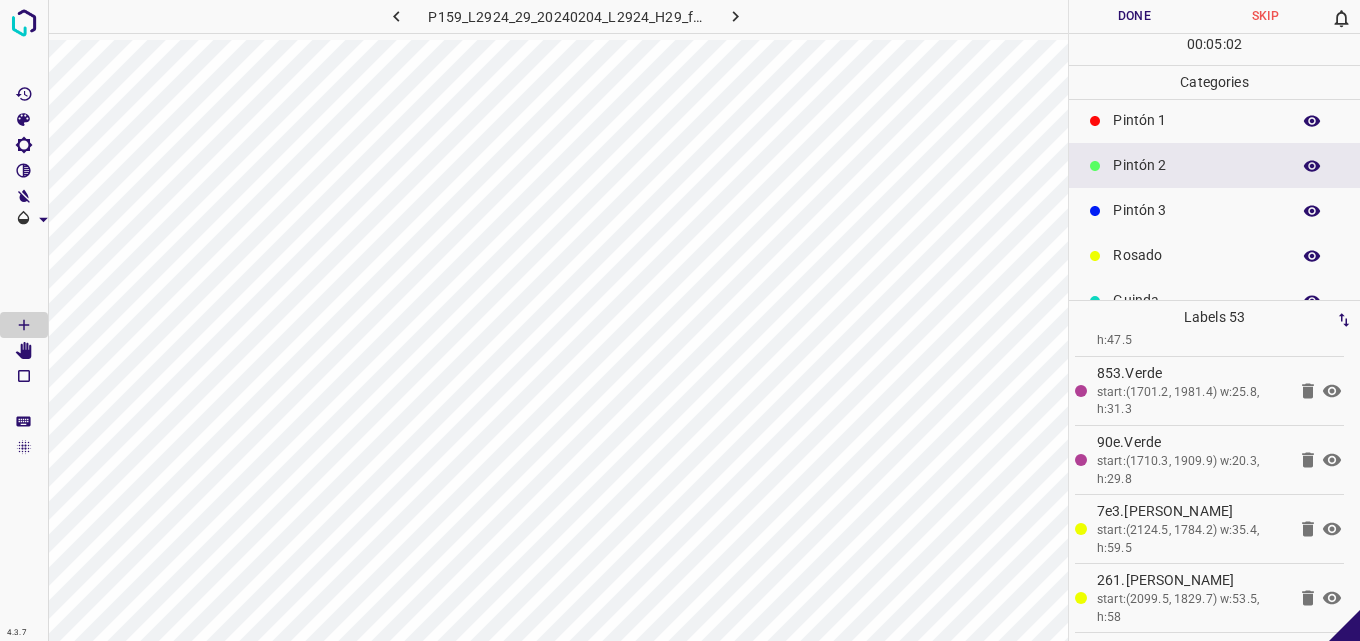scroll, scrollTop: 3368, scrollLeft: 0, axis: vertical 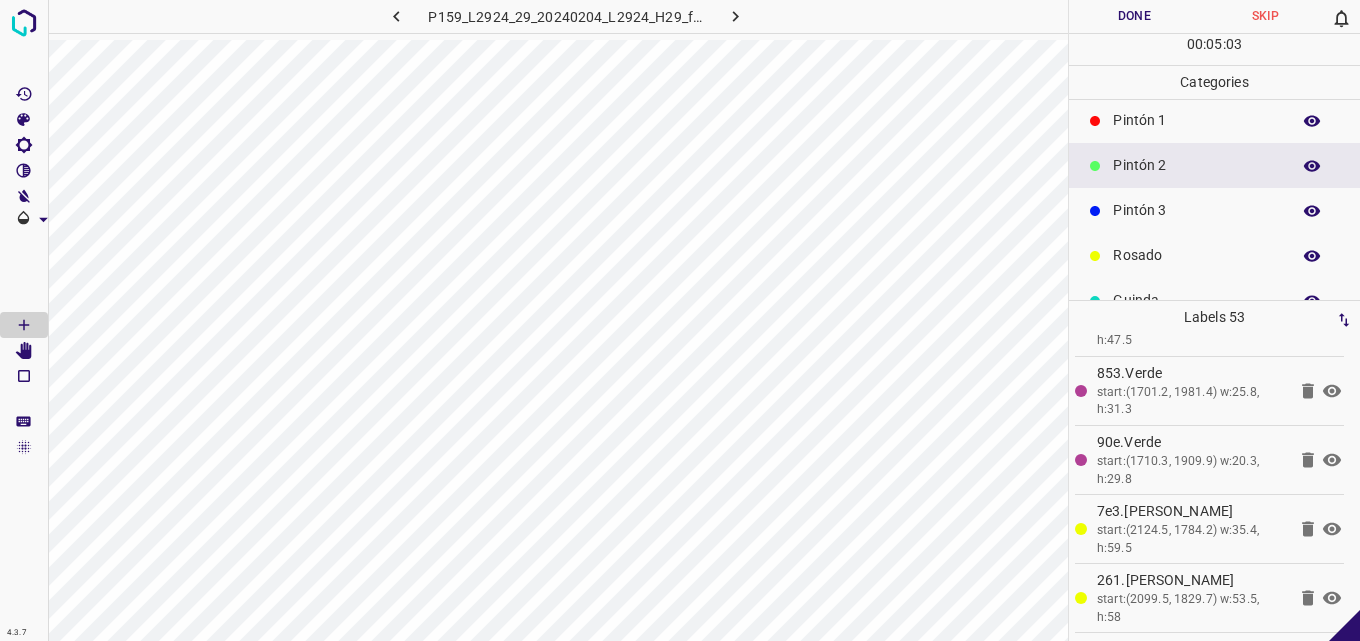 click on "Pintón 3" at bounding box center (1196, 210) 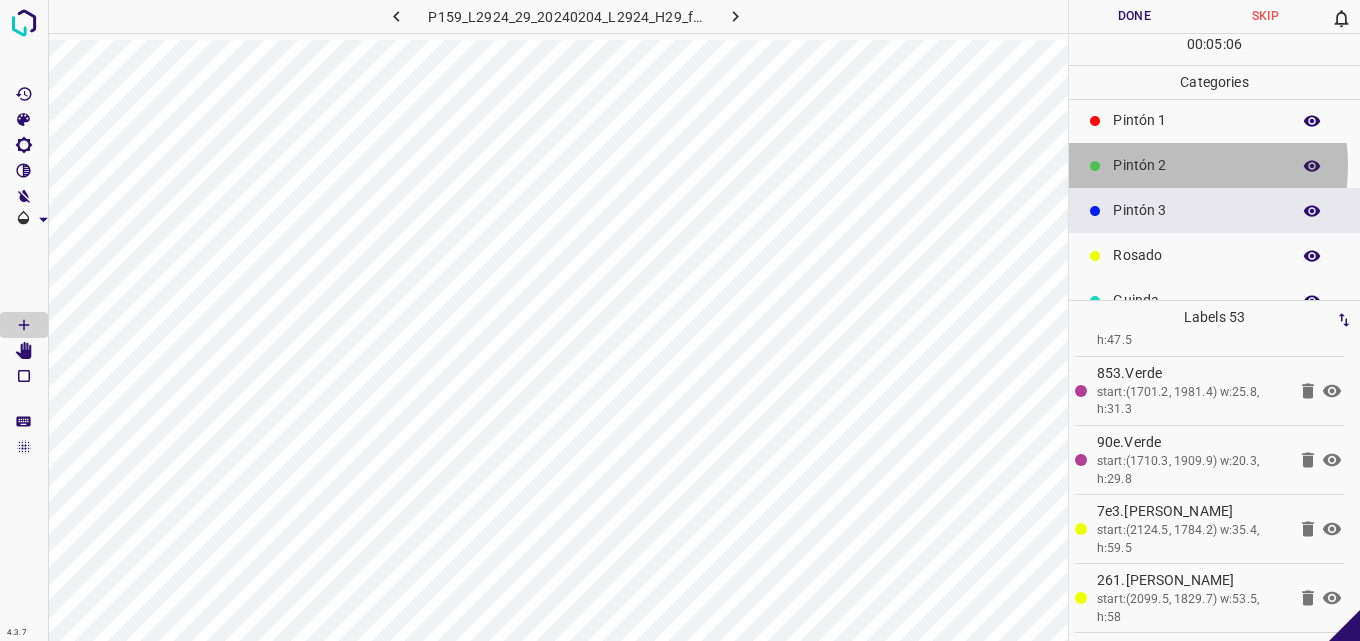 click on "Pintón 2" at bounding box center (1196, 165) 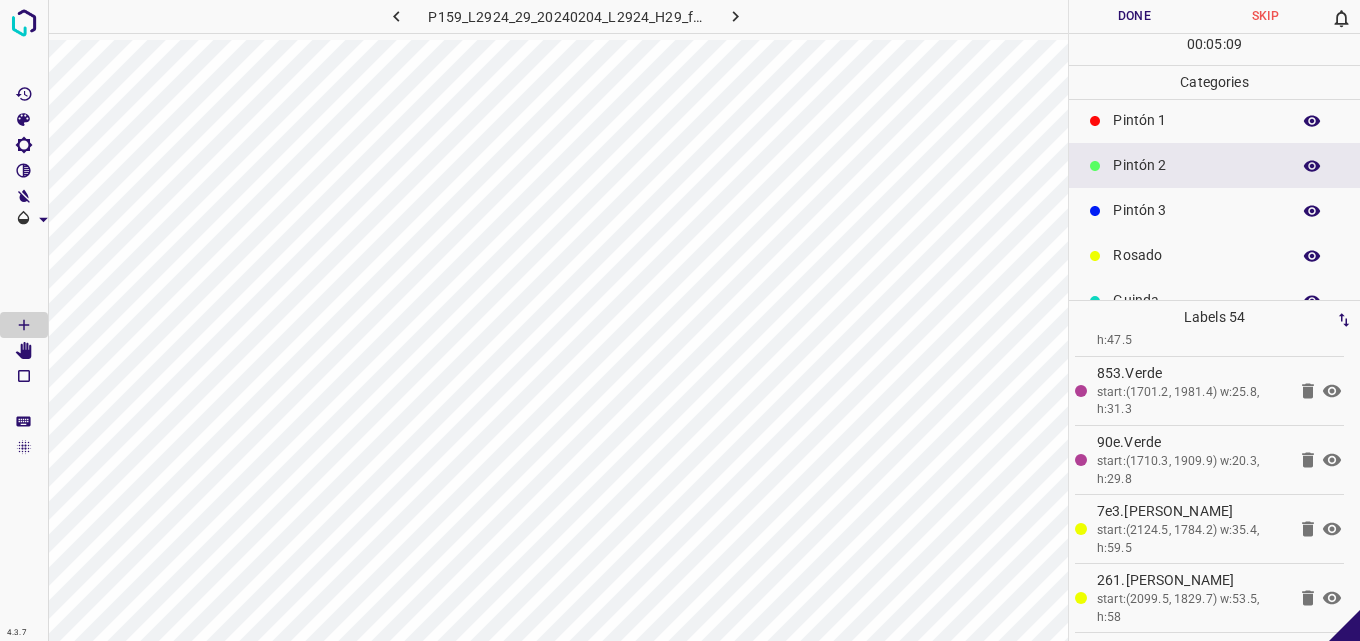 scroll, scrollTop: 3437, scrollLeft: 0, axis: vertical 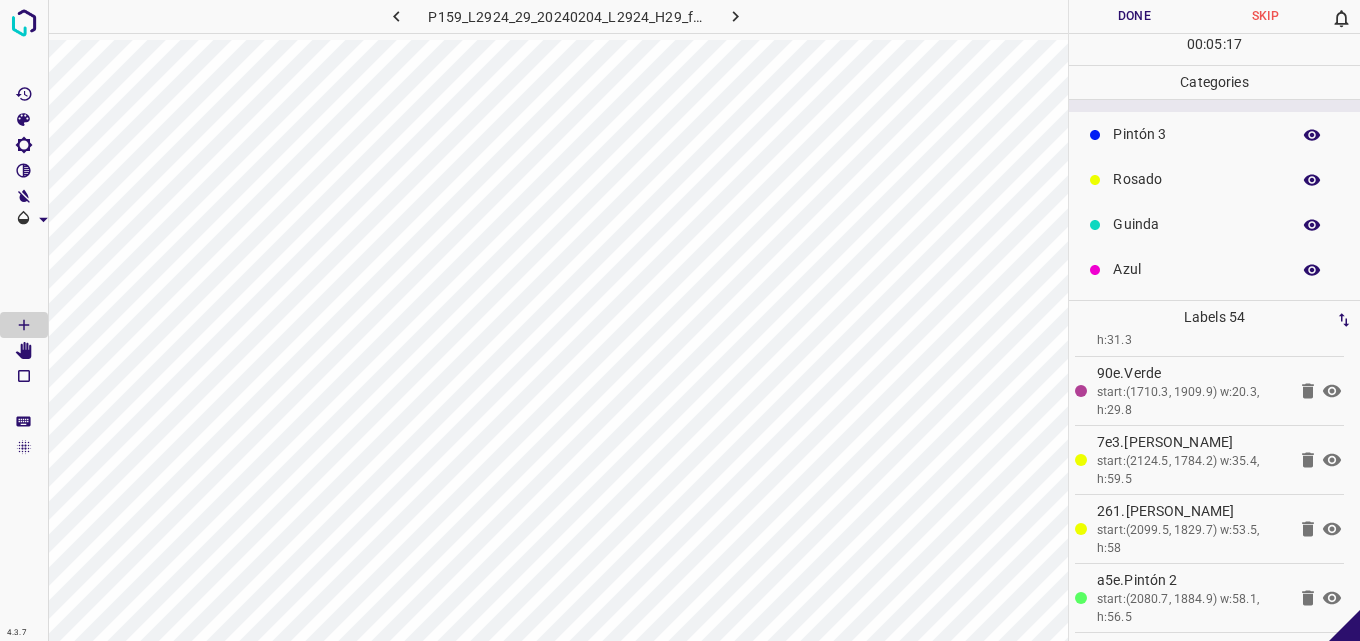 click on "Azul" at bounding box center (1196, 269) 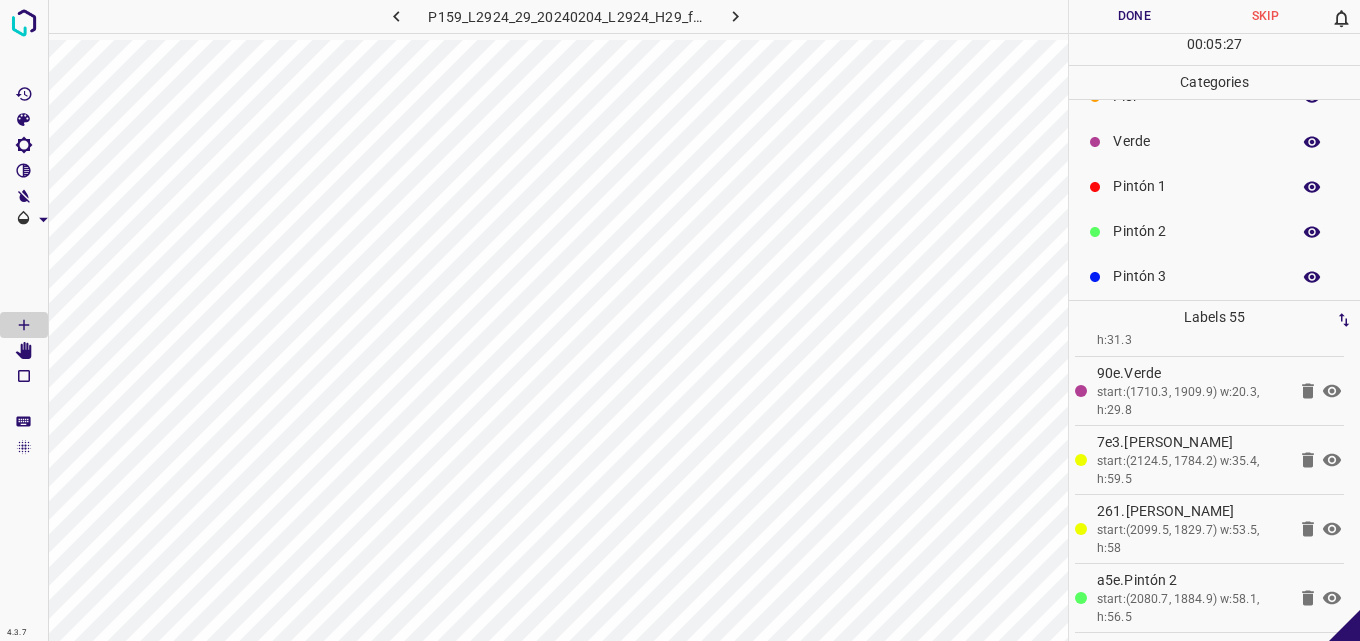 scroll, scrollTop: 0, scrollLeft: 0, axis: both 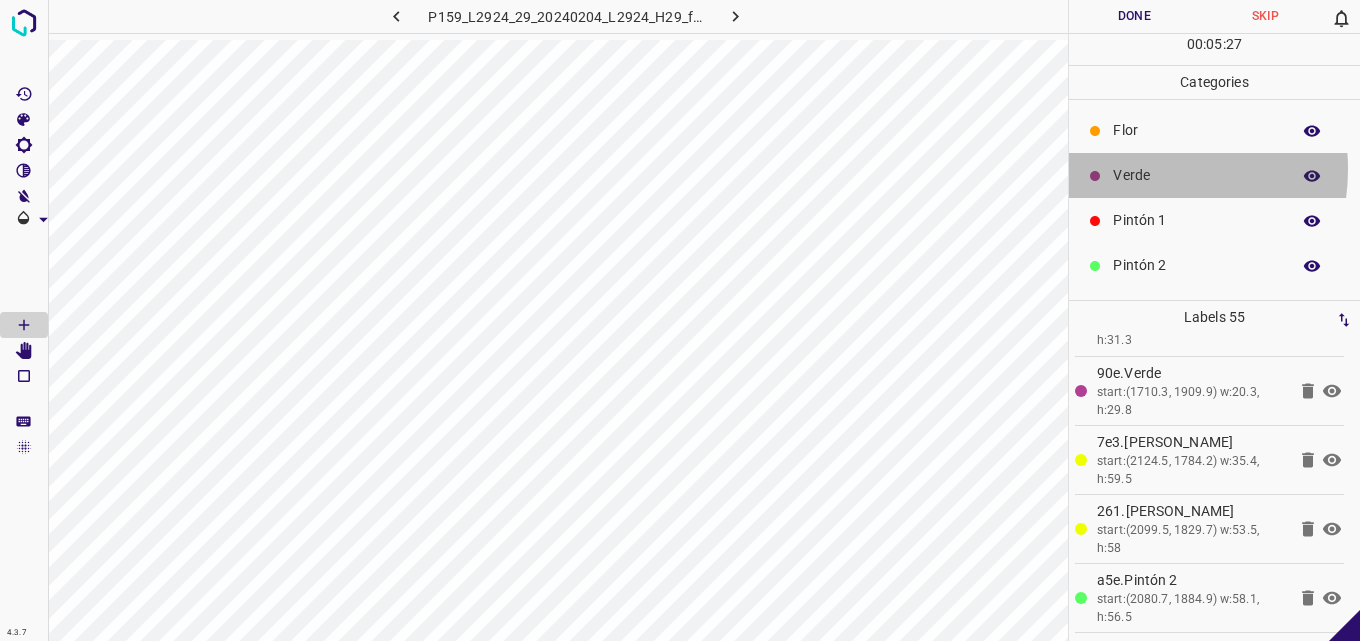 click on "Verde" at bounding box center [1196, 175] 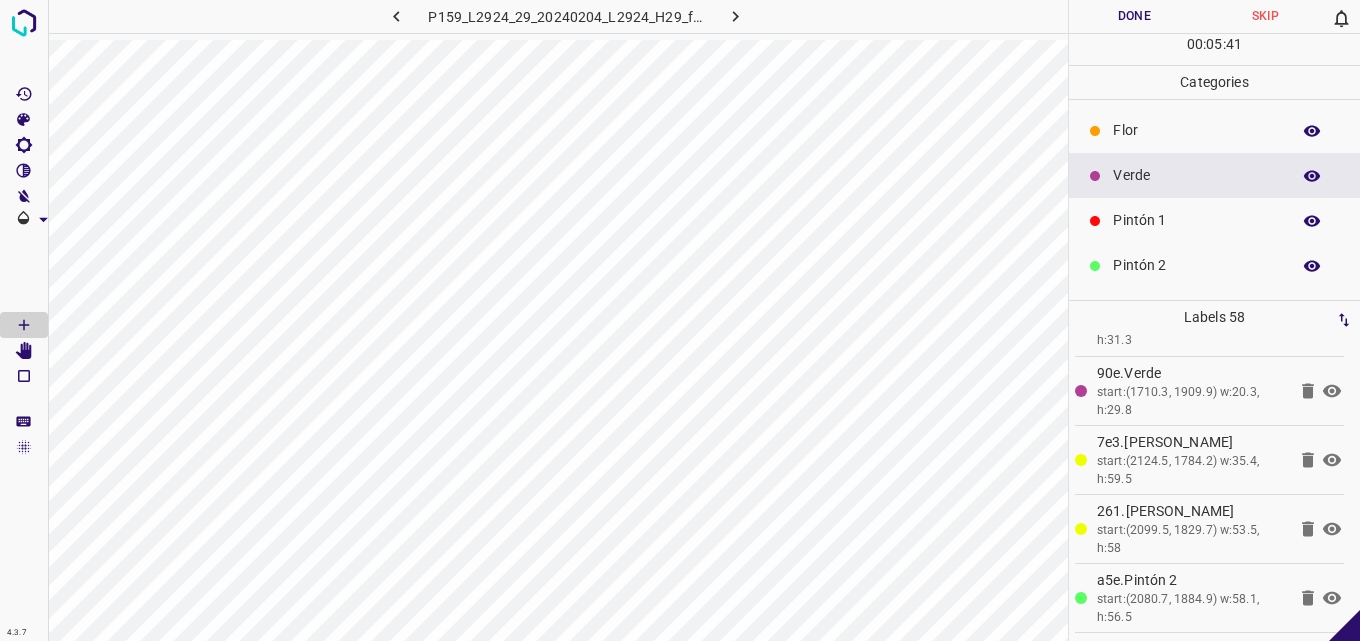 scroll, scrollTop: 176, scrollLeft: 0, axis: vertical 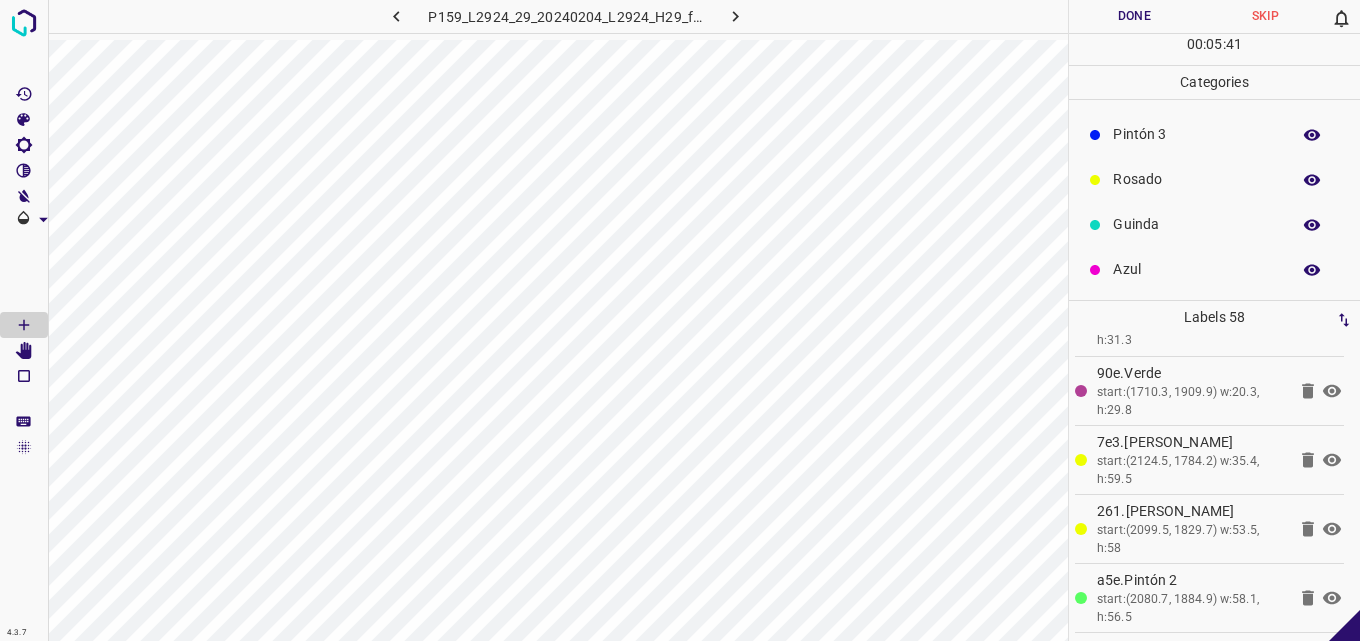 click on "Azul" at bounding box center [1196, 269] 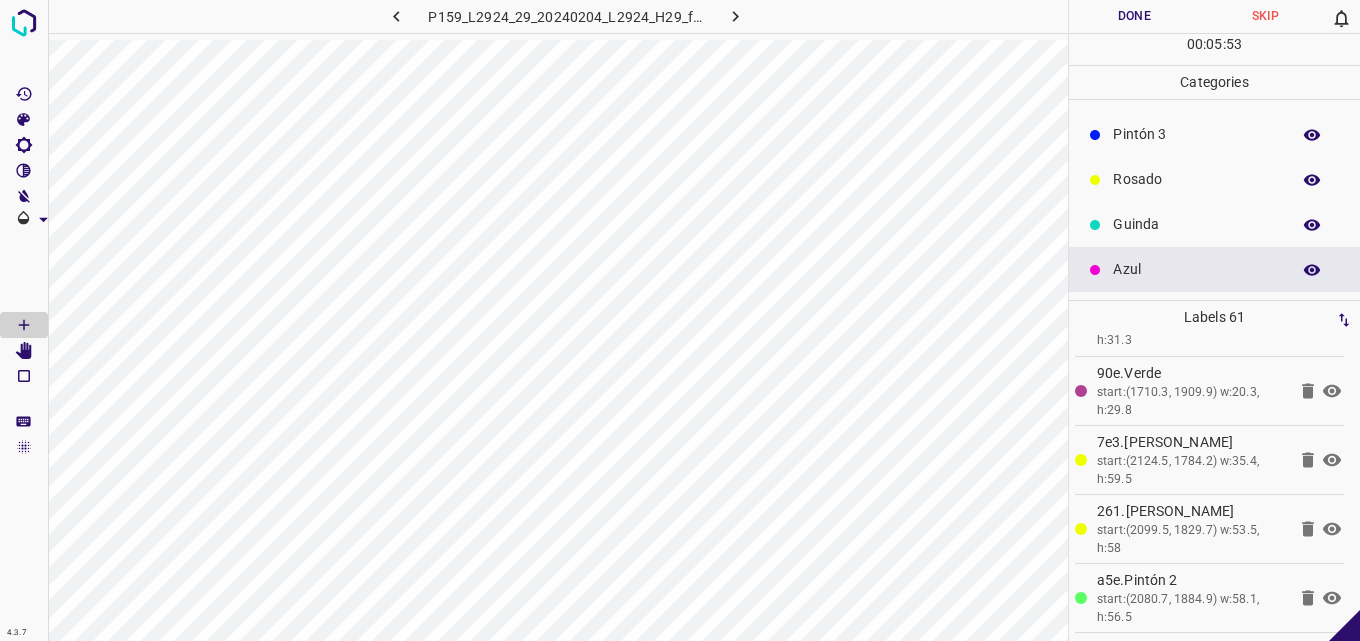 click on "Rosado" at bounding box center (1196, 179) 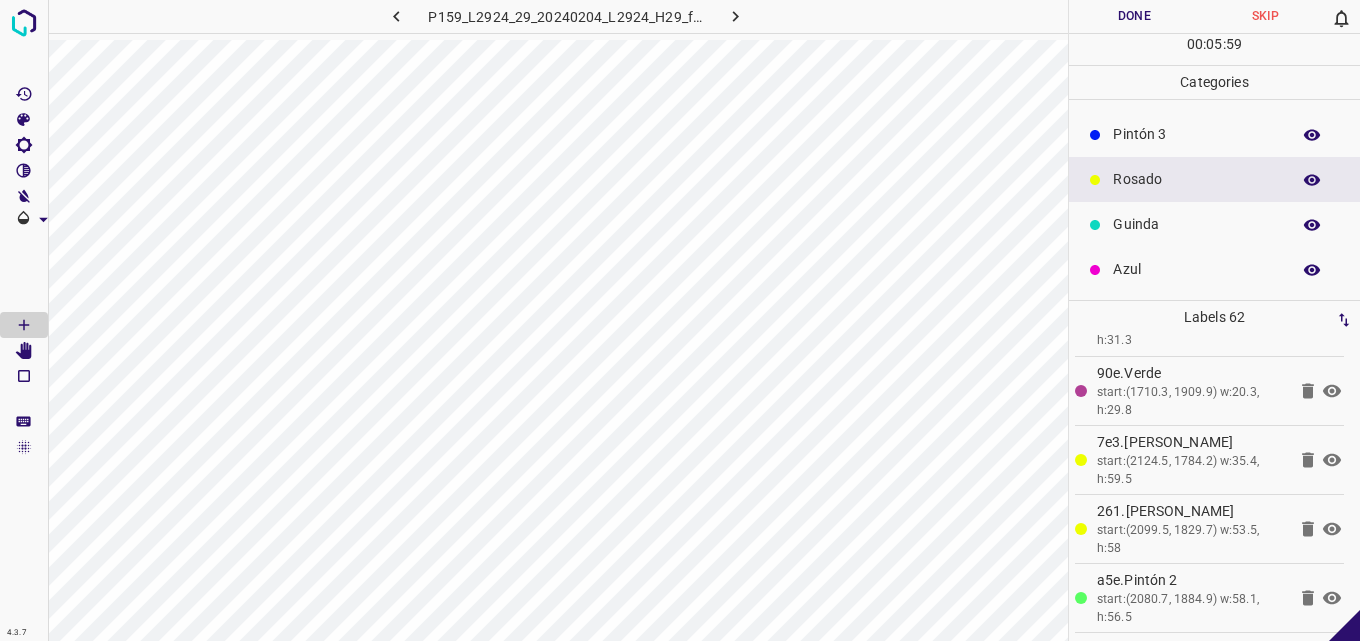 click on "Pintón 3" at bounding box center [1196, 134] 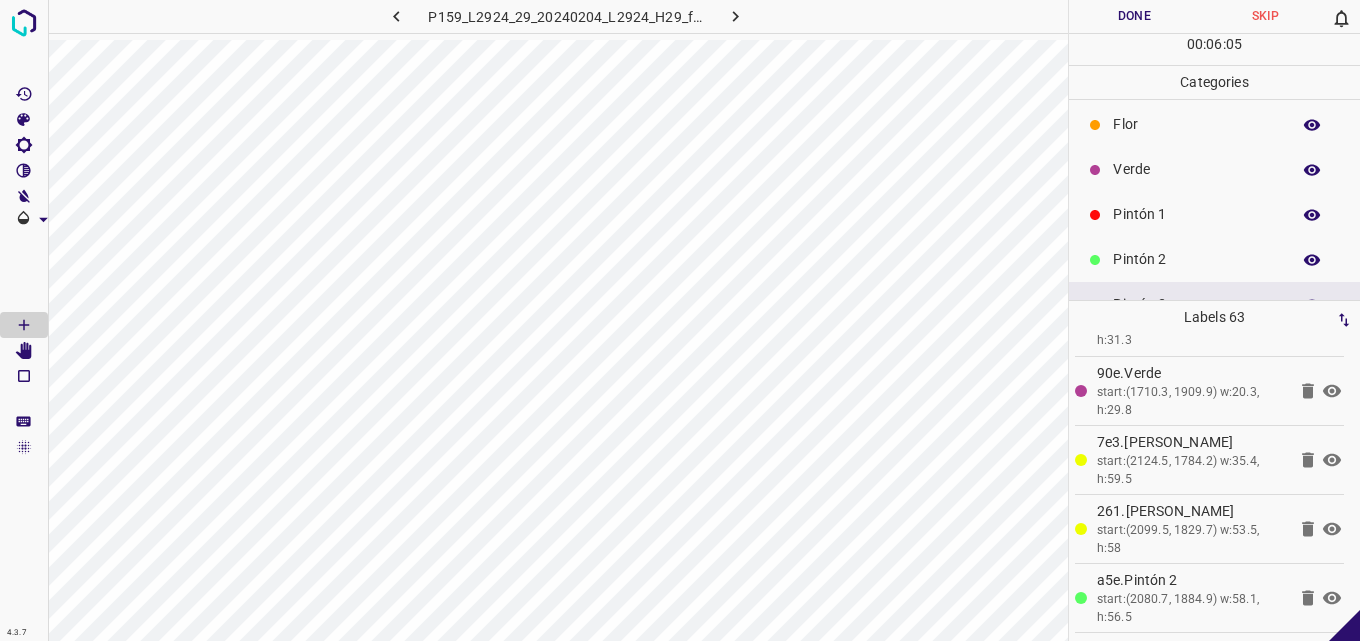 scroll, scrollTop: 0, scrollLeft: 0, axis: both 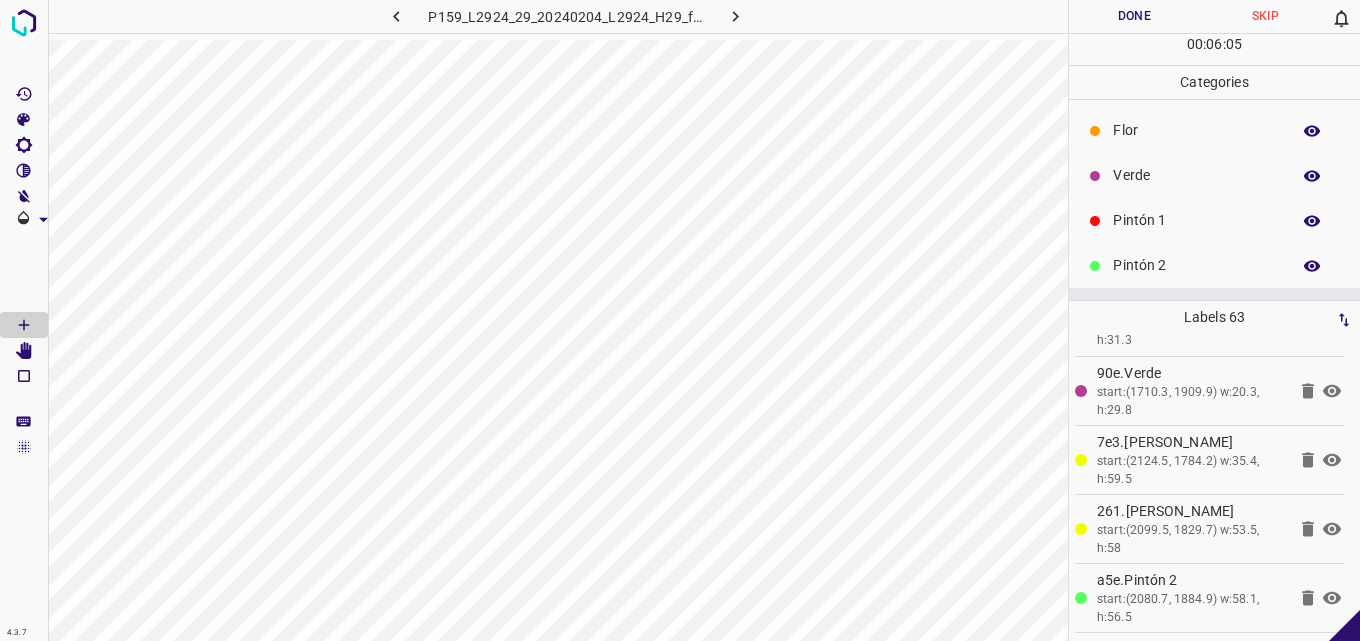 click on "Pintón 1" at bounding box center (1214, 220) 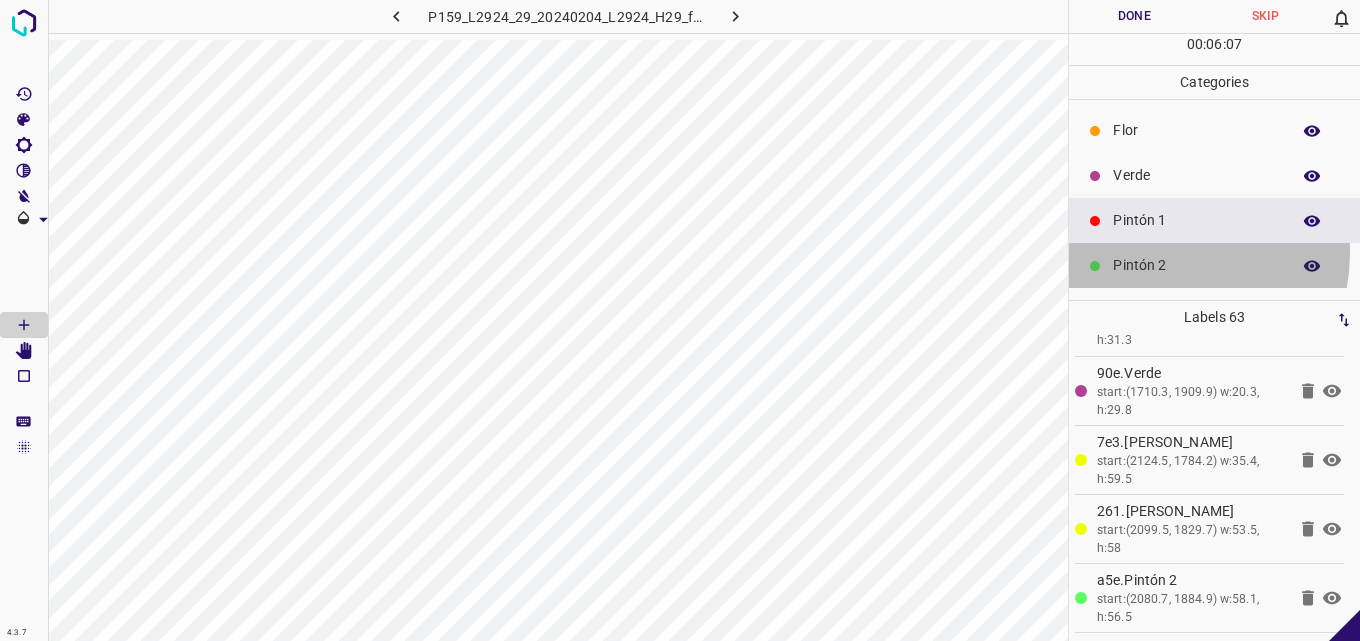 click on "Pintón 2" at bounding box center [1214, 265] 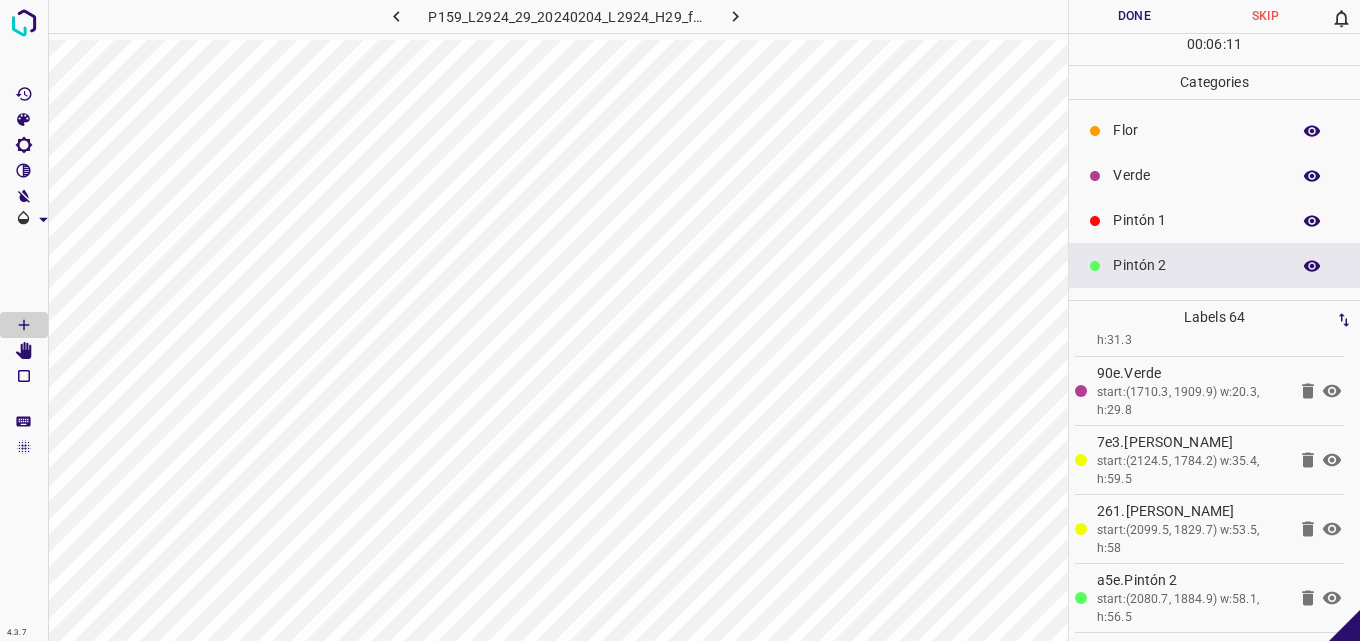 click on "Pintón 1" at bounding box center (1196, 220) 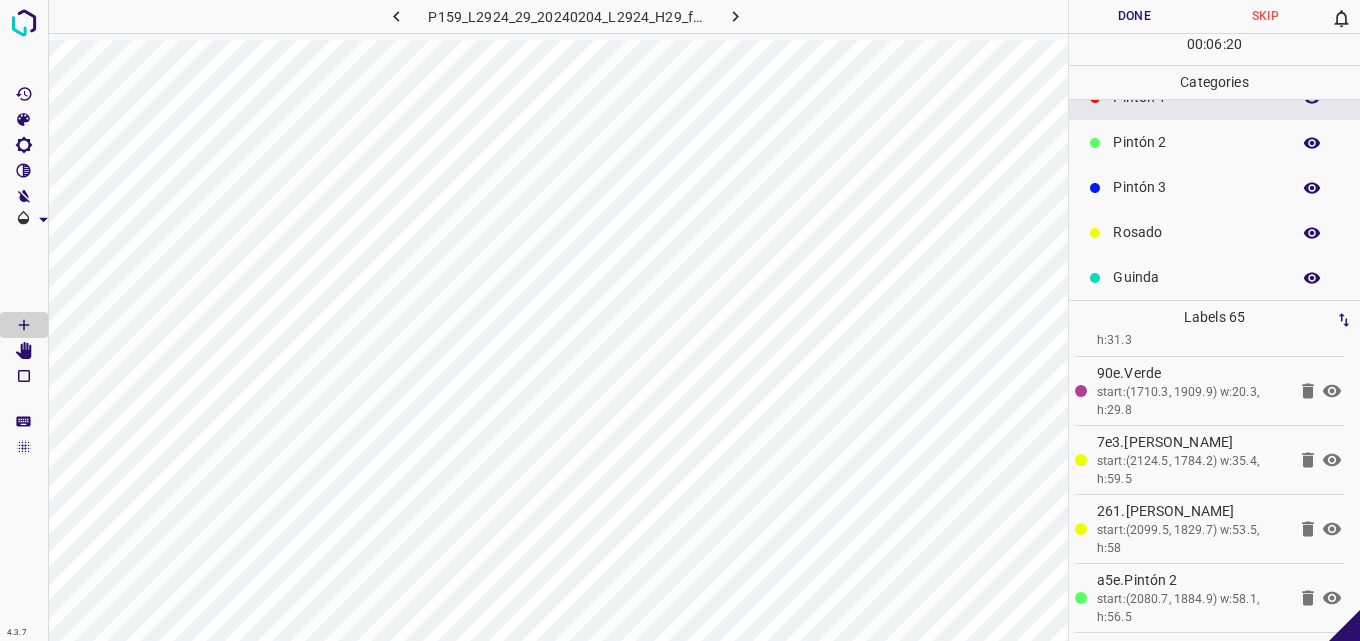 scroll, scrollTop: 176, scrollLeft: 0, axis: vertical 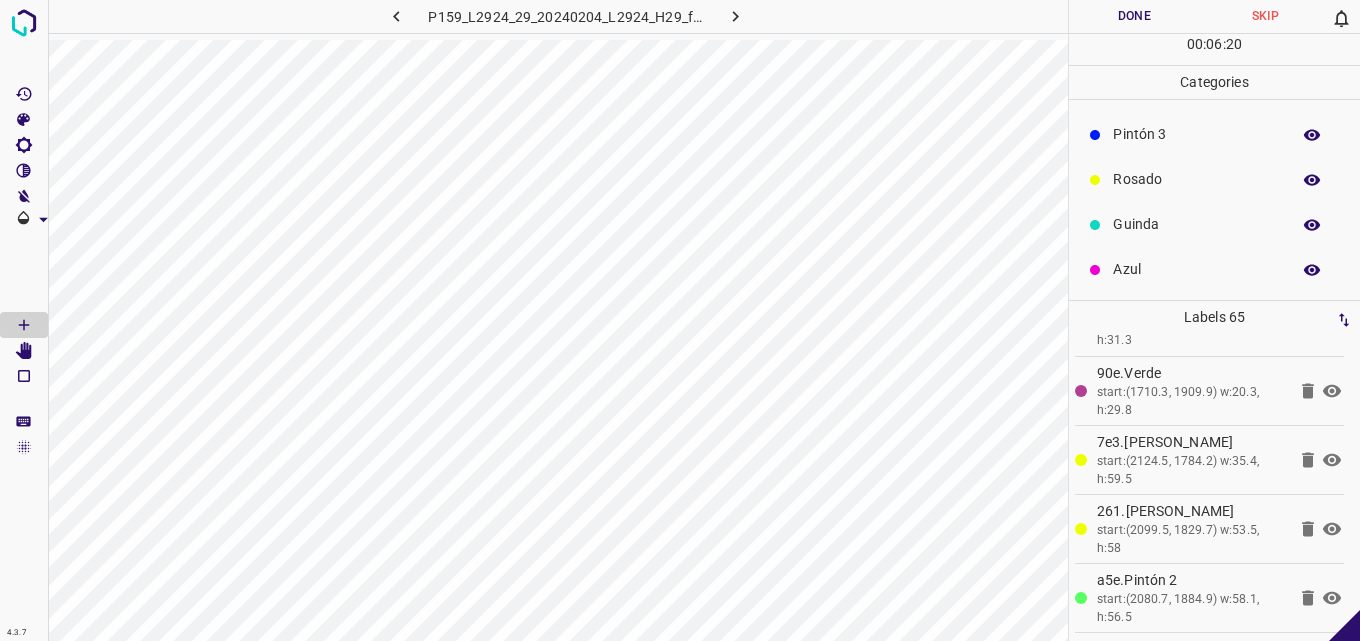 click on "Guinda" at bounding box center (1196, 224) 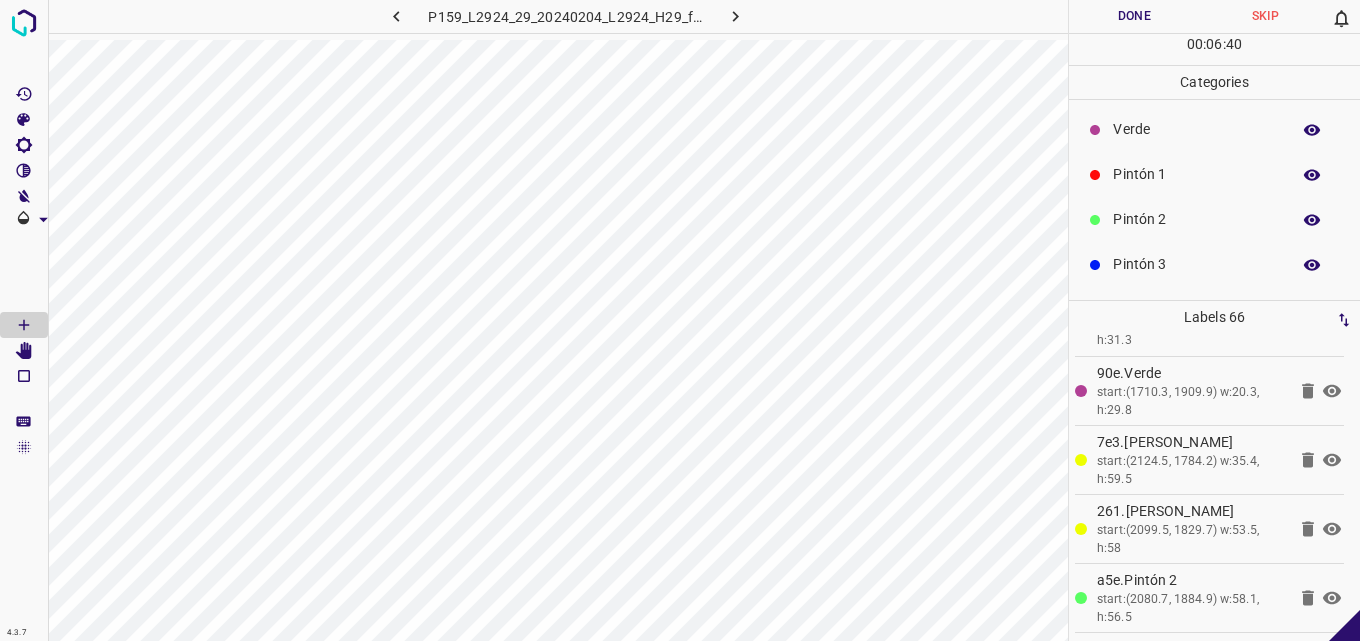 scroll, scrollTop: 0, scrollLeft: 0, axis: both 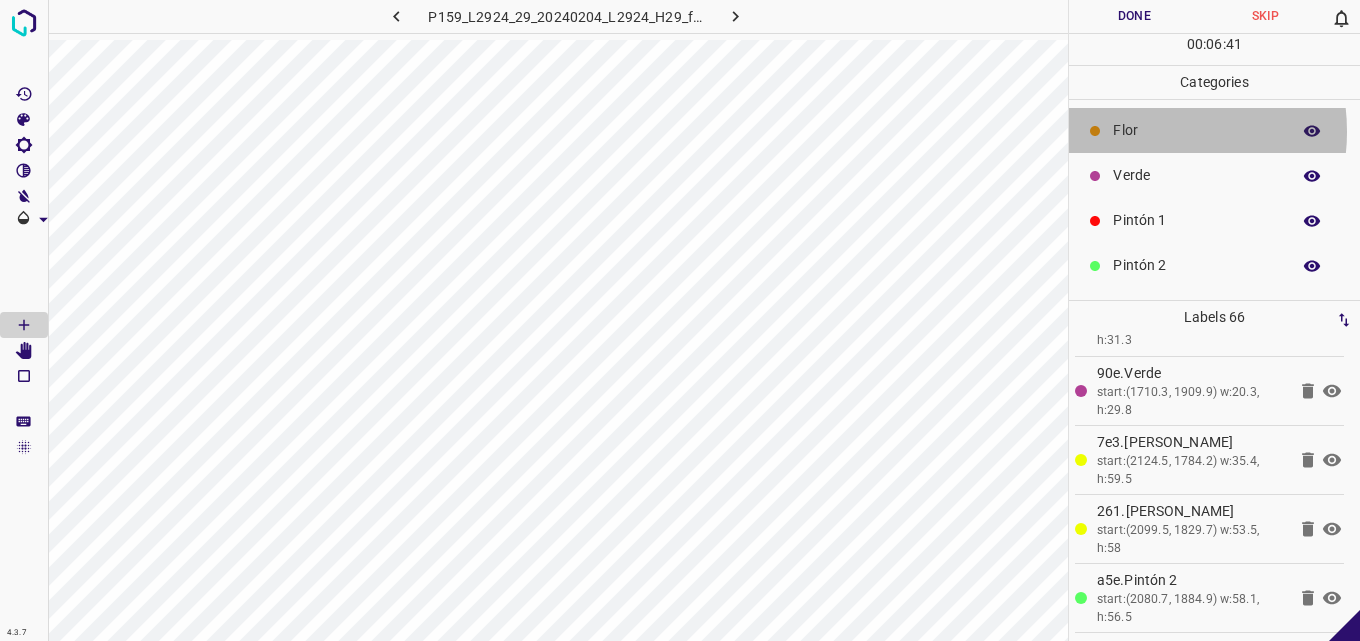click on "Flor" at bounding box center (1196, 130) 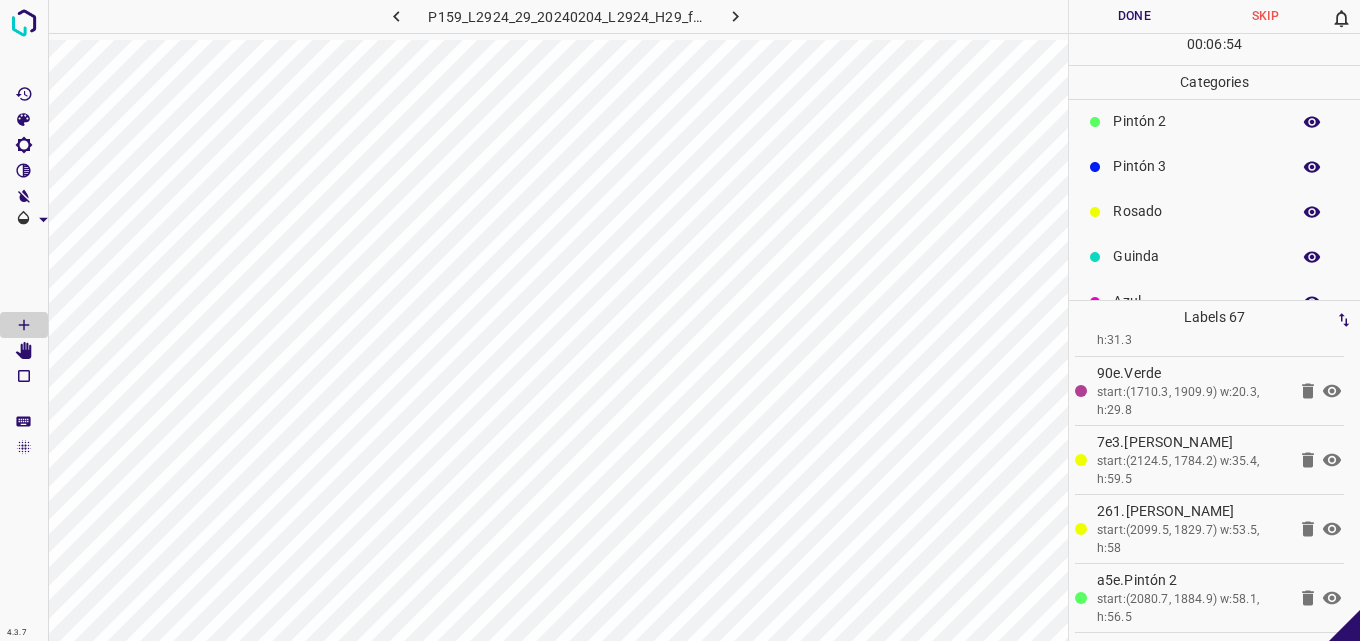 scroll, scrollTop: 176, scrollLeft: 0, axis: vertical 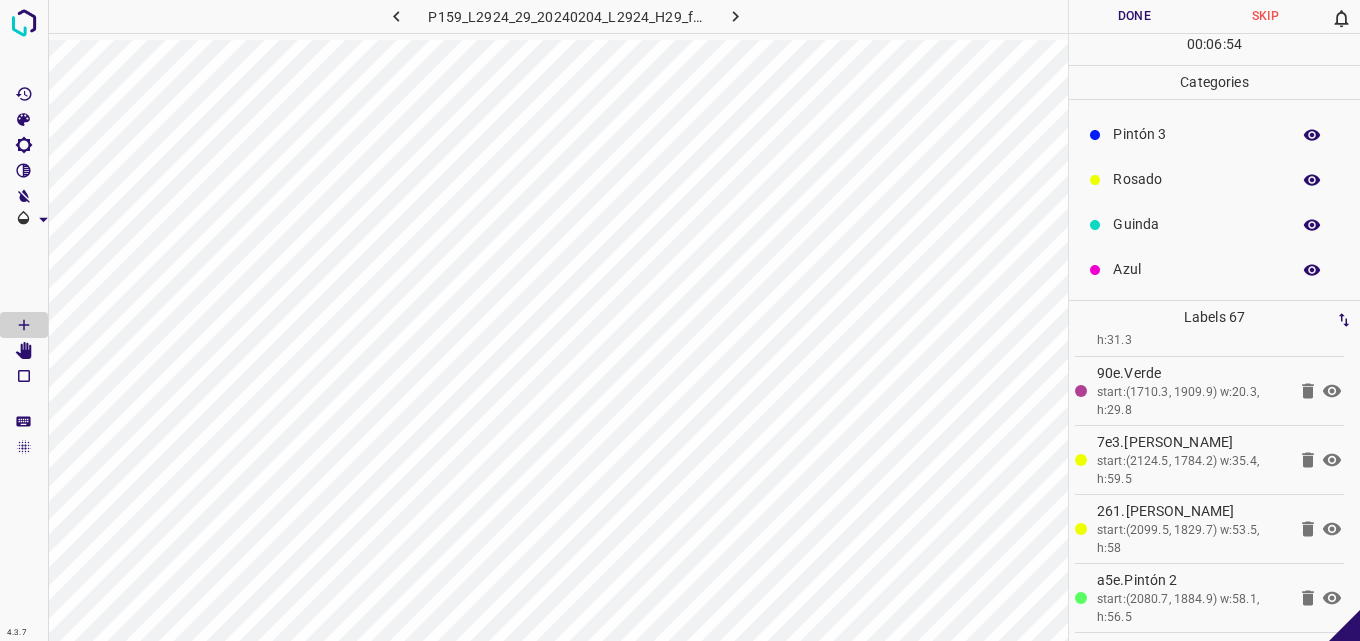 click on "Azul" at bounding box center (1196, 269) 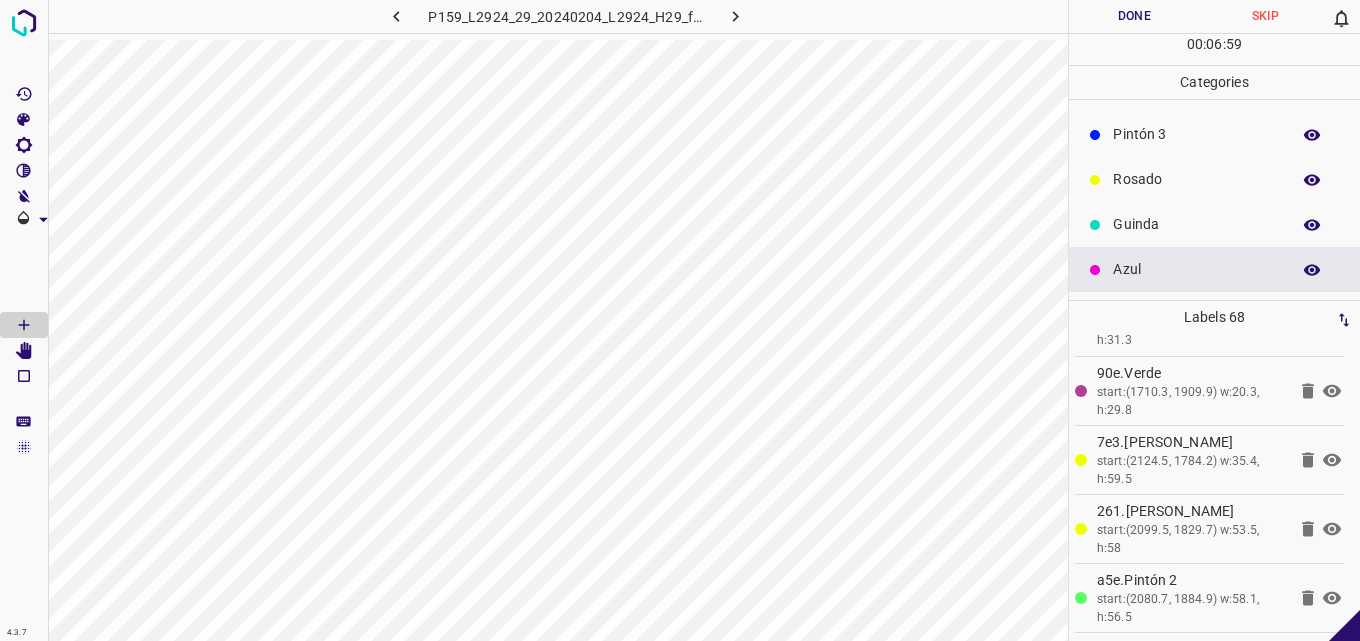 click on "Rosado" at bounding box center [1196, 179] 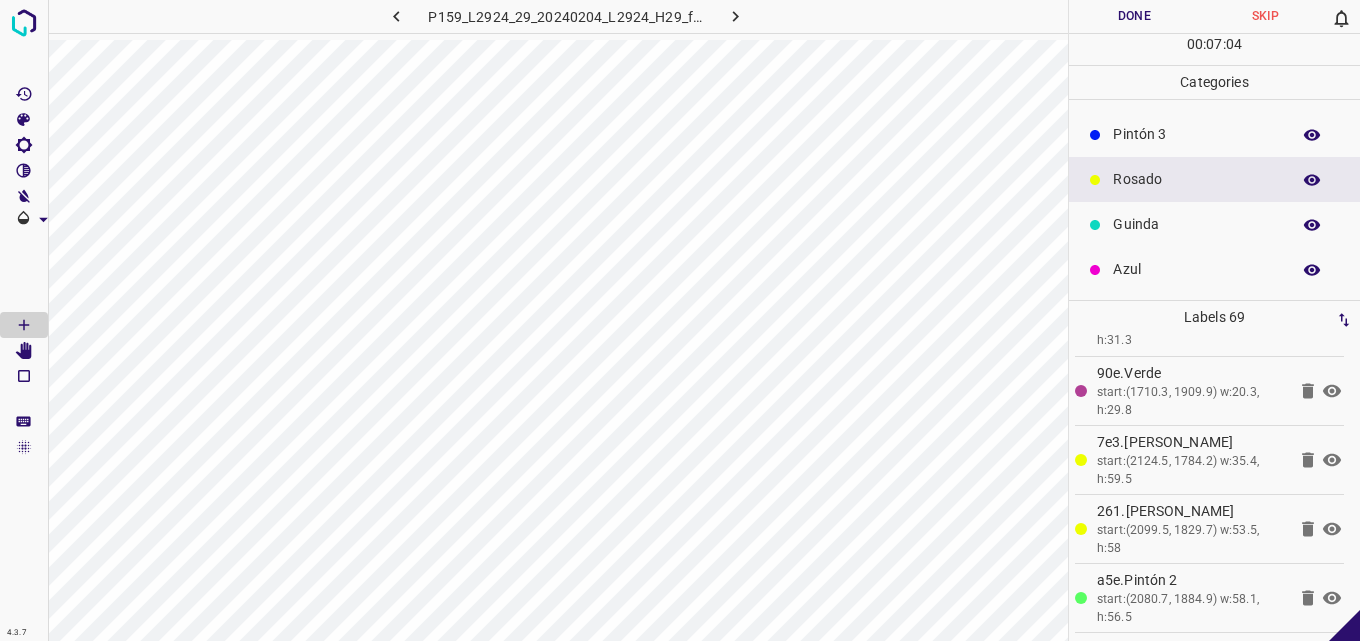 click on "Pintón 3" at bounding box center (1196, 134) 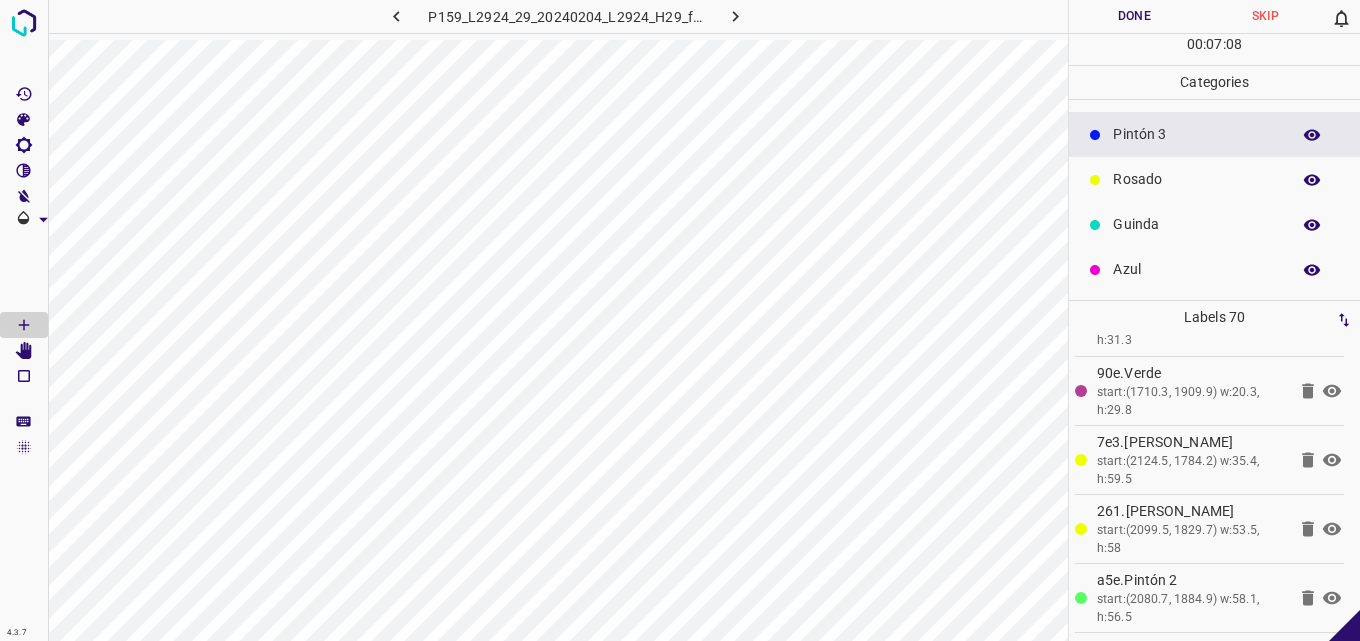 click on "Rosado" at bounding box center [1214, 179] 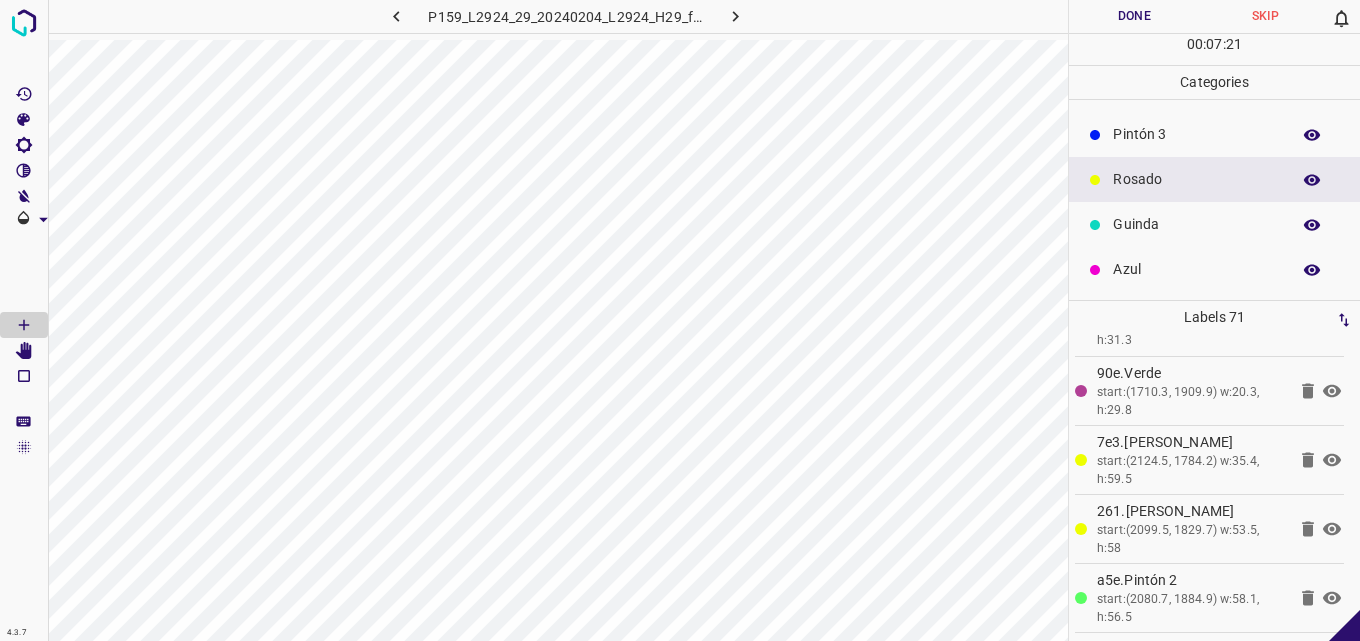 click on "Pintón 3" at bounding box center (1196, 134) 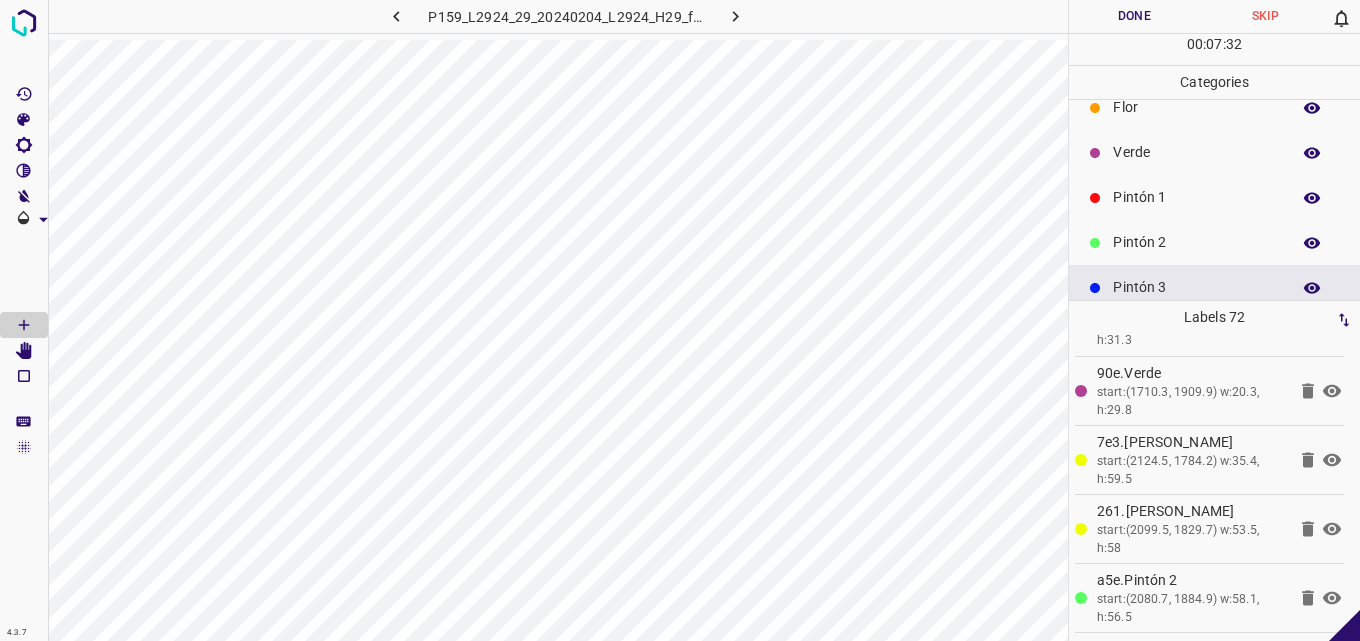scroll, scrollTop: 0, scrollLeft: 0, axis: both 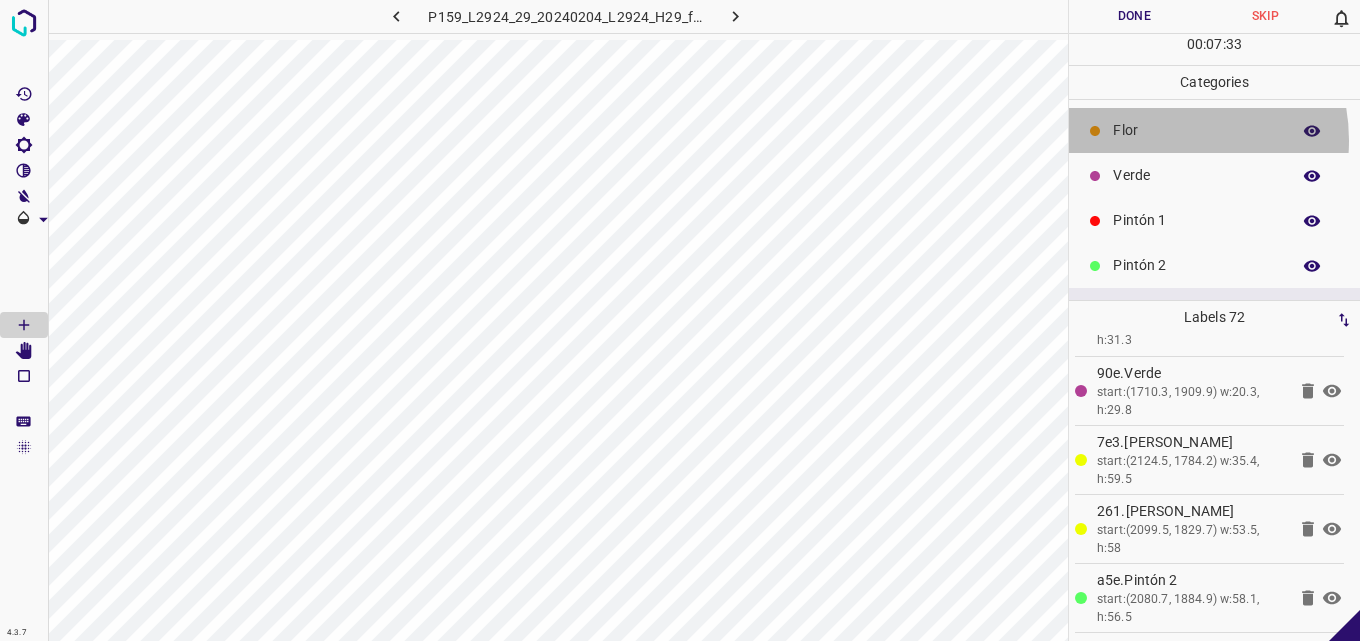 click on "Flor" at bounding box center (1196, 130) 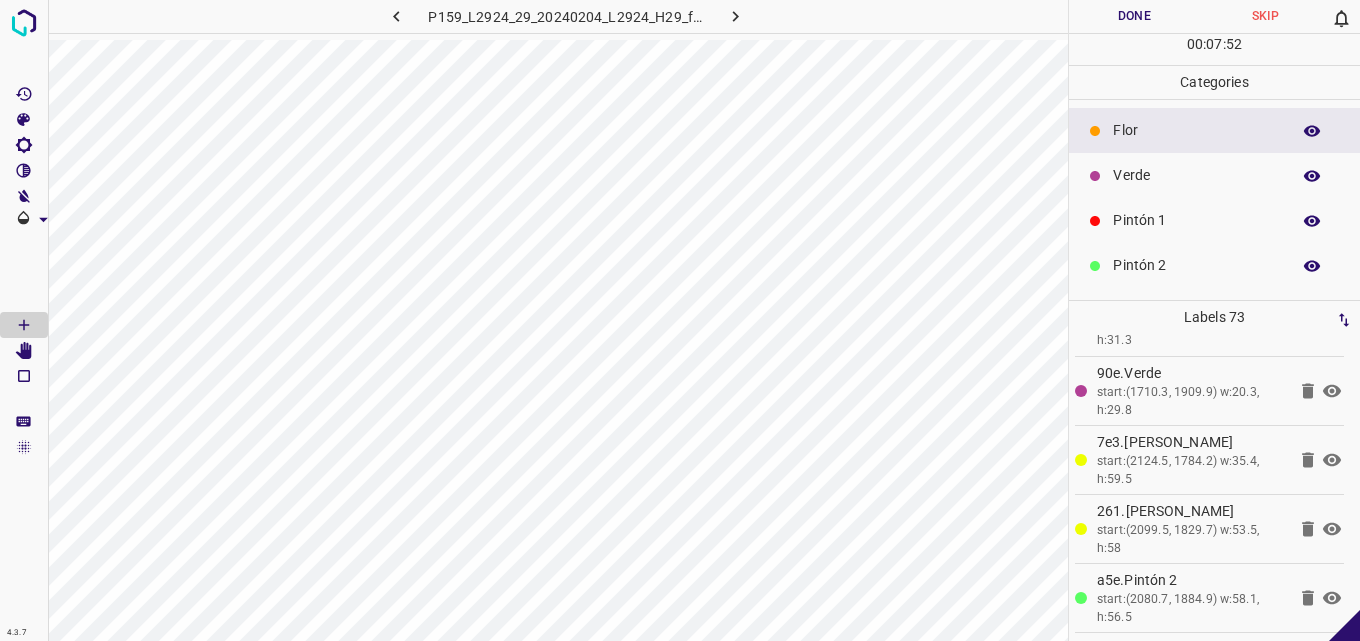 click on "Verde" at bounding box center [1196, 175] 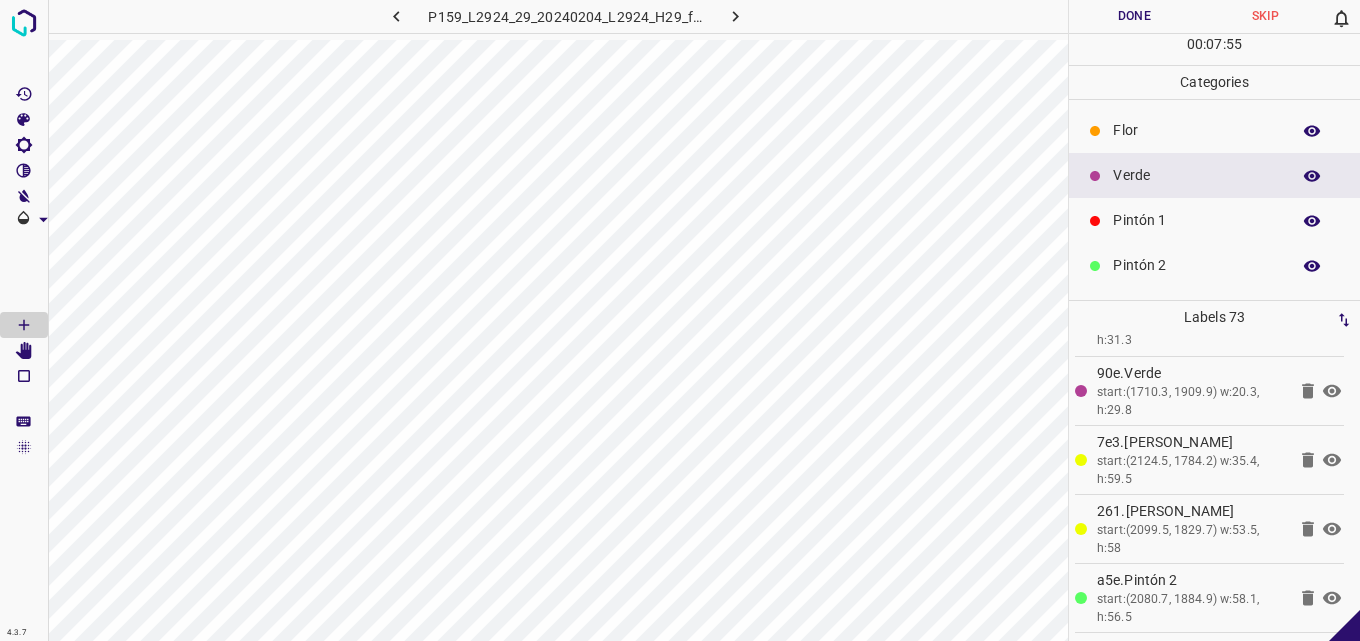 click on "Pintón 1" at bounding box center [1196, 220] 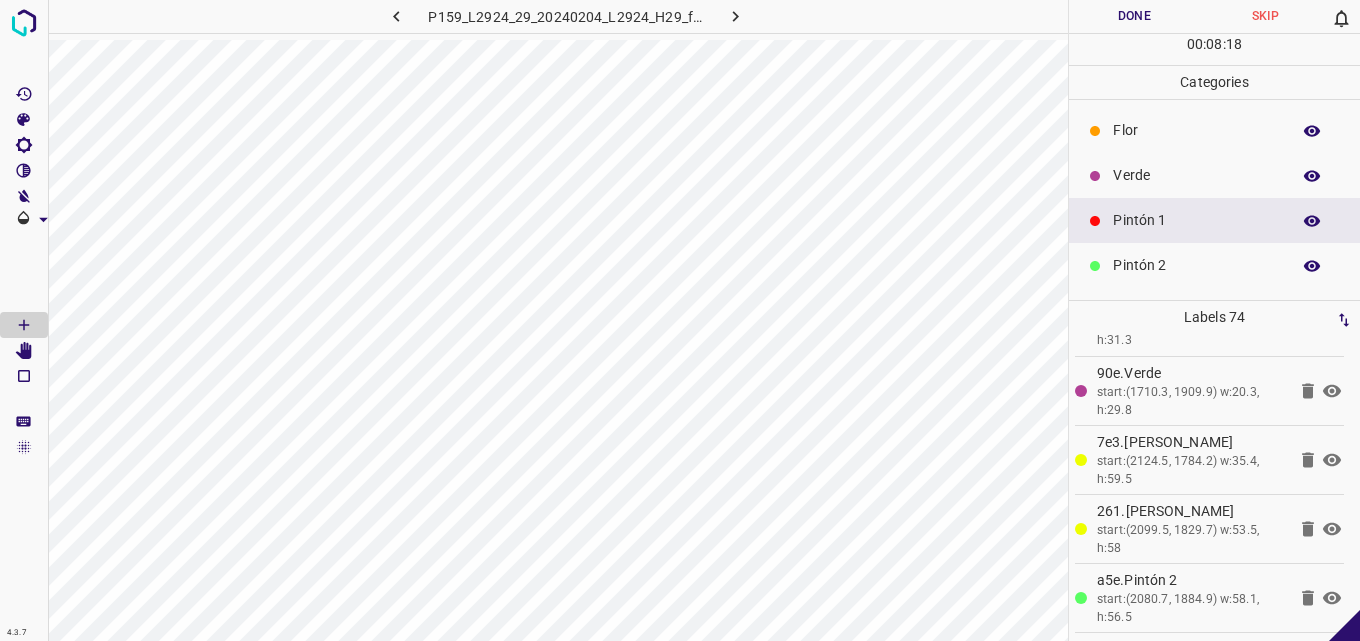 click on "Verde" at bounding box center (1196, 175) 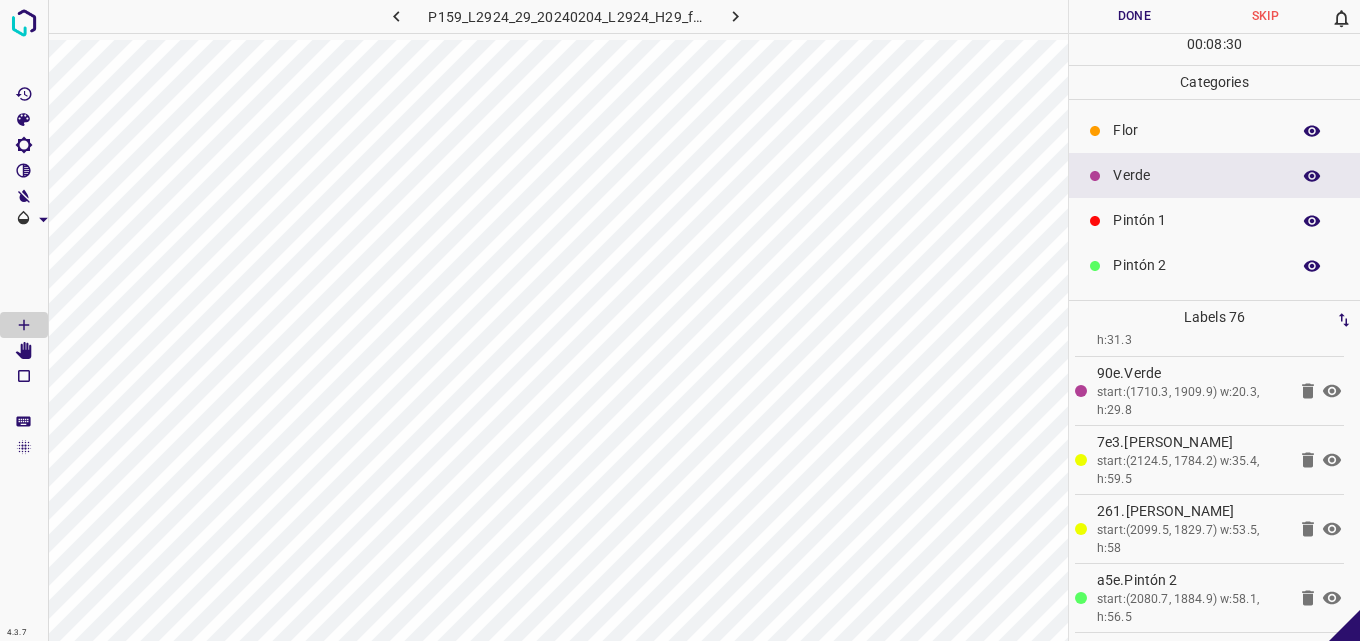 click on "Flor" at bounding box center [1196, 130] 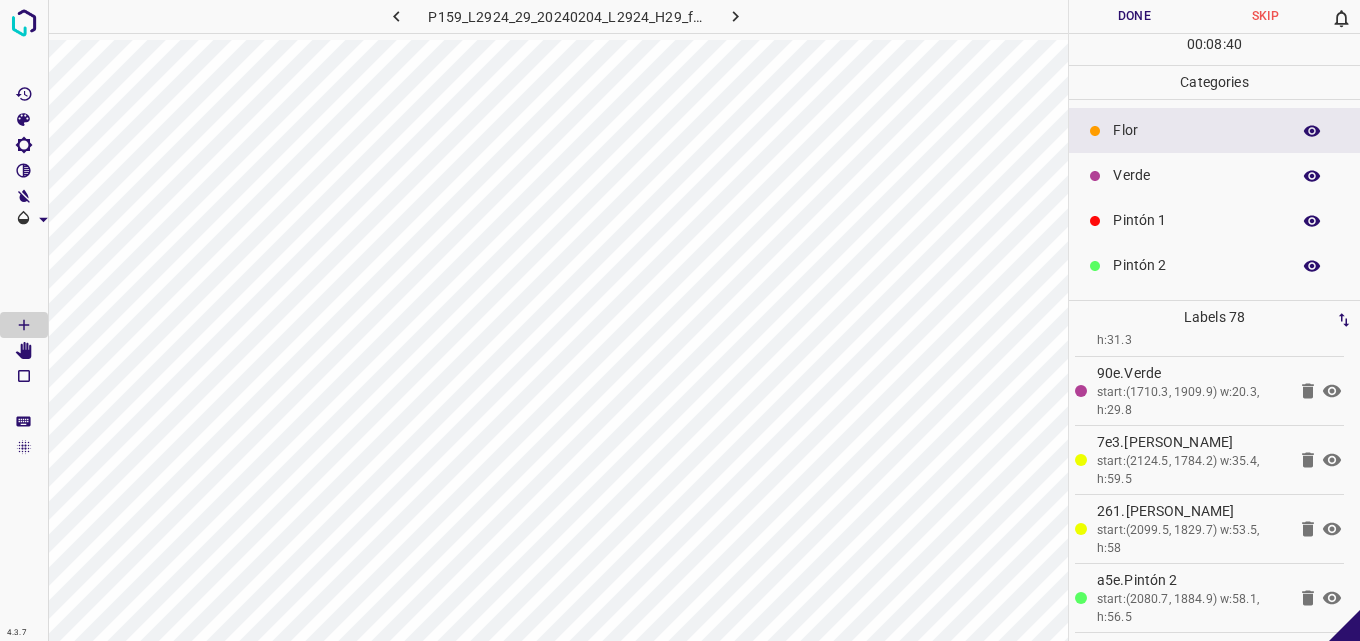 scroll, scrollTop: 176, scrollLeft: 0, axis: vertical 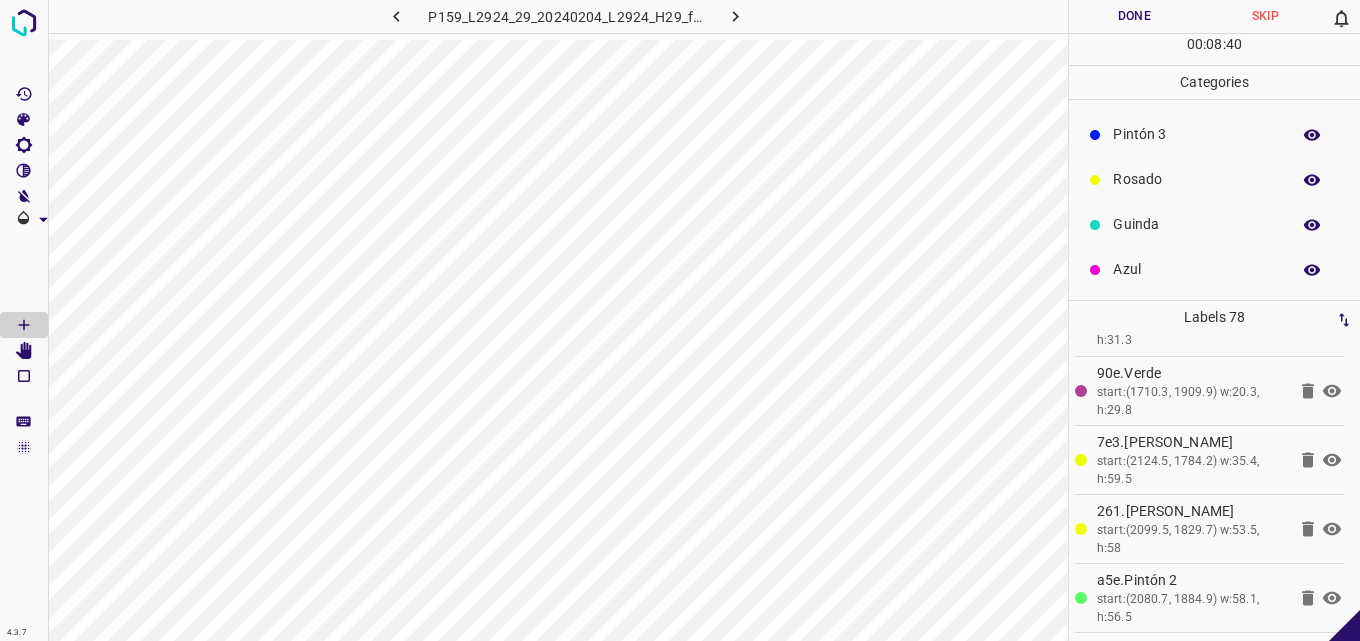 click on "Guinda" at bounding box center (1196, 224) 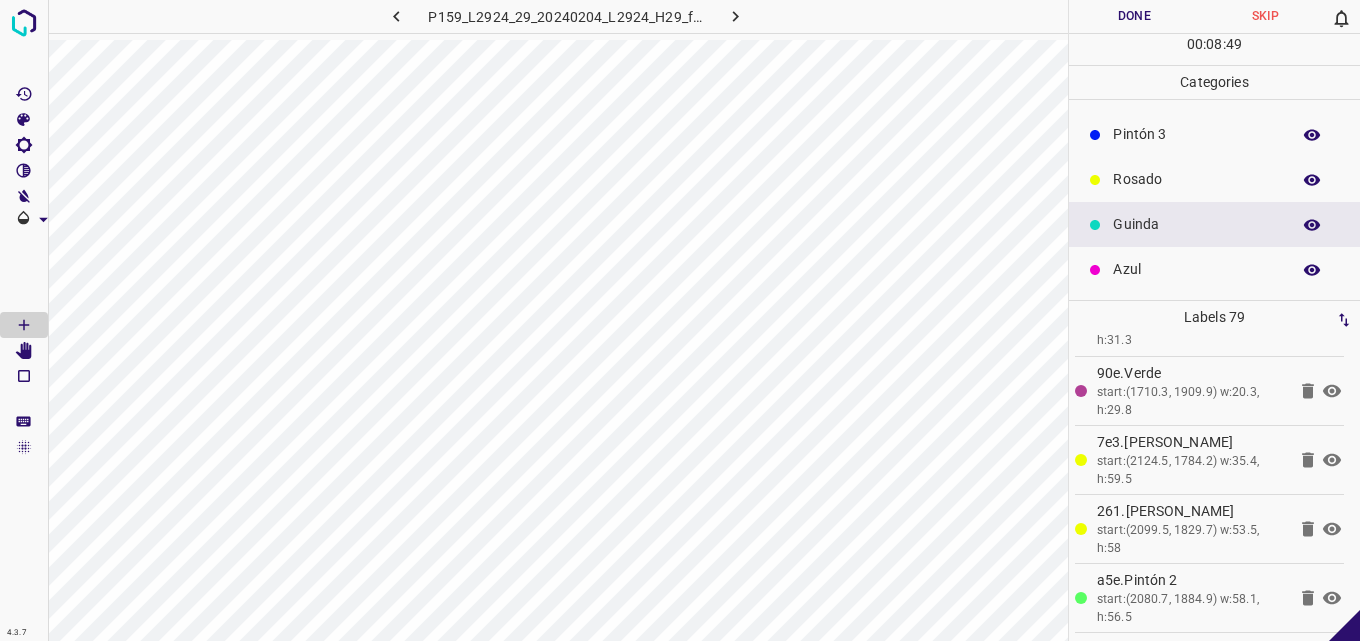 click on "Pintón 3" at bounding box center [1214, 134] 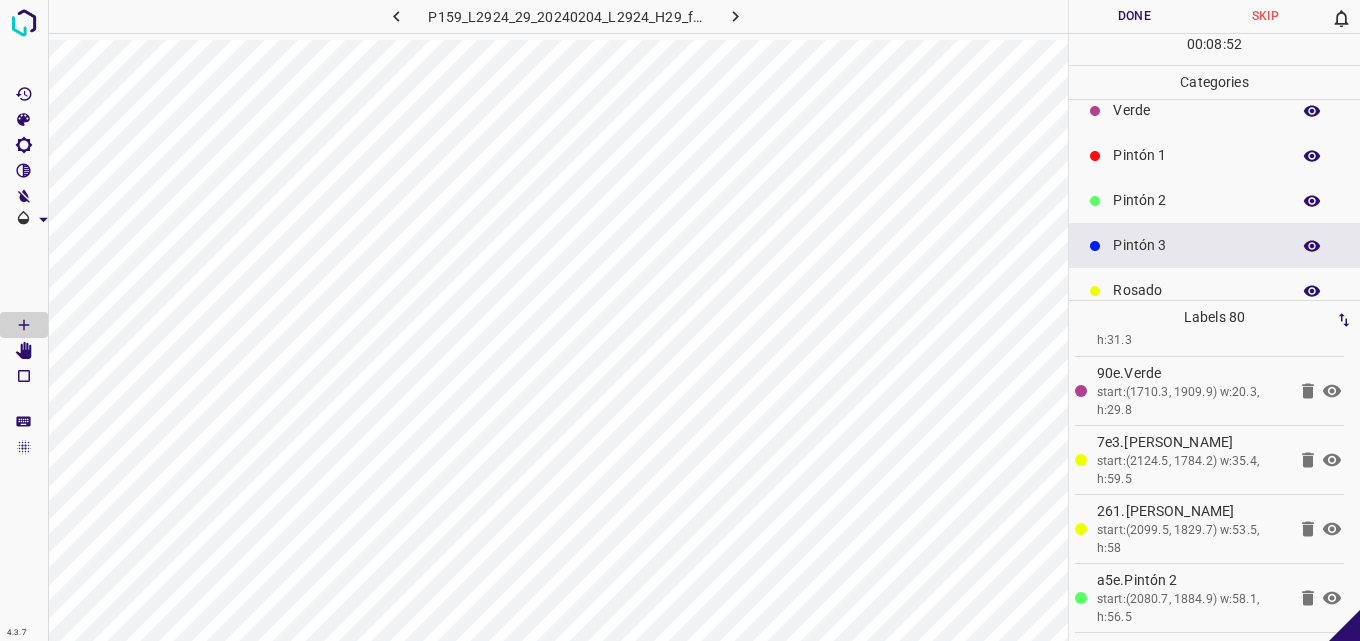 scroll, scrollTop: 0, scrollLeft: 0, axis: both 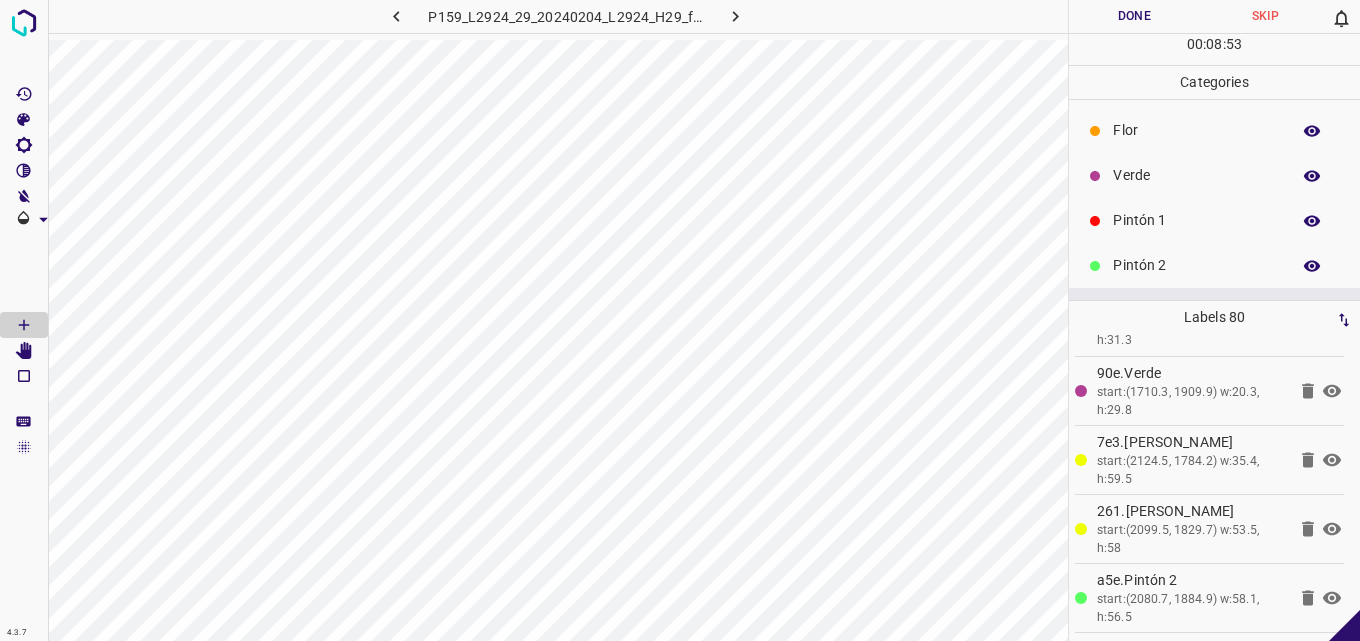 click on "Verde" at bounding box center [1196, 175] 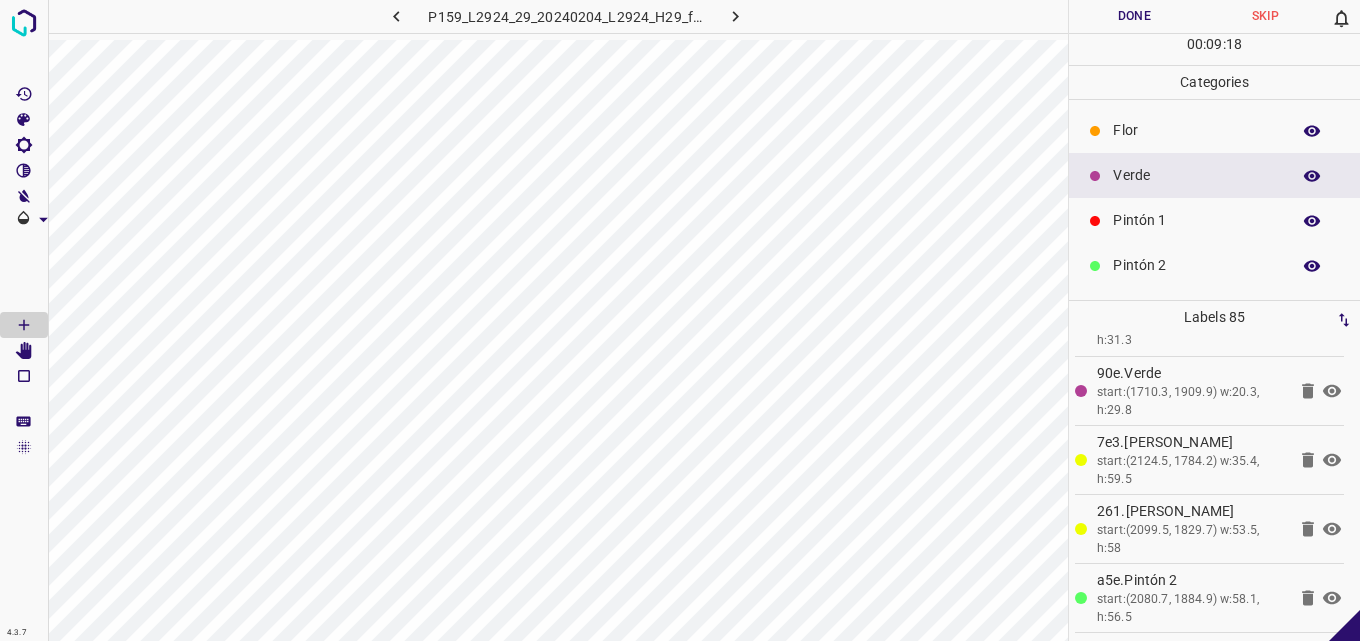 scroll, scrollTop: 176, scrollLeft: 0, axis: vertical 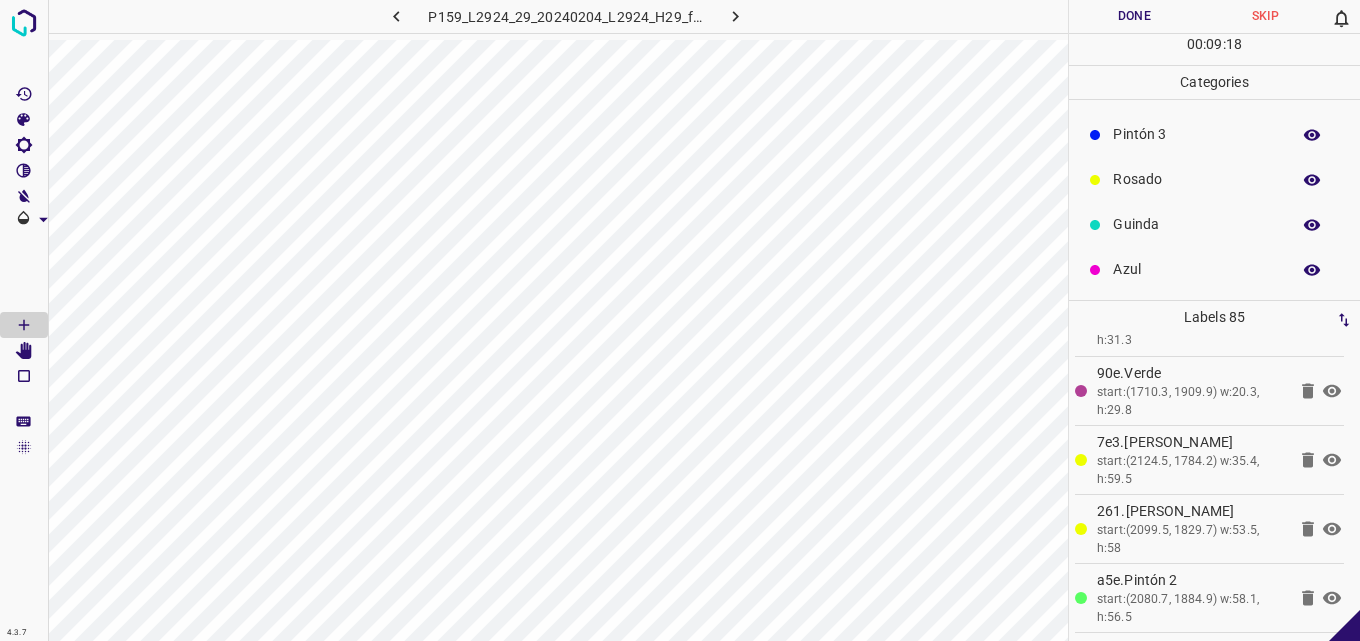 click on "Azul" at bounding box center [1196, 269] 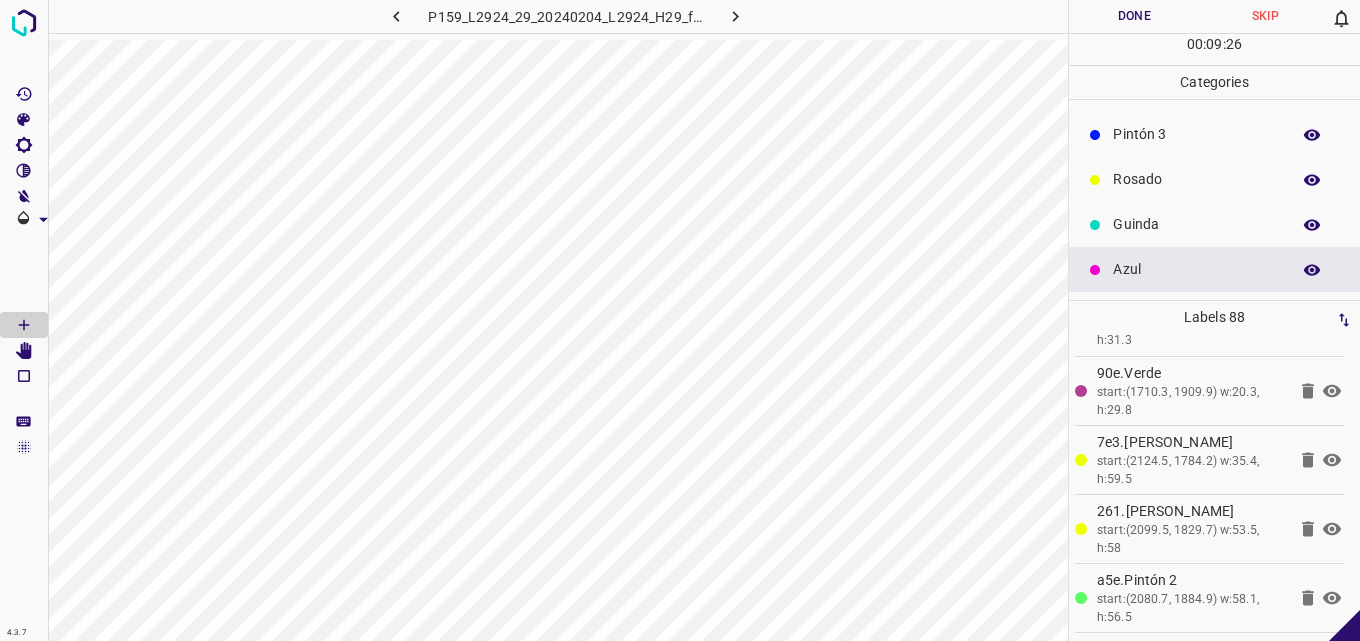 click on "Guinda" at bounding box center (1196, 224) 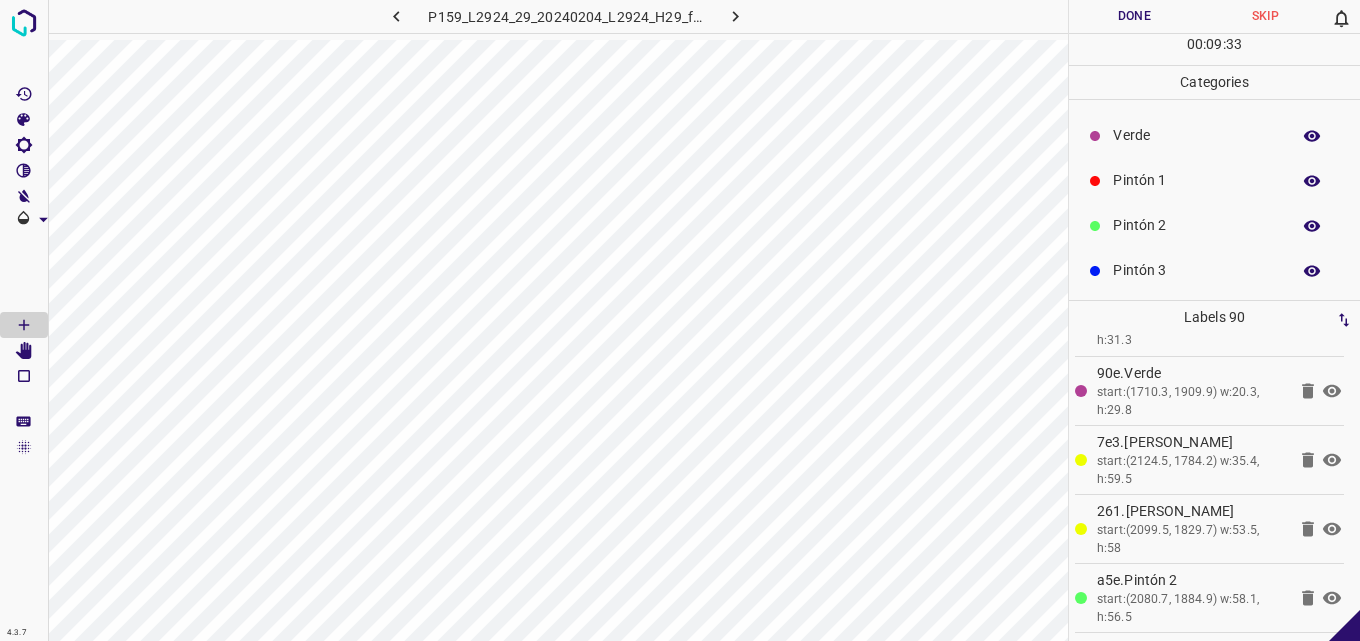 scroll, scrollTop: 0, scrollLeft: 0, axis: both 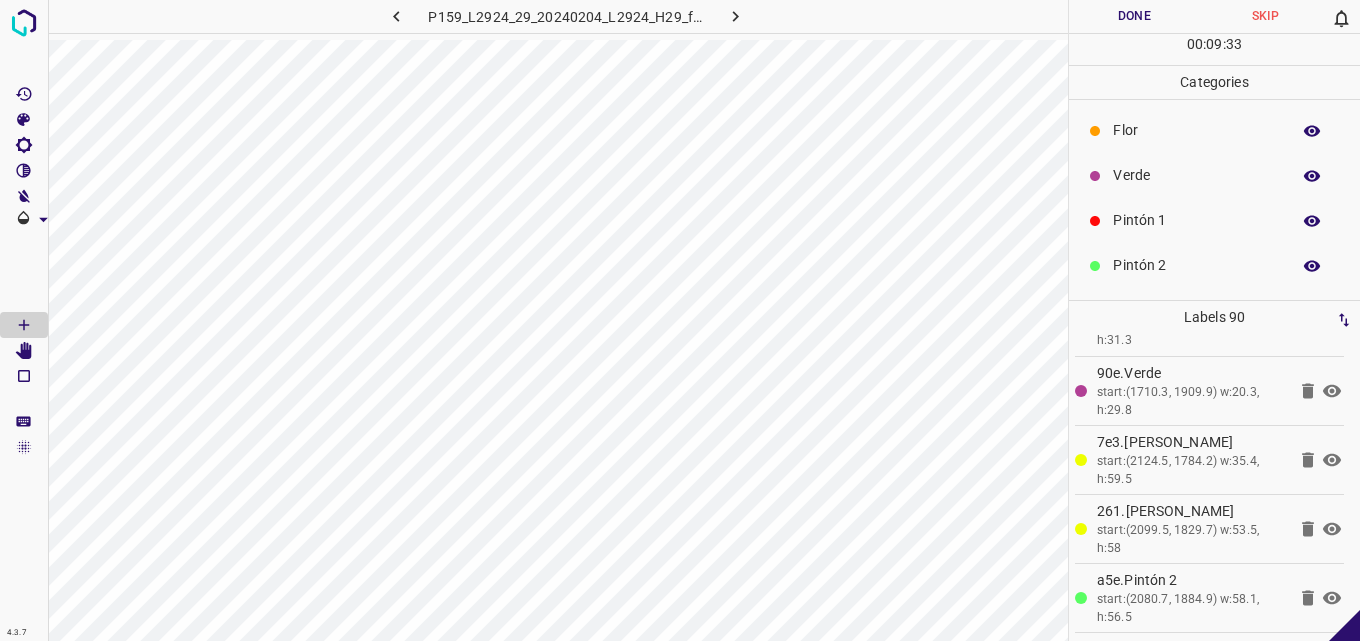 click on "Pintón 1" at bounding box center (1214, 220) 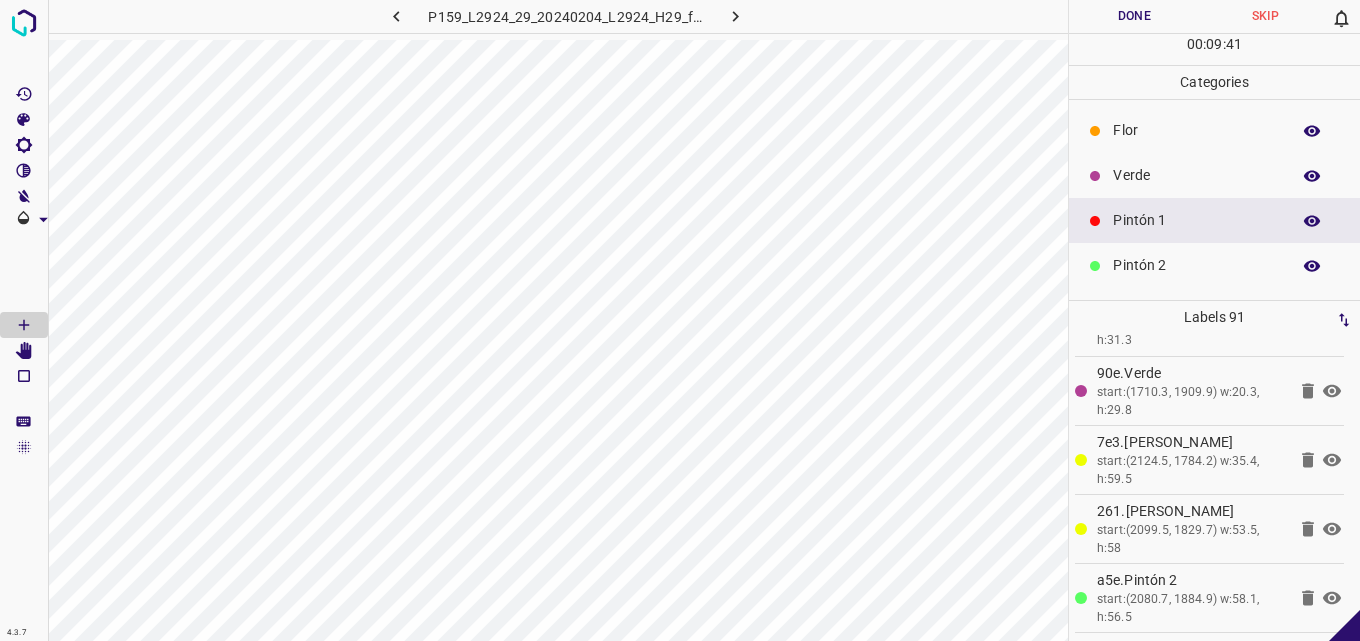 scroll, scrollTop: 100, scrollLeft: 0, axis: vertical 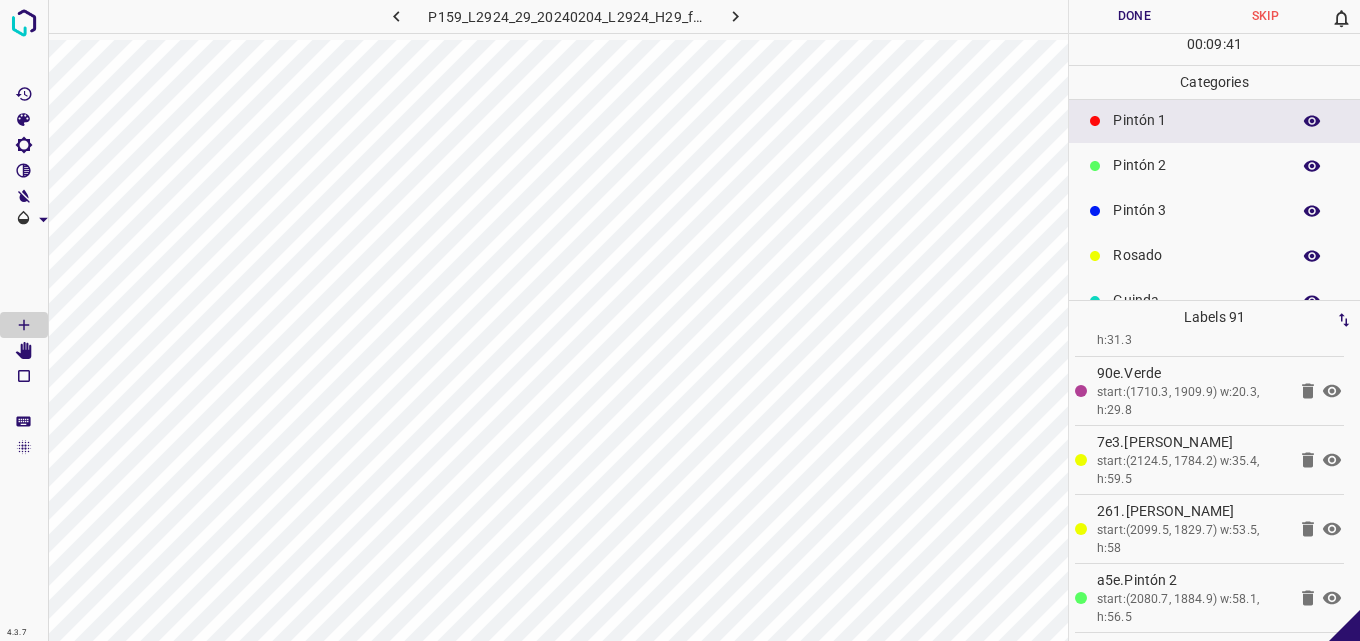 click on "Pintón 3" at bounding box center (1196, 210) 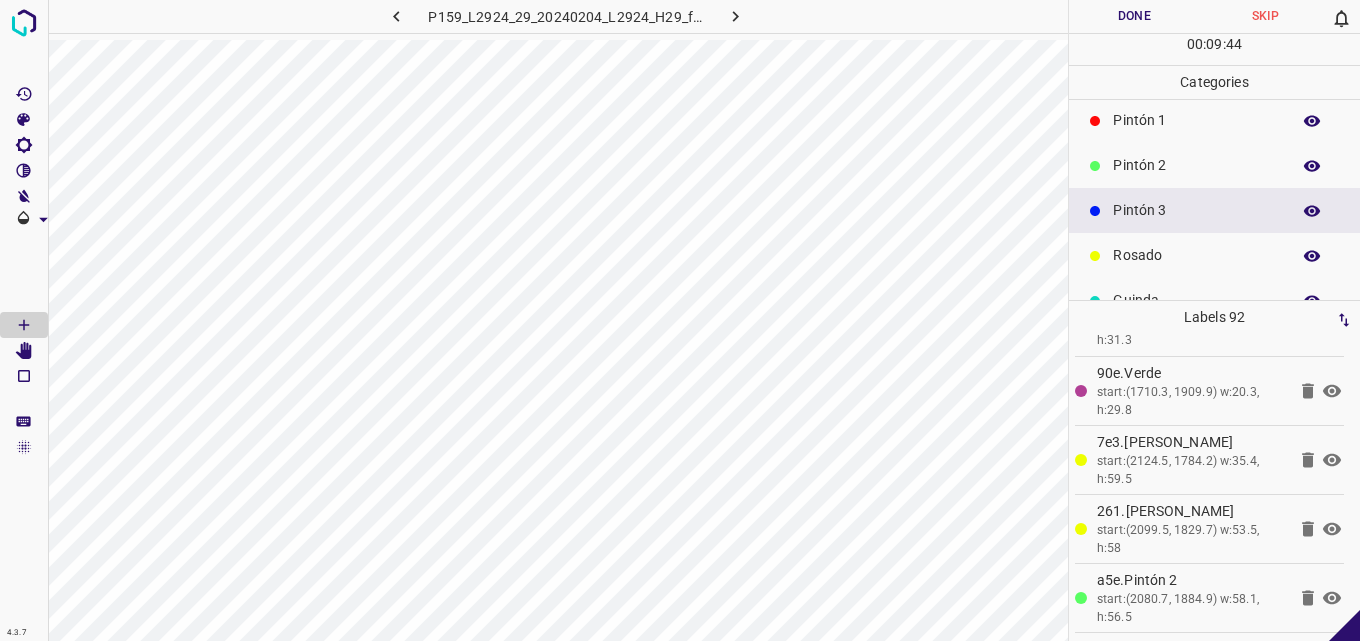 scroll, scrollTop: 176, scrollLeft: 0, axis: vertical 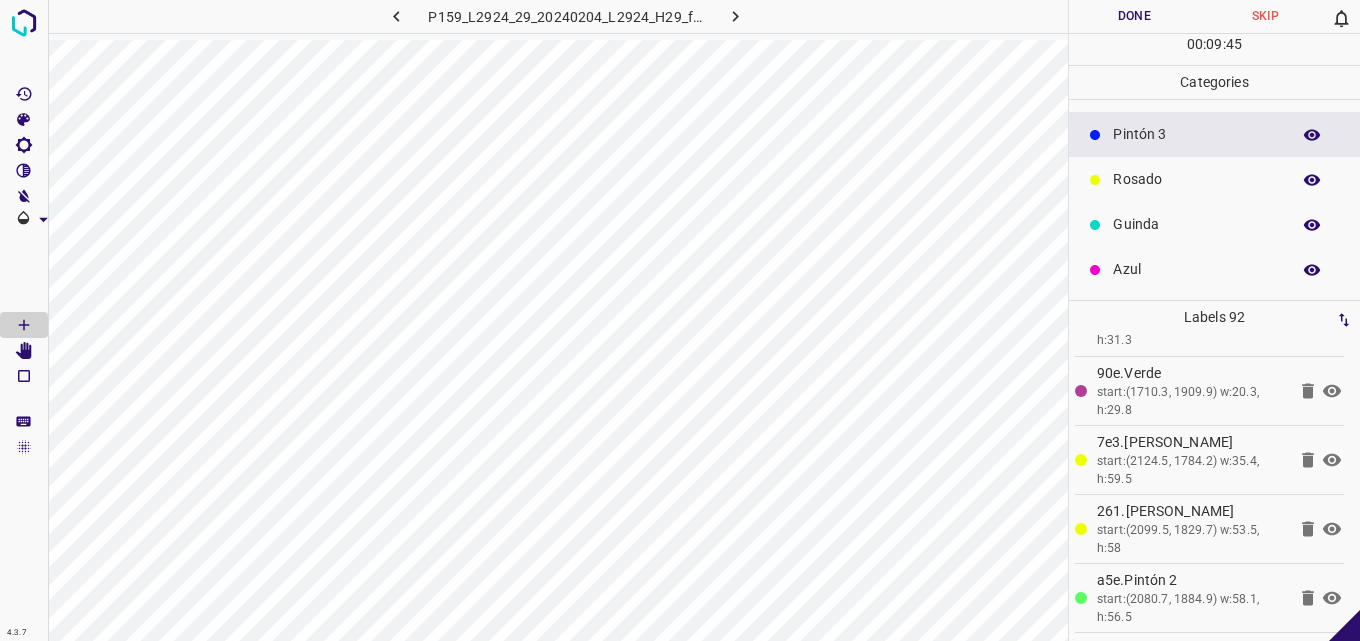 click on "Azul" at bounding box center (1214, 269) 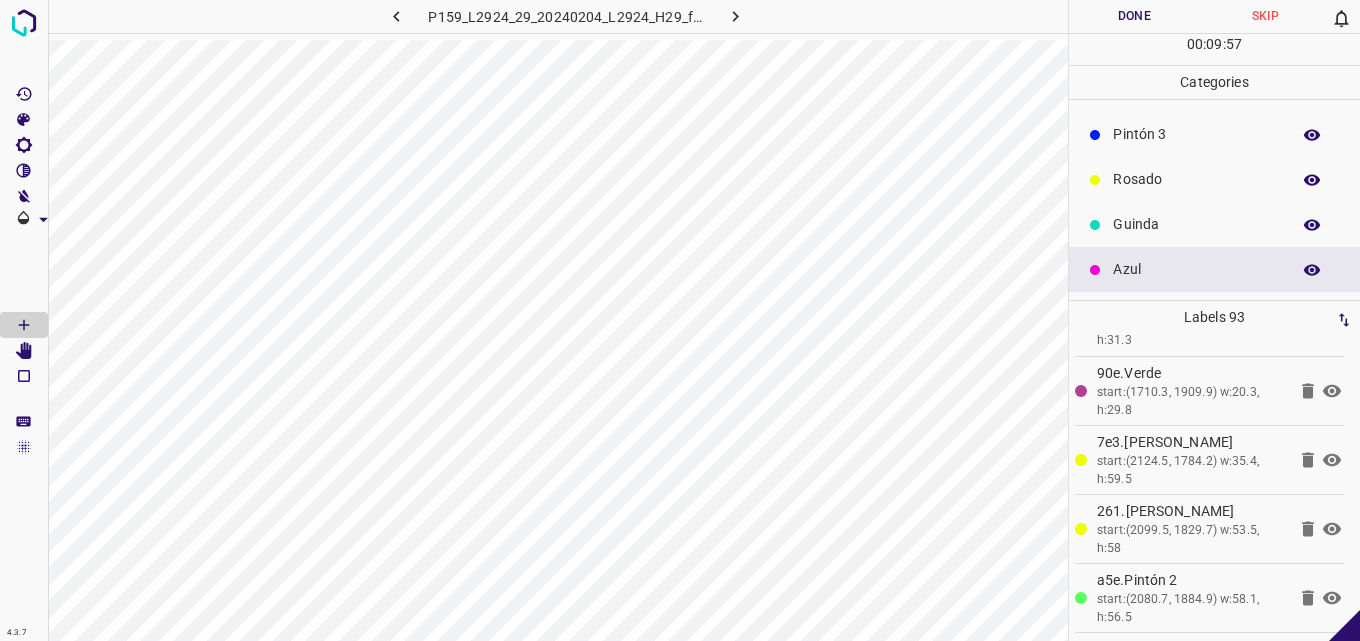 click on "Guinda" at bounding box center (1196, 224) 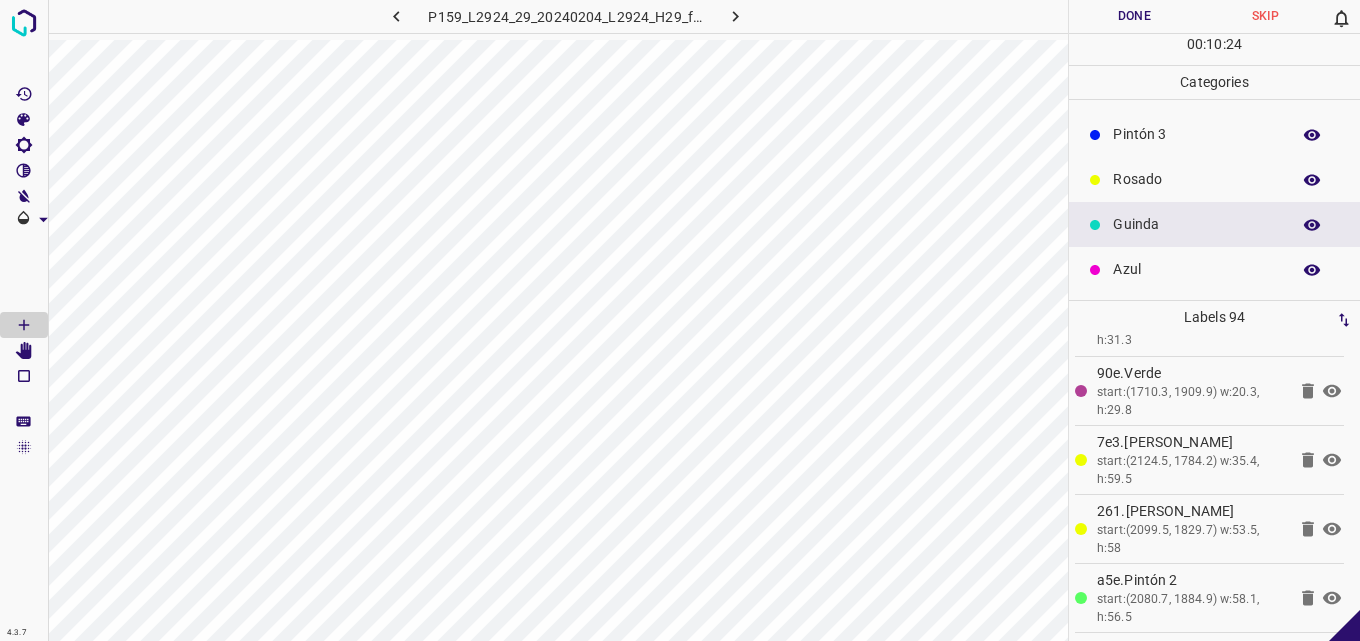 click on "Azul" at bounding box center [1196, 269] 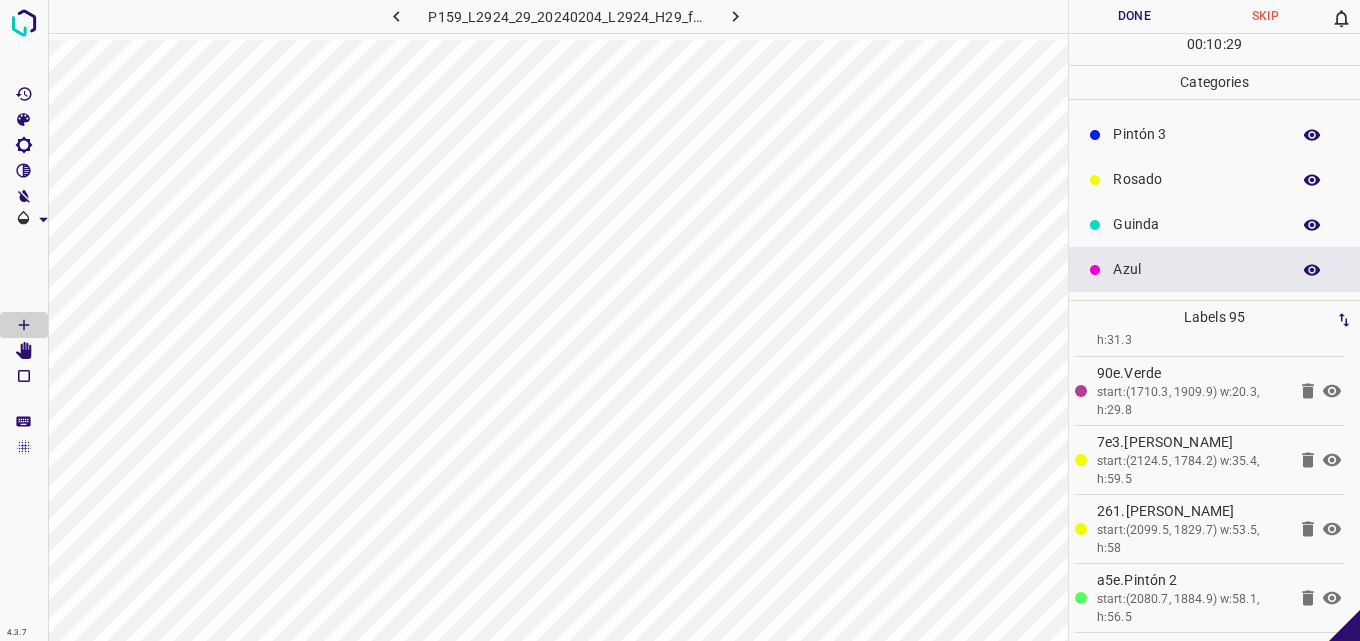 scroll, scrollTop: 76, scrollLeft: 0, axis: vertical 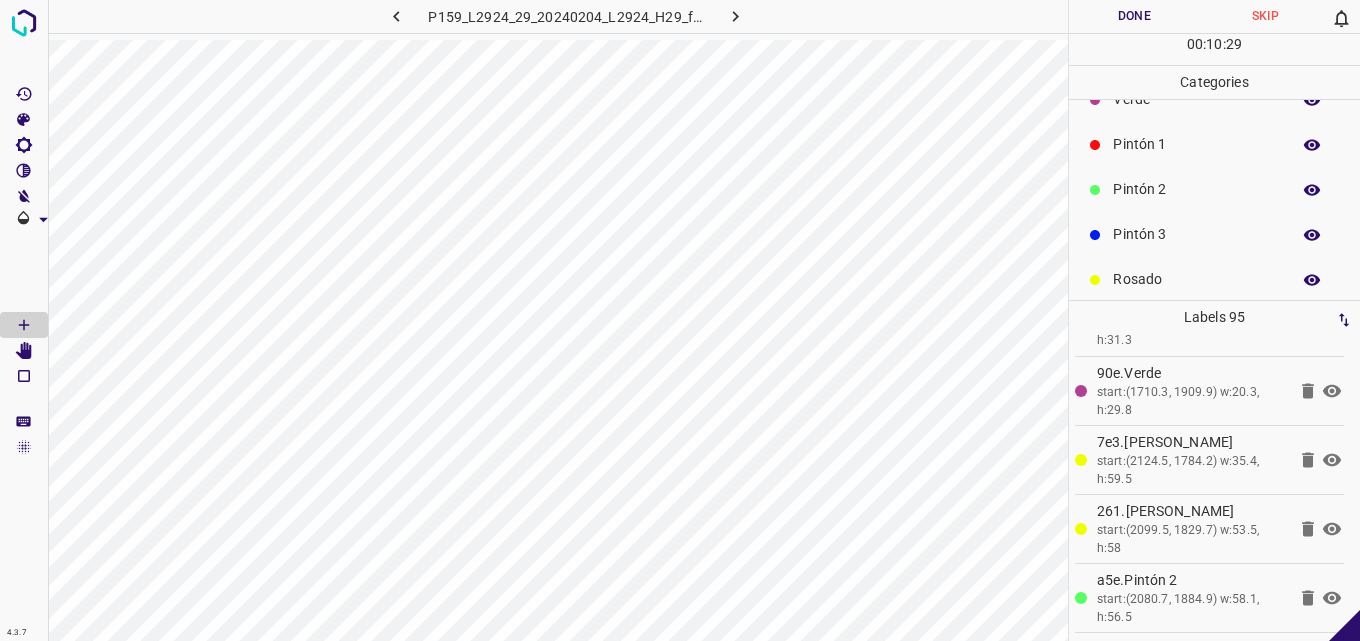 click on "Pintón 2" at bounding box center [1196, 189] 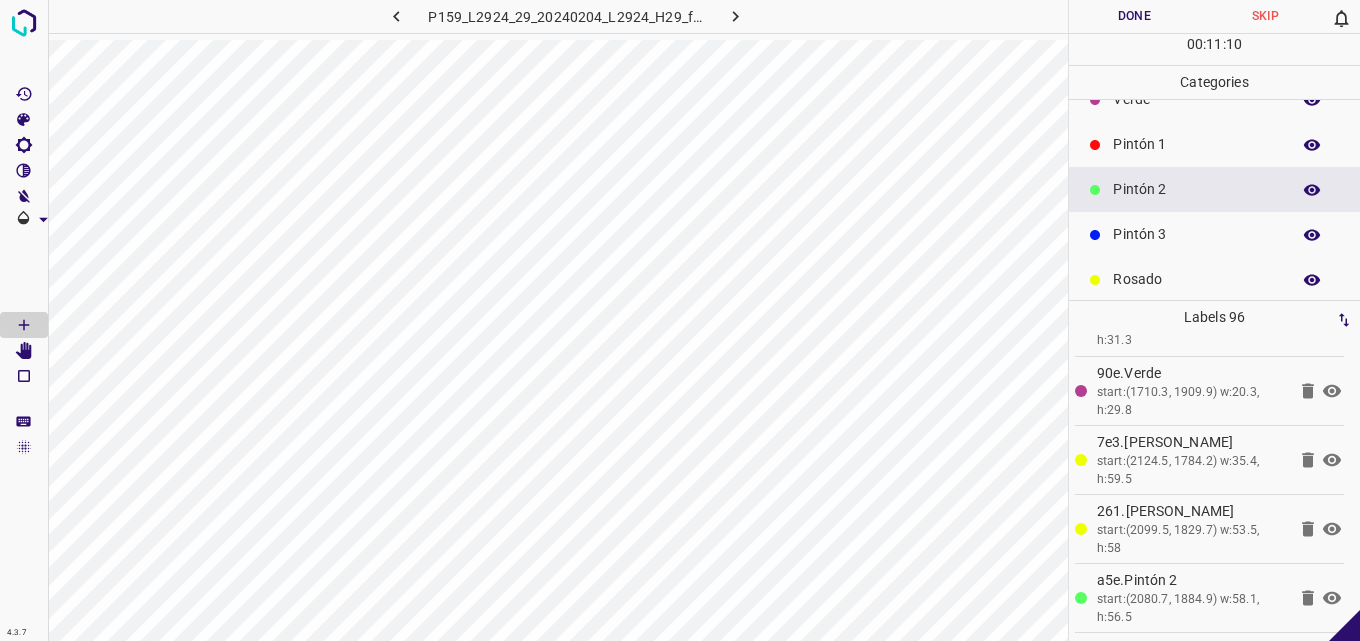 click on "Done" at bounding box center (1134, 16) 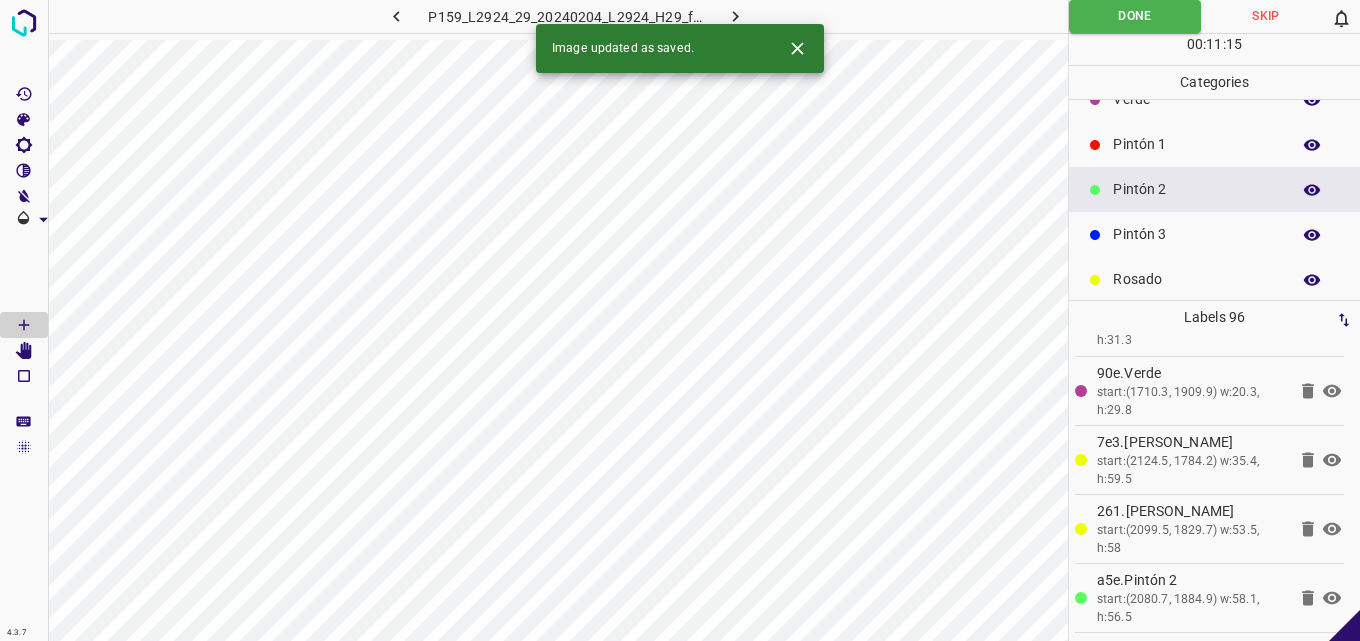 click 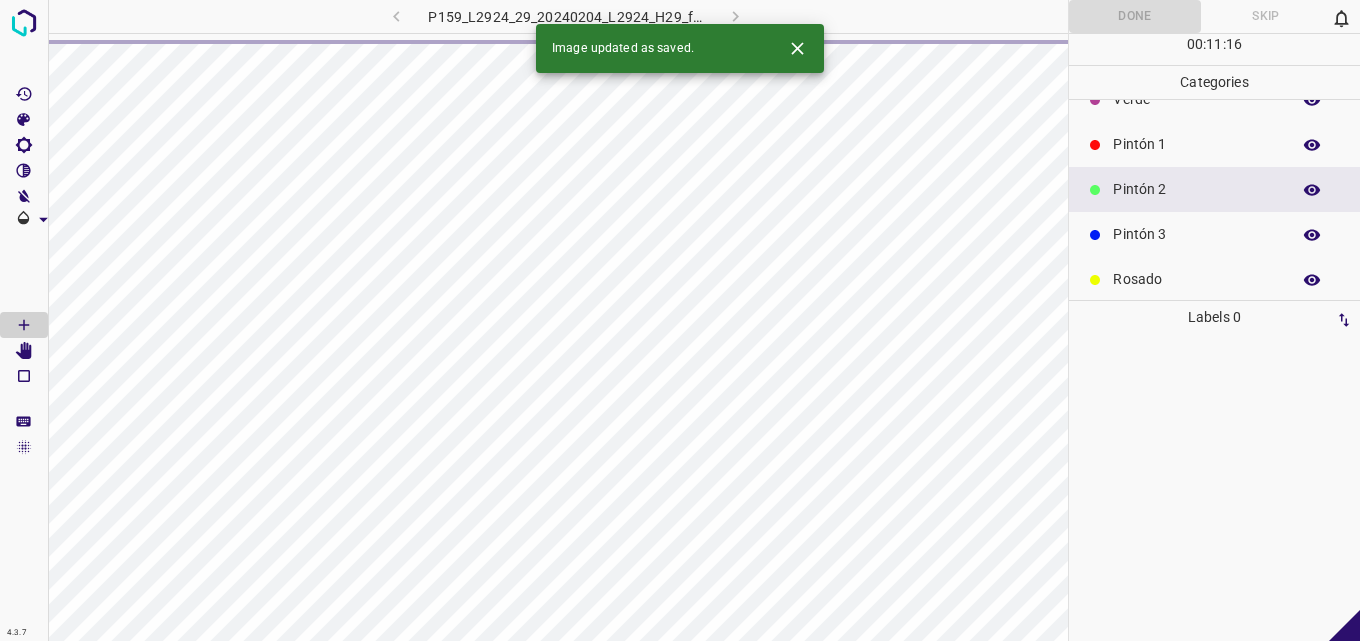 scroll, scrollTop: 0, scrollLeft: 0, axis: both 